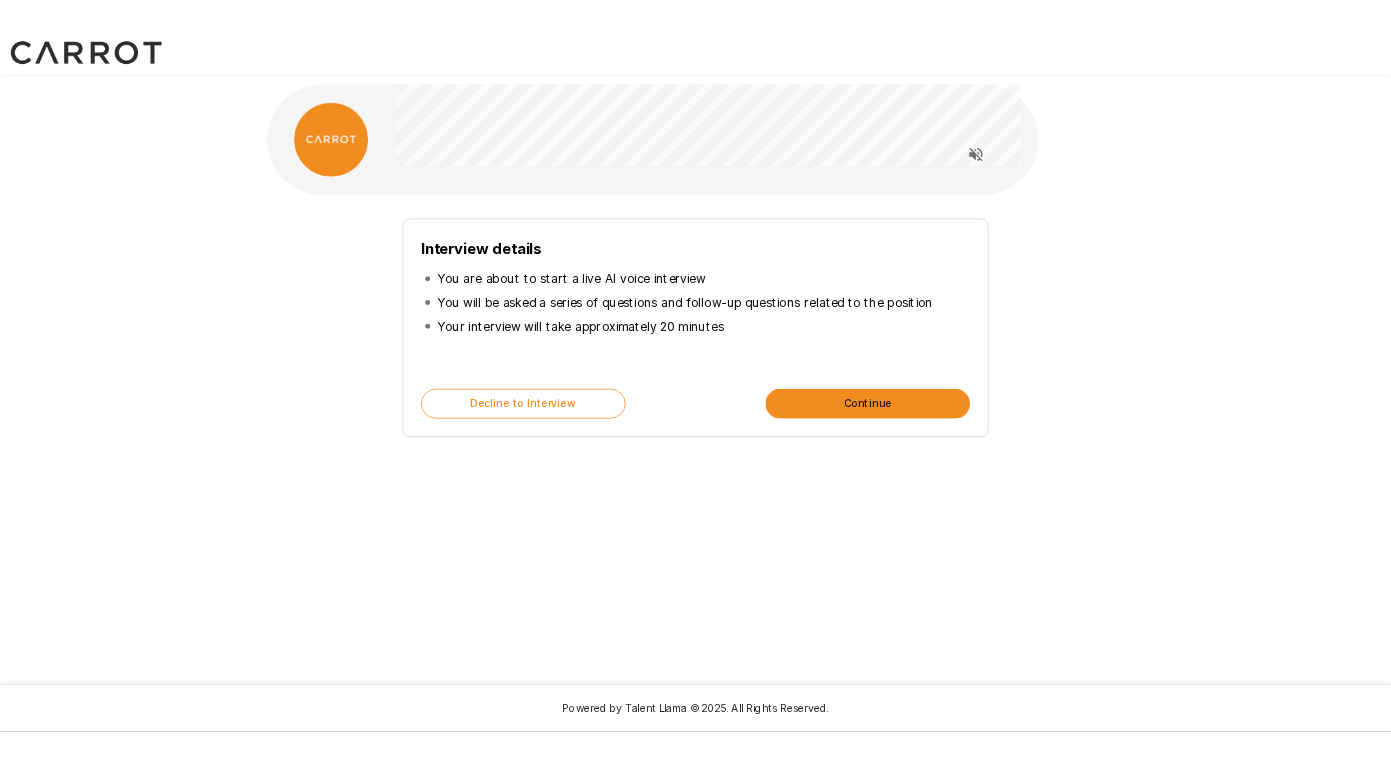 scroll, scrollTop: 0, scrollLeft: 0, axis: both 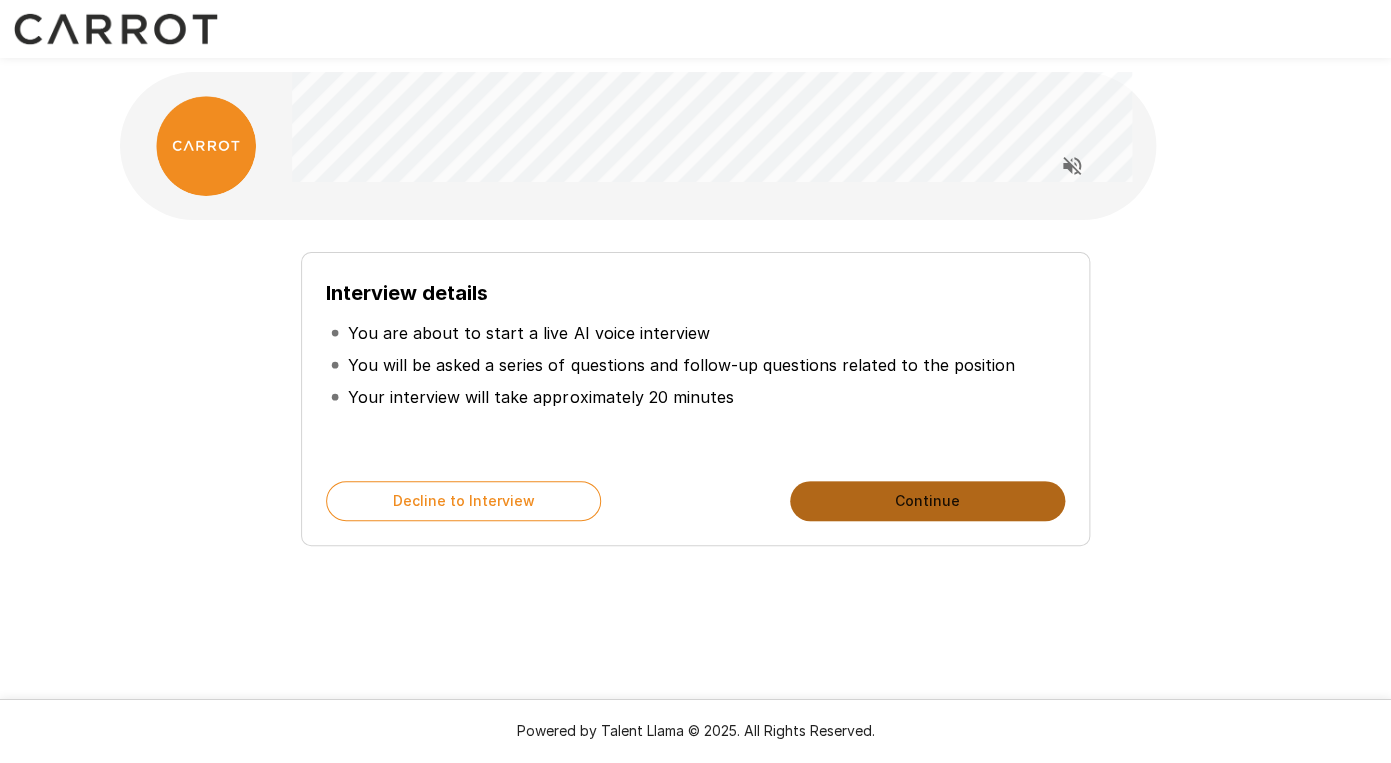 click on "Continue" at bounding box center (927, 501) 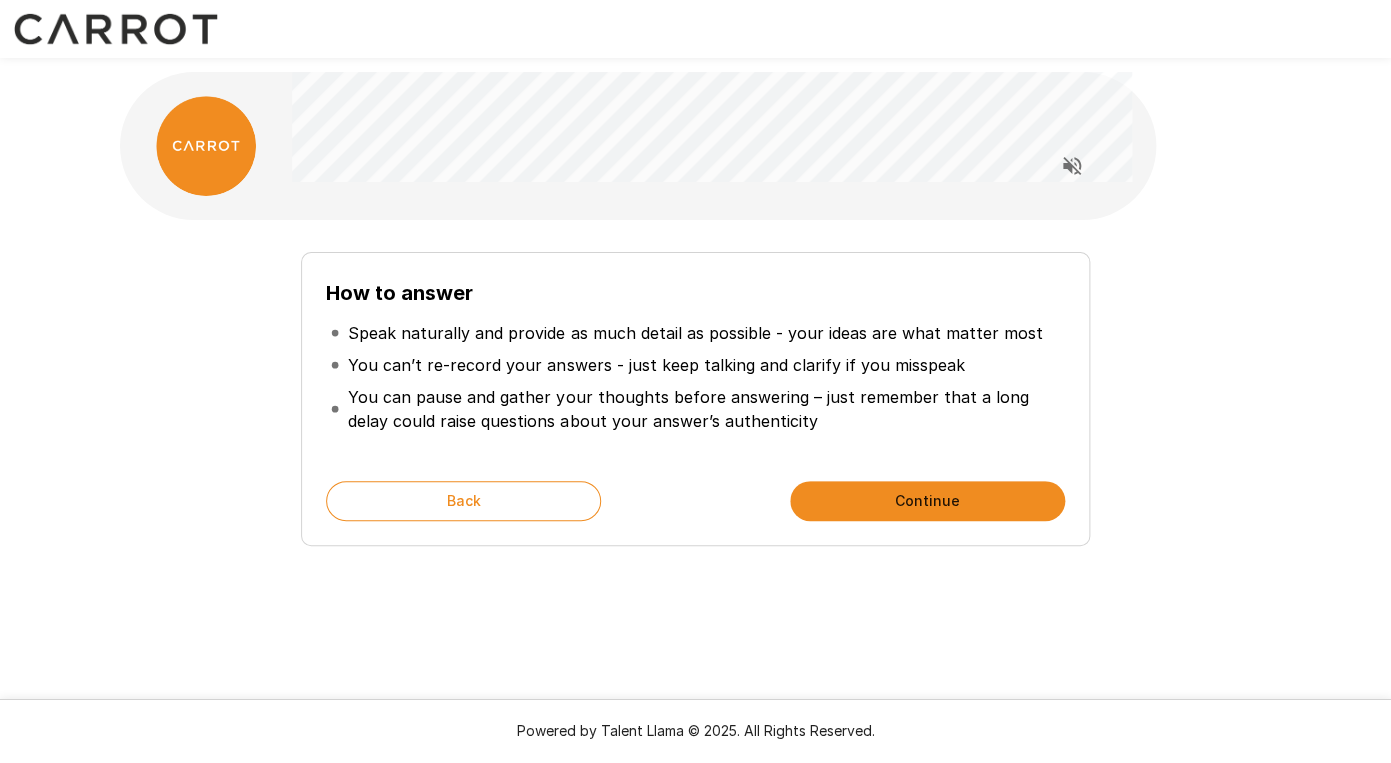 click on "Continue" at bounding box center (927, 501) 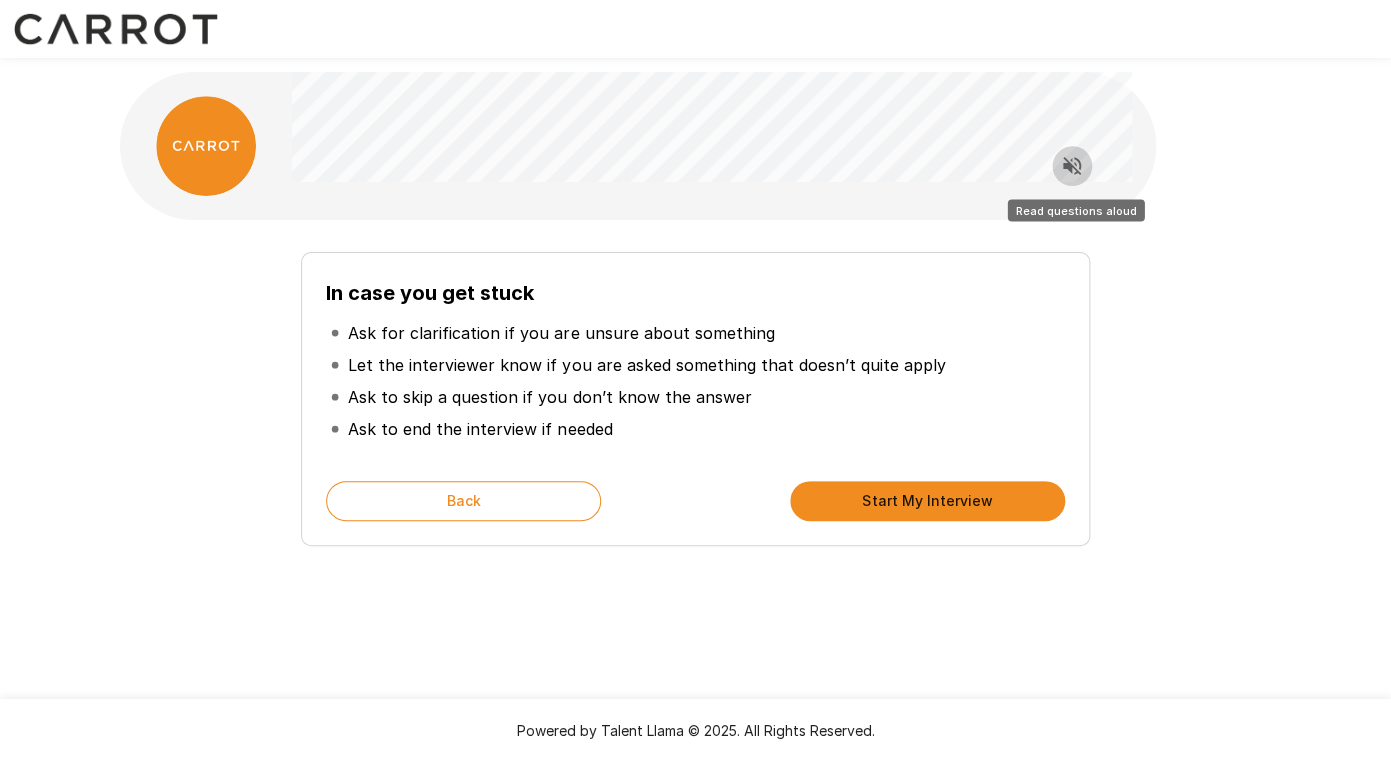 click 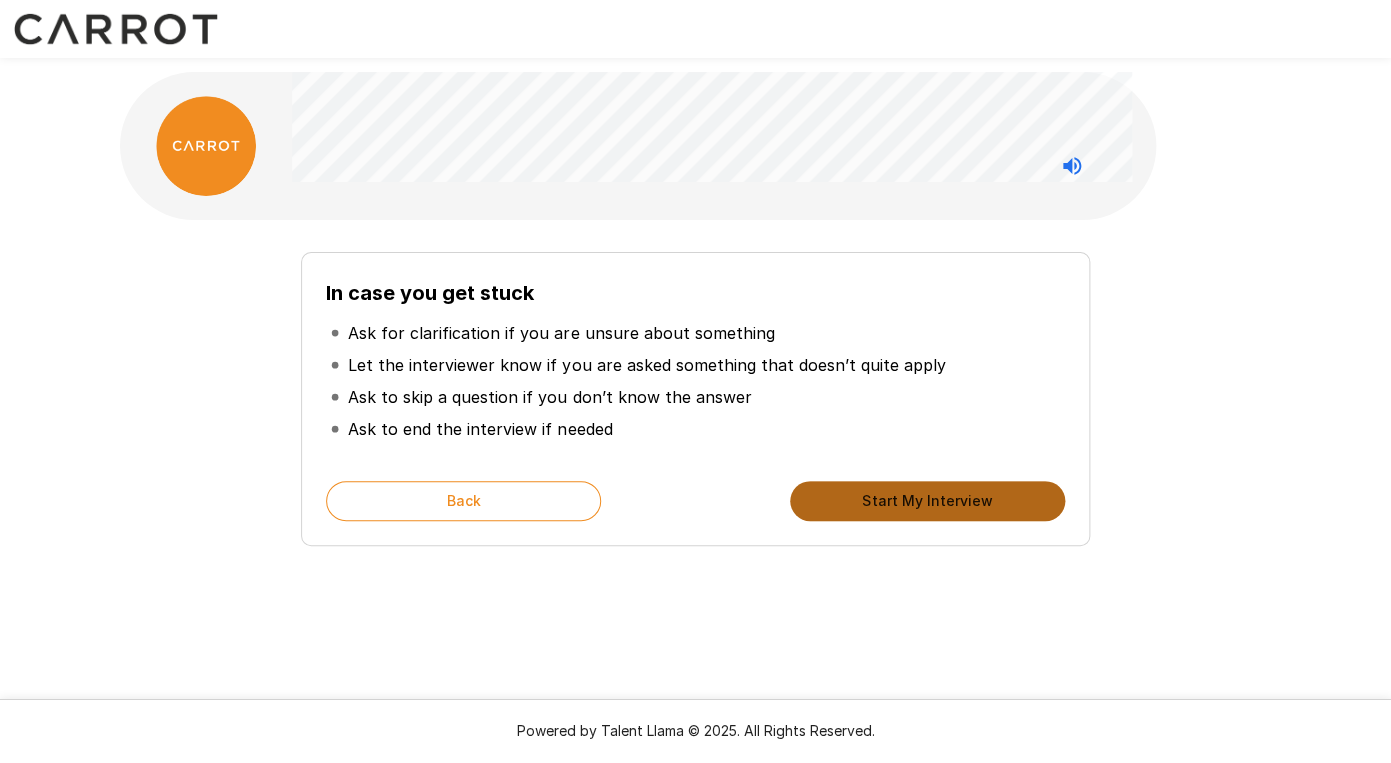 click on "Start My Interview" at bounding box center (927, 501) 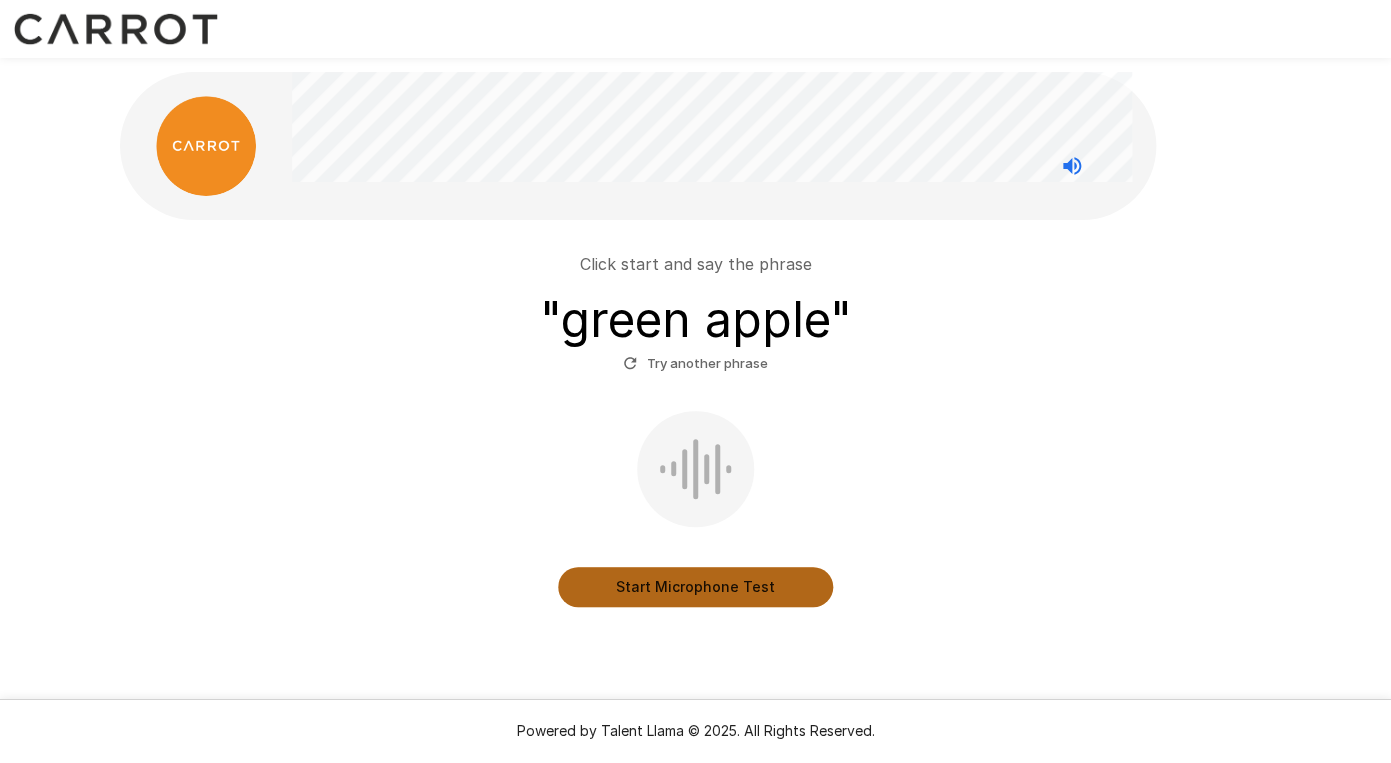 click on "Start Microphone Test" at bounding box center [695, 587] 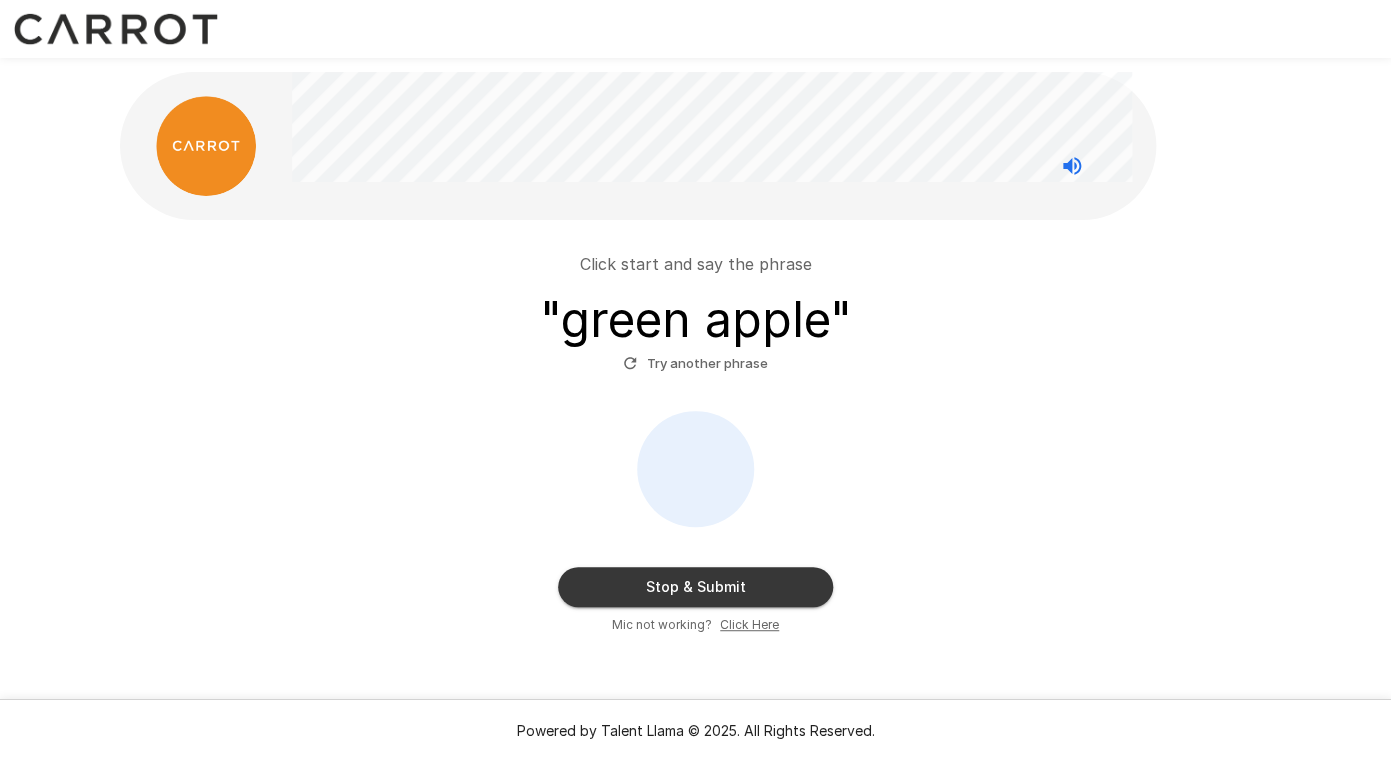 click on "Stop & Submit" at bounding box center (695, 587) 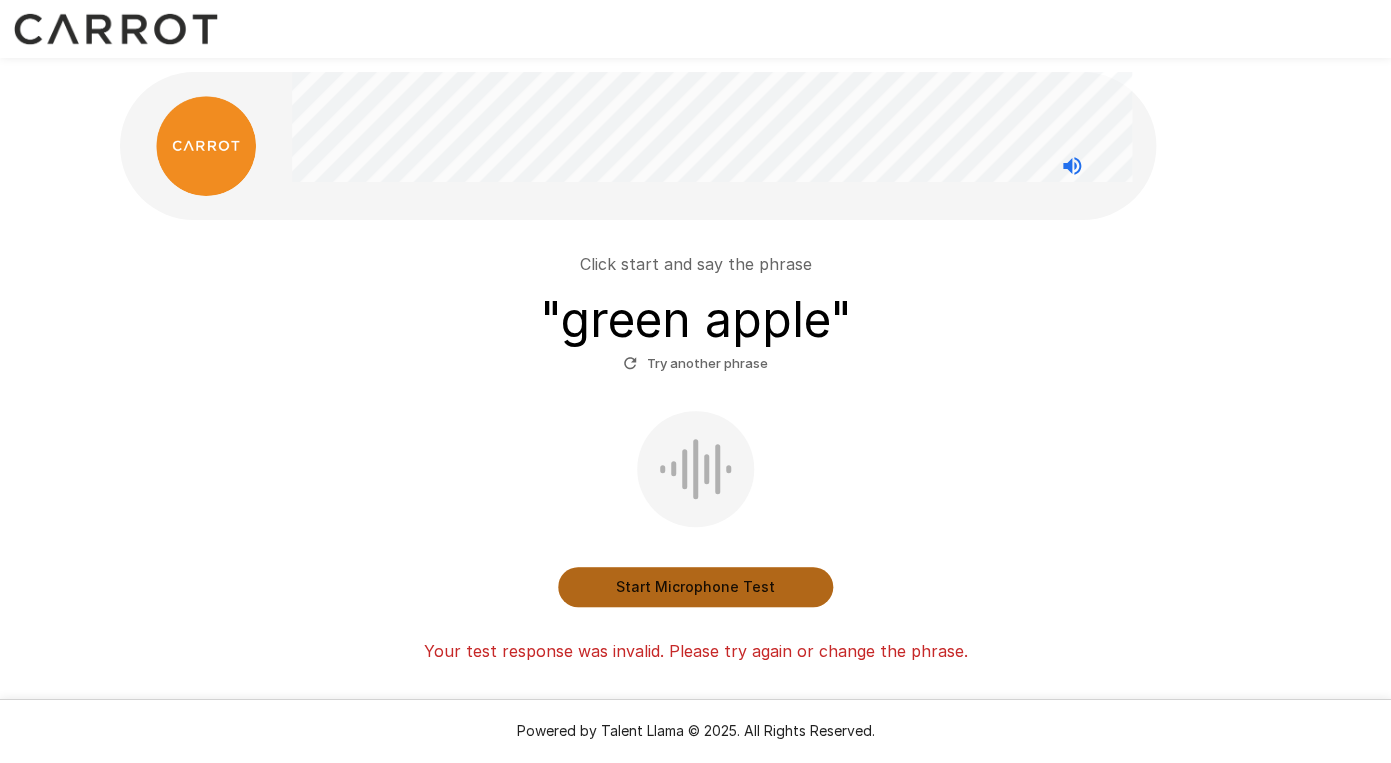 click on "Start Microphone Test" at bounding box center (695, 587) 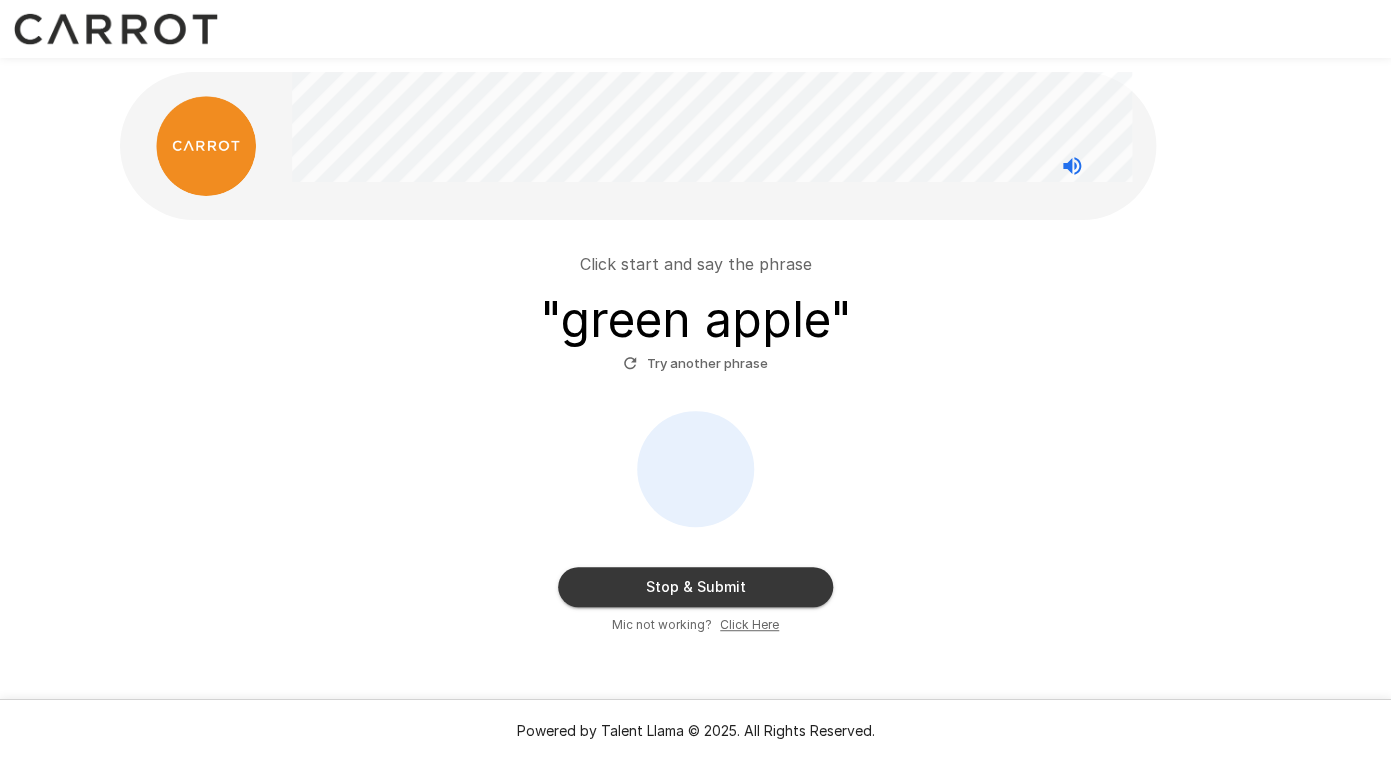 click on "Stop & Submit" at bounding box center (695, 587) 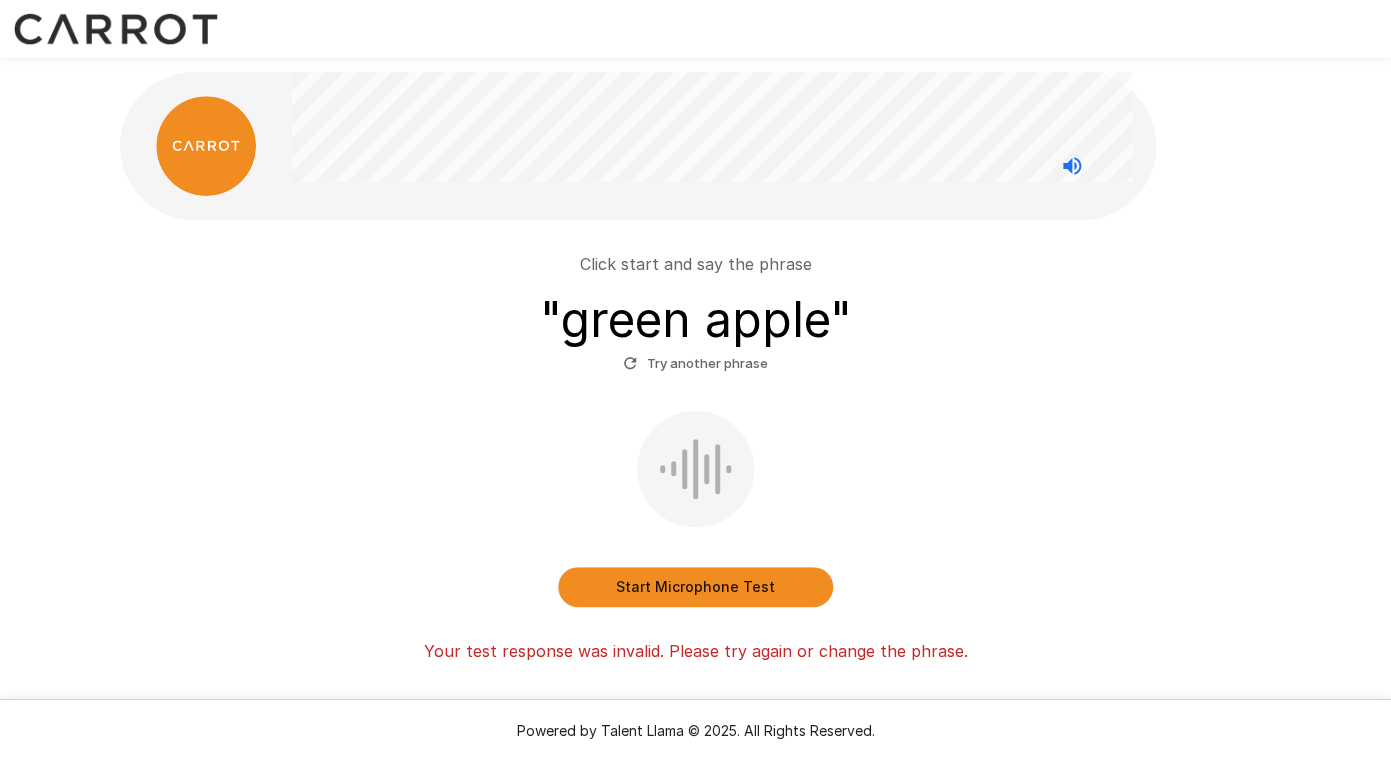 click on "Start Microphone Test" at bounding box center (696, 509) 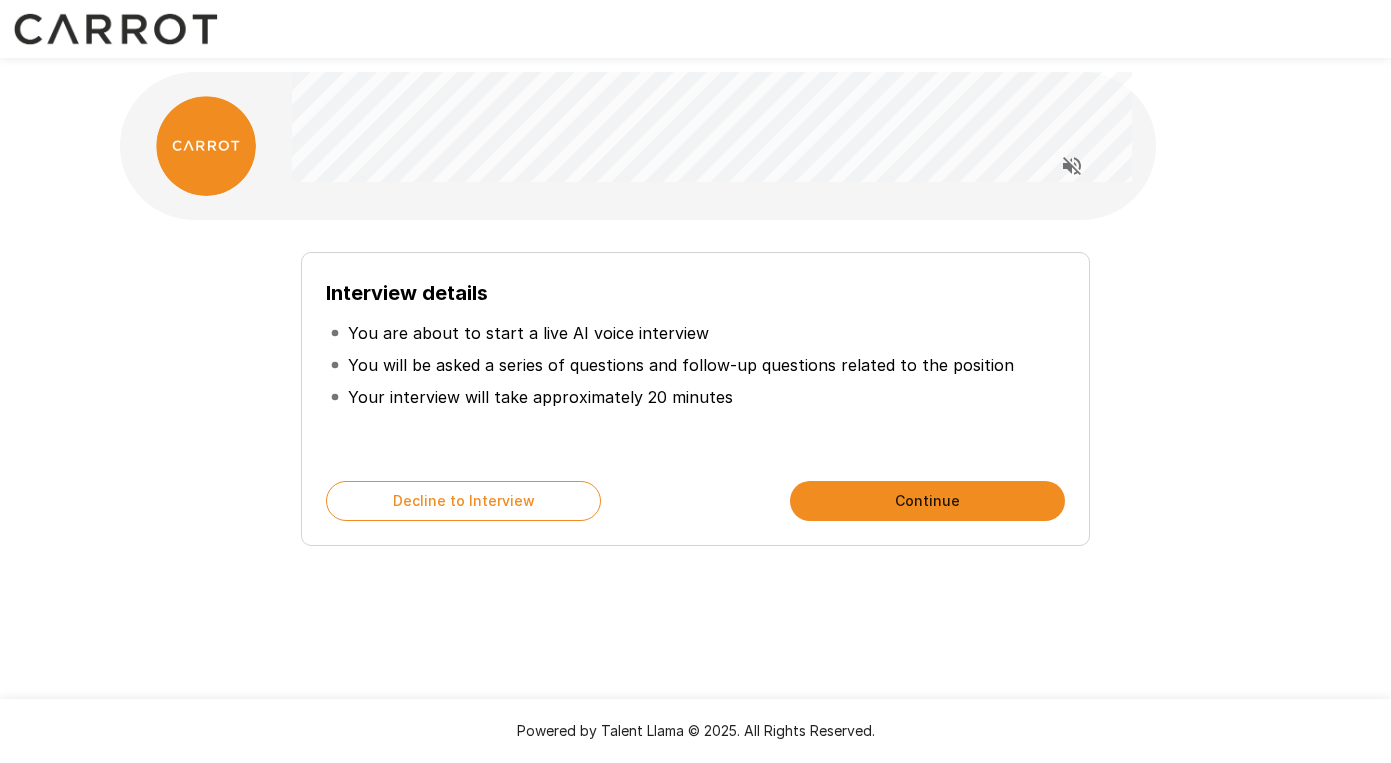 scroll, scrollTop: 0, scrollLeft: 0, axis: both 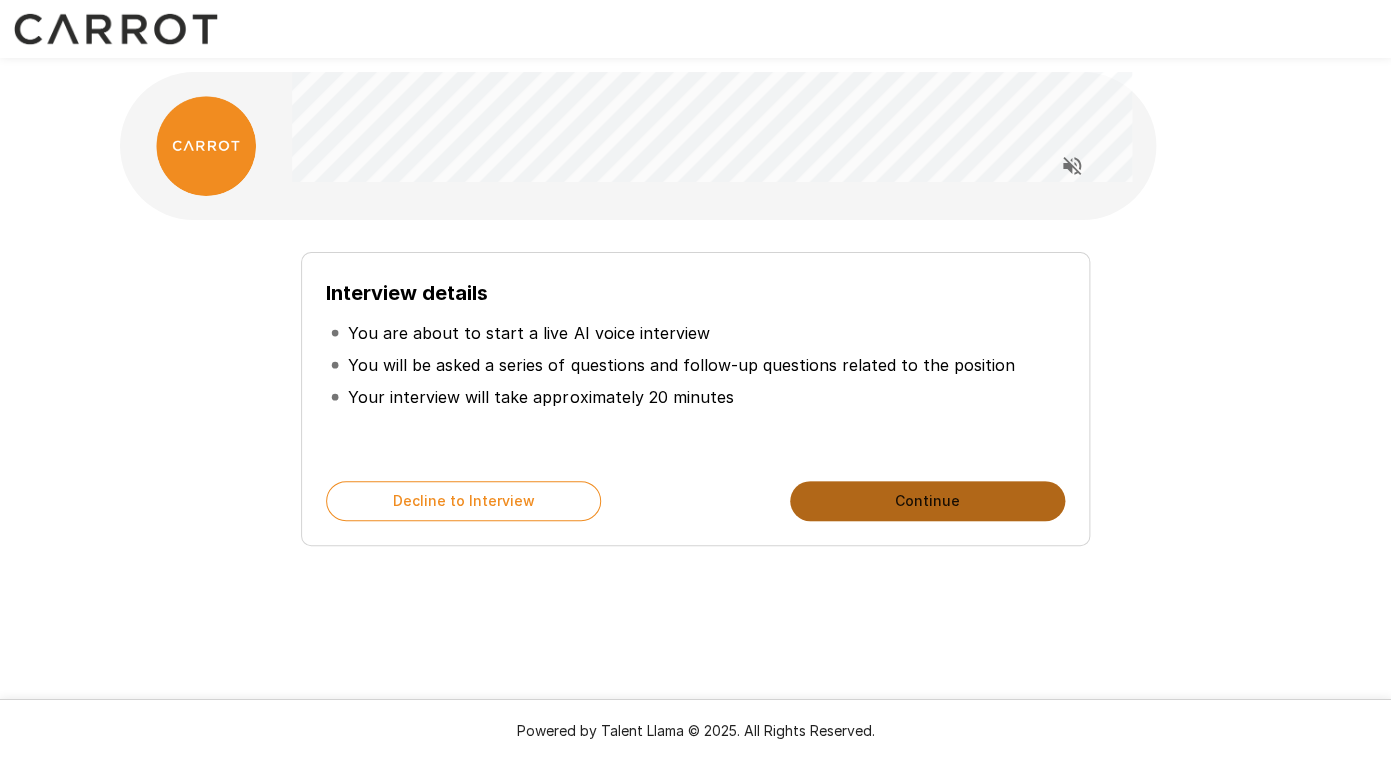 click on "Continue" at bounding box center [927, 501] 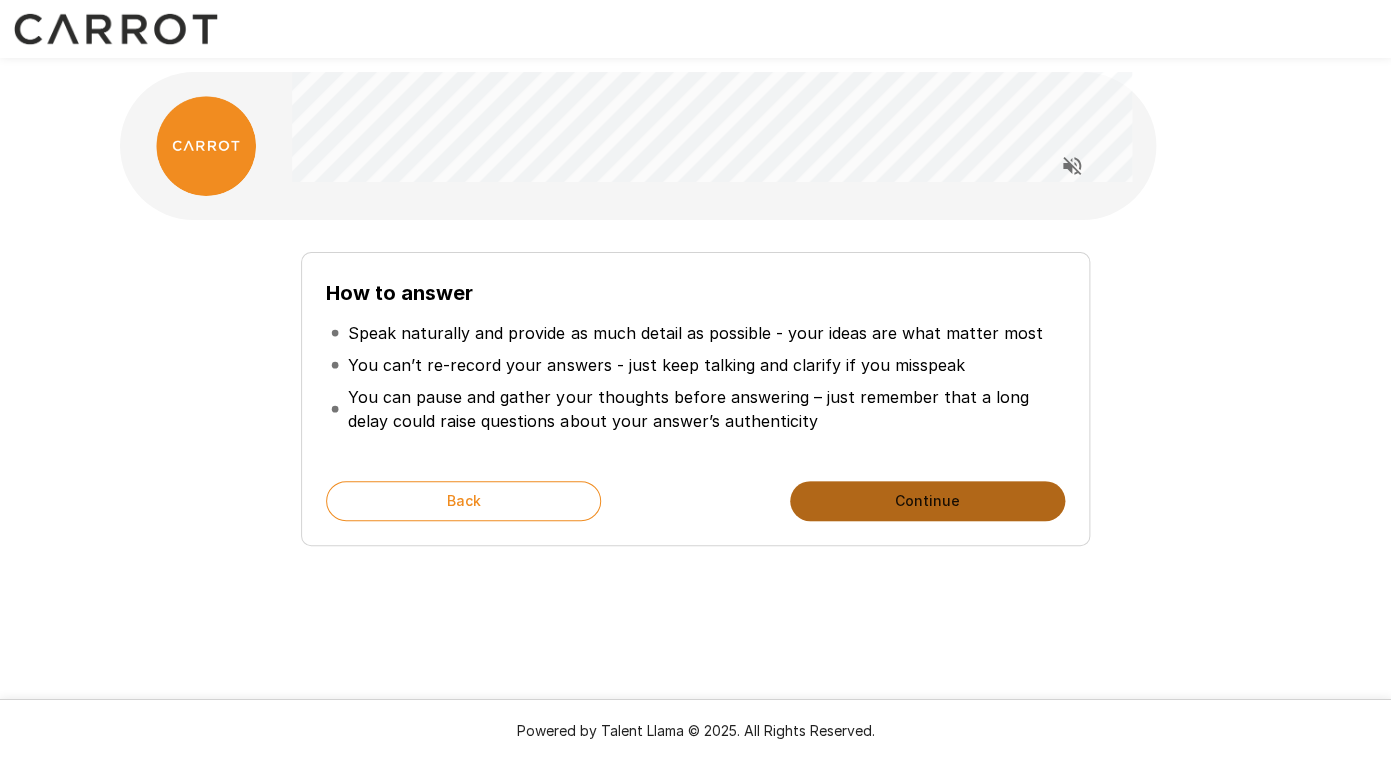 click on "Continue" at bounding box center (927, 501) 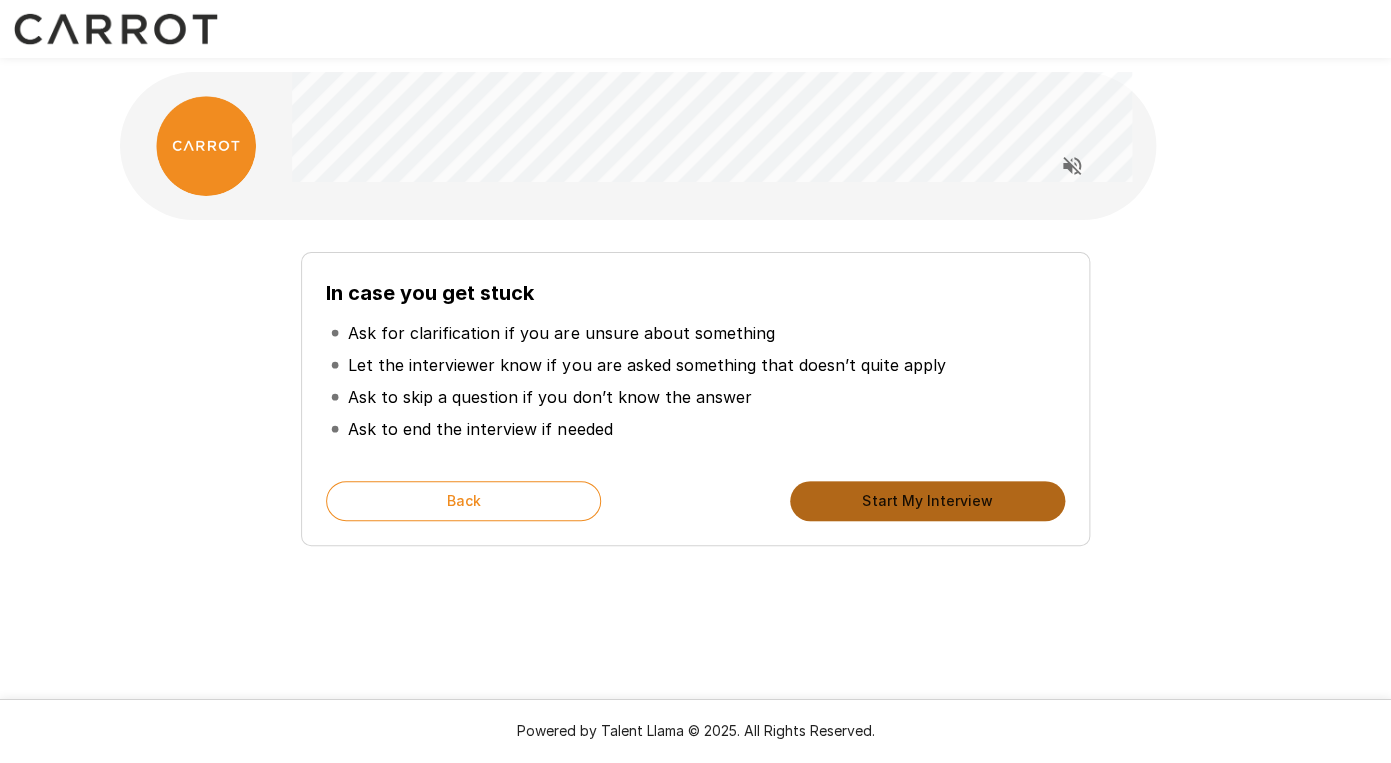 click on "Start My Interview" at bounding box center (927, 501) 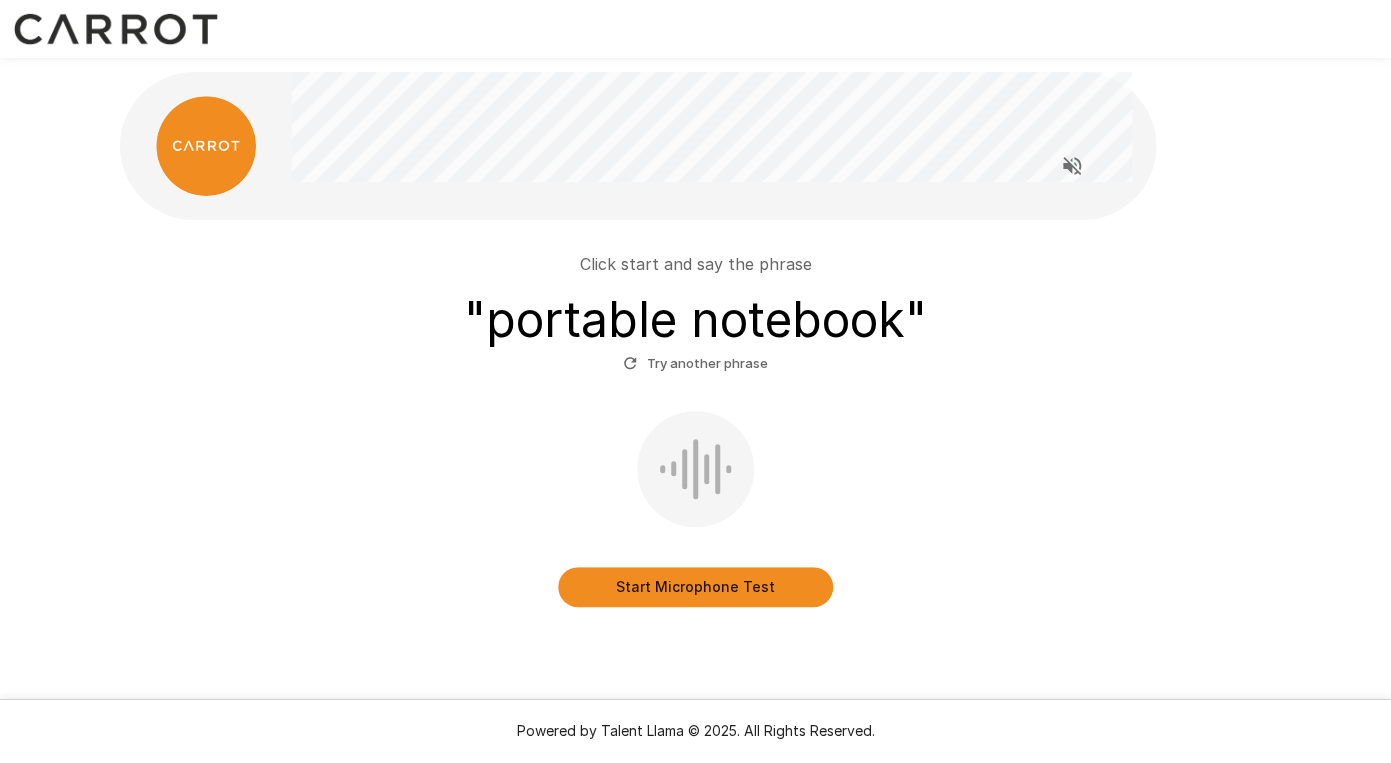 click on "Start Microphone Test" at bounding box center (695, 587) 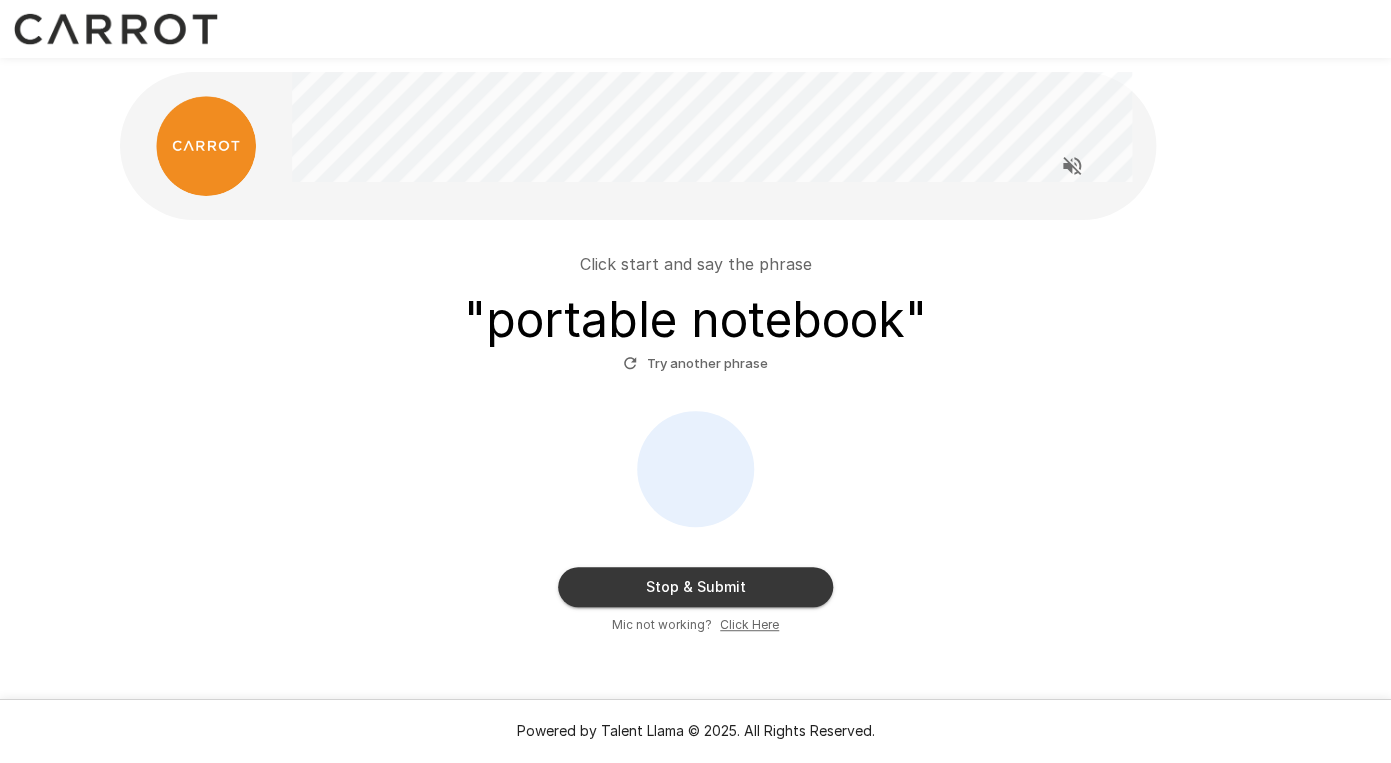 click on "Stop & Submit" at bounding box center [695, 587] 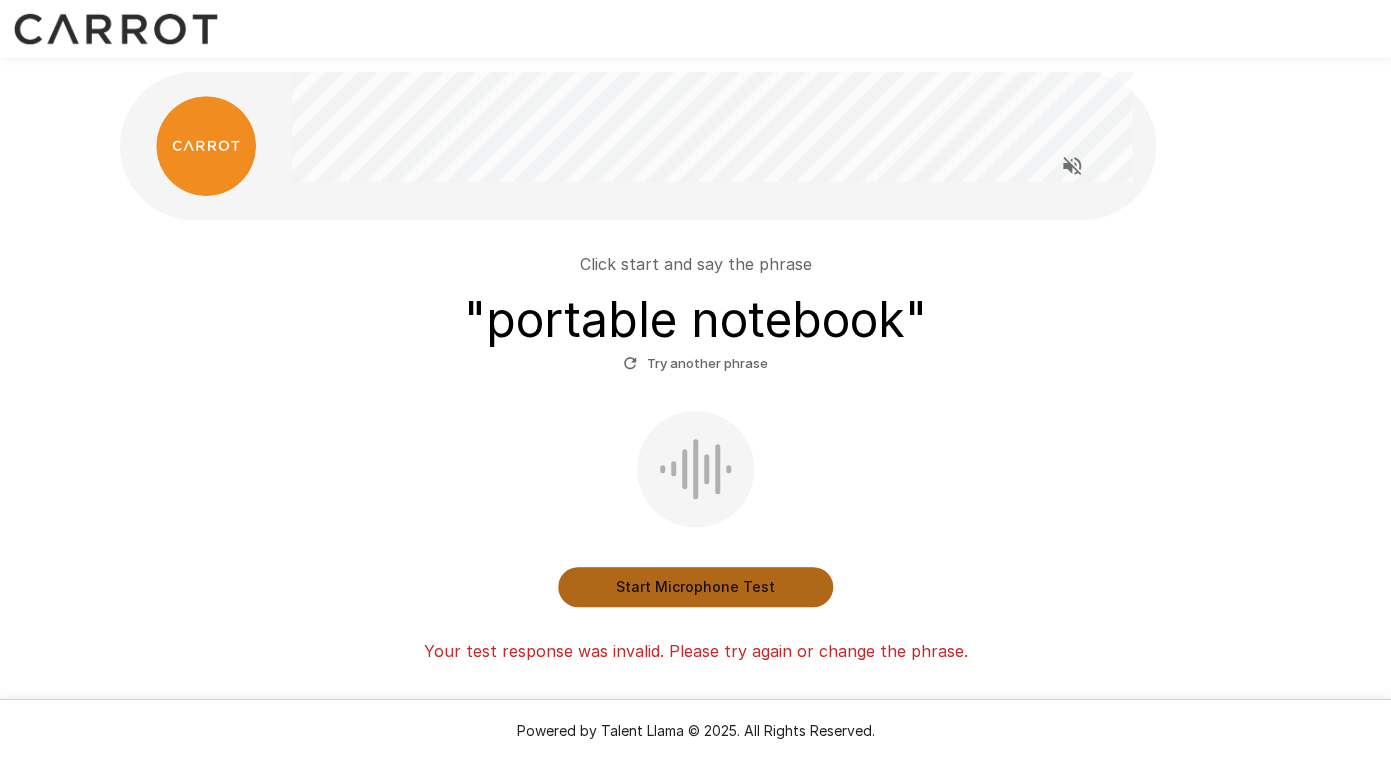 click on "Start Microphone Test" at bounding box center (695, 587) 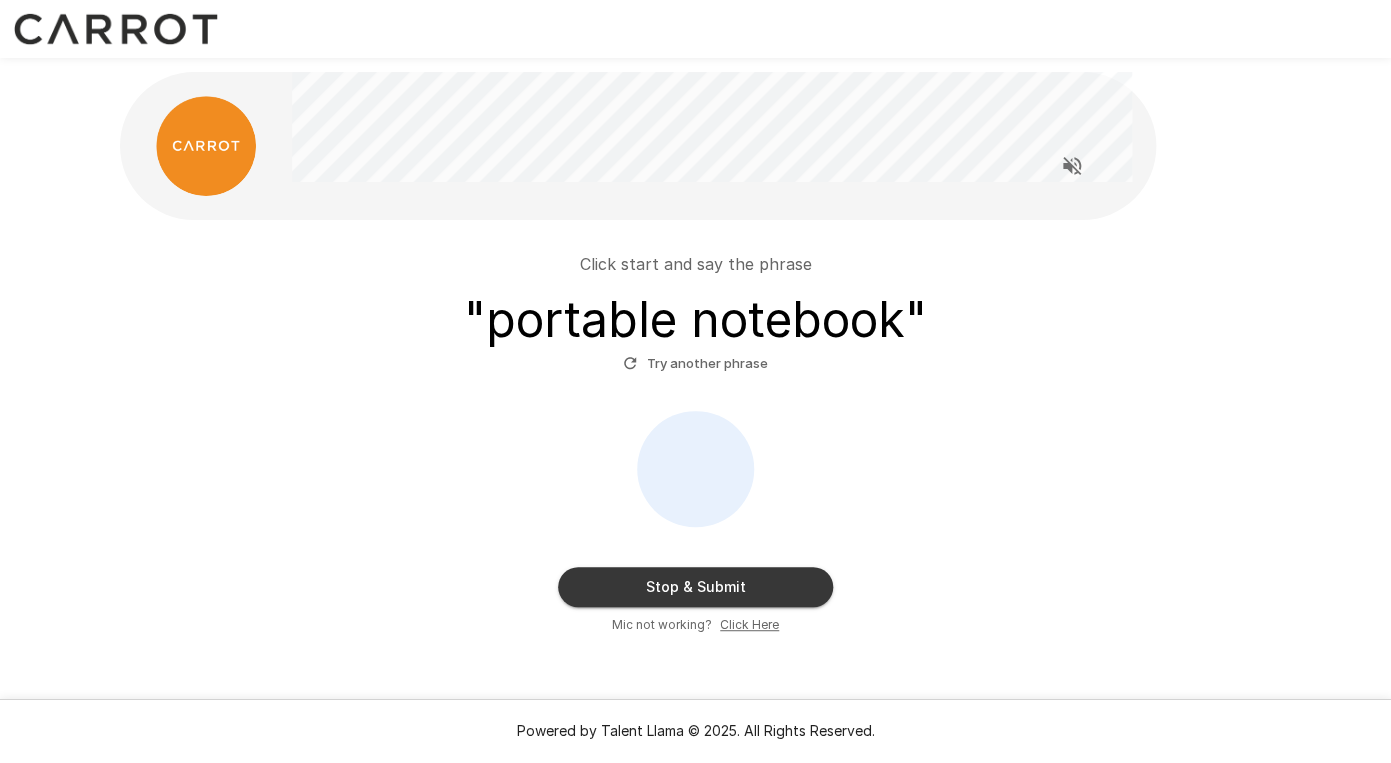 click on "Click Here" at bounding box center (749, 624) 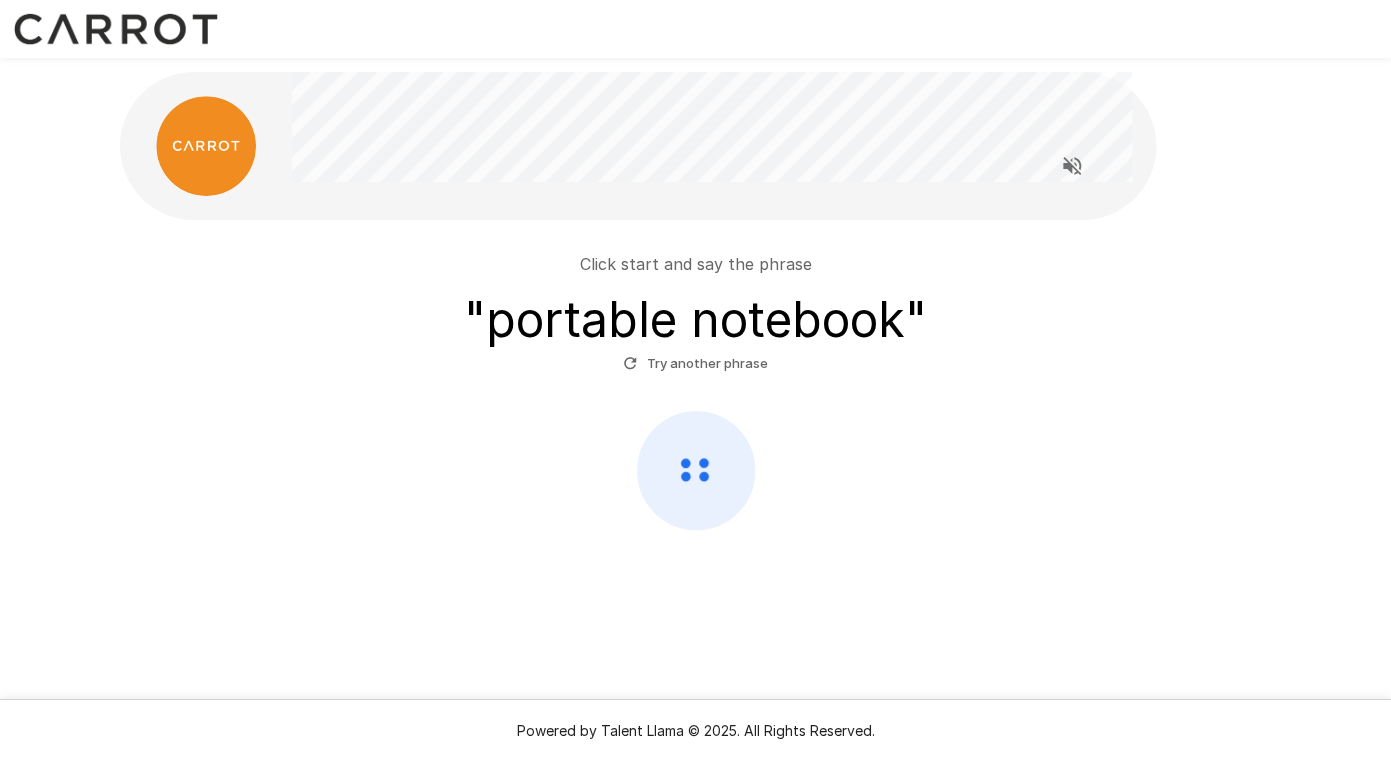 click at bounding box center [116, 29] 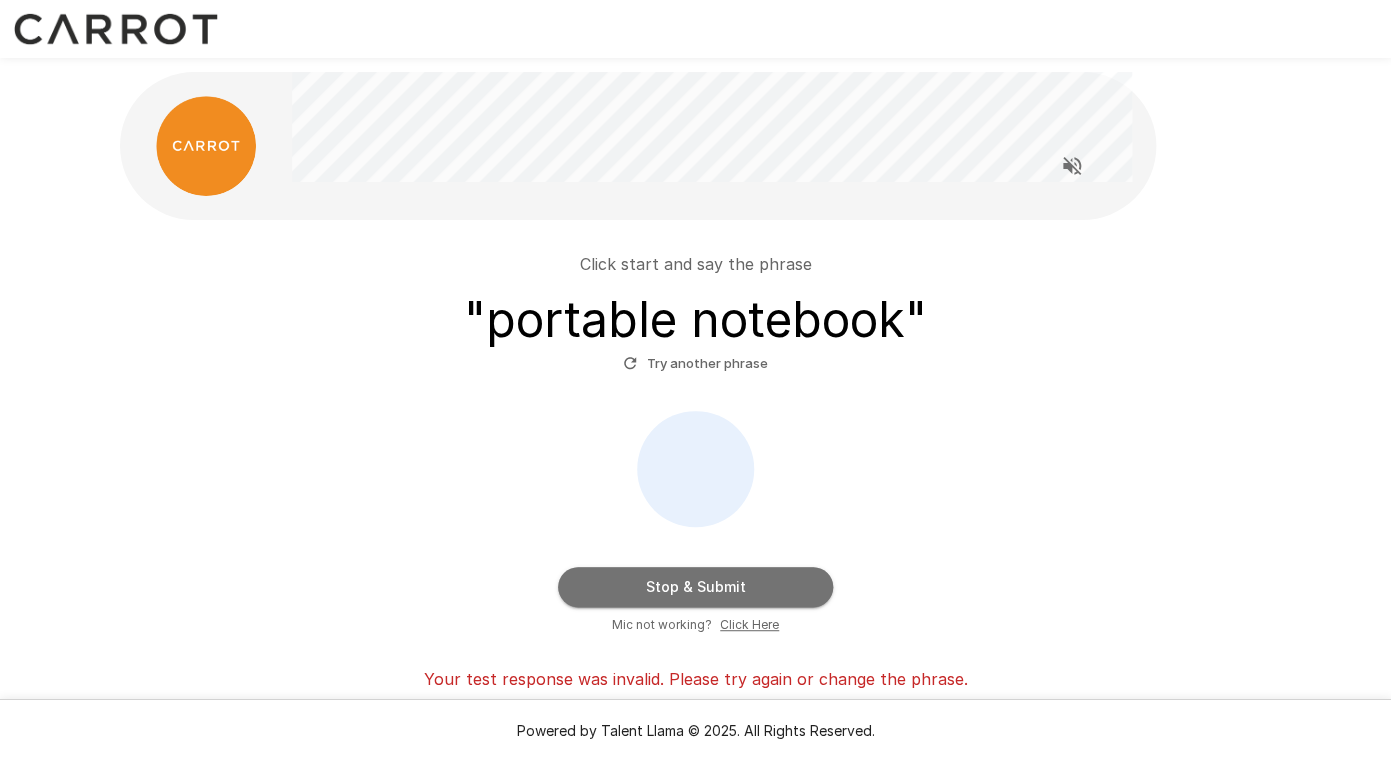 click on "Stop & Submit" at bounding box center (695, 587) 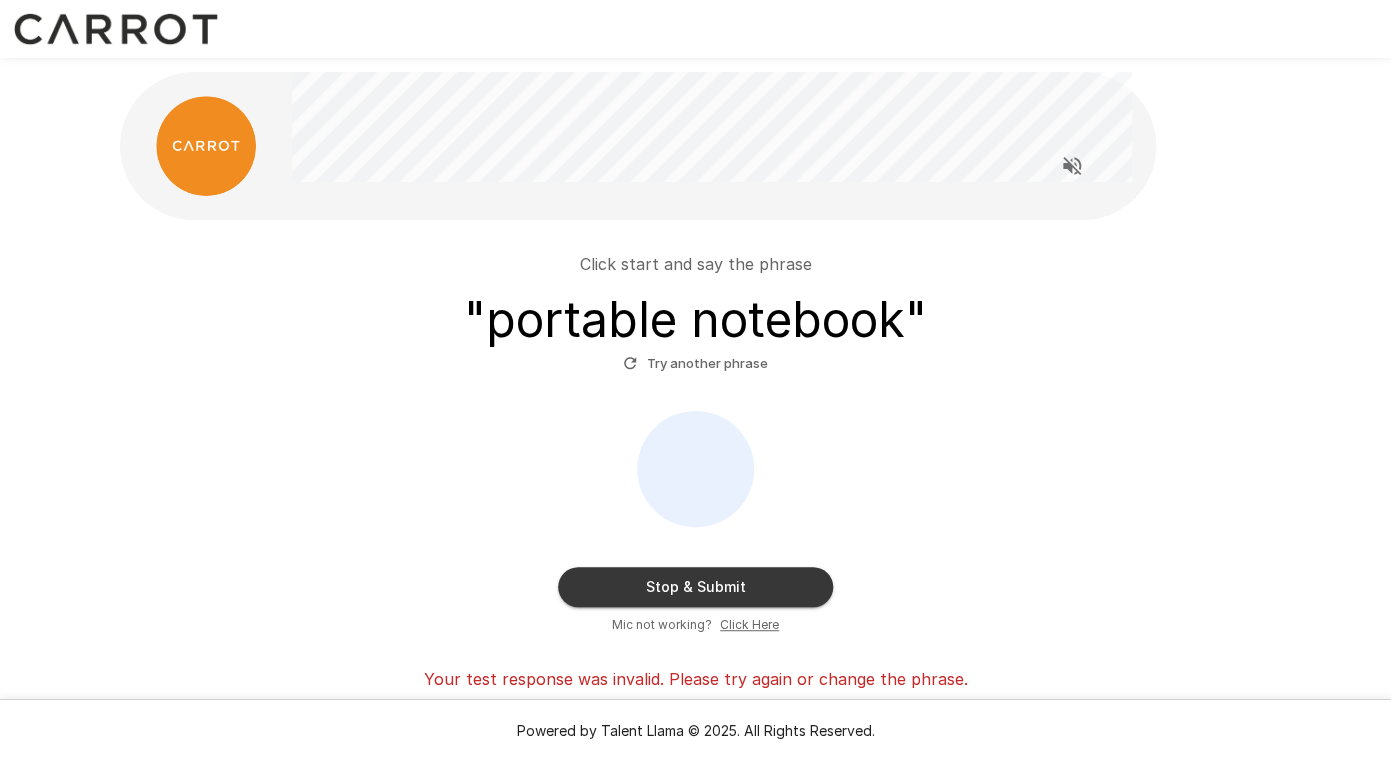 click on "Try another phrase" at bounding box center [695, 363] 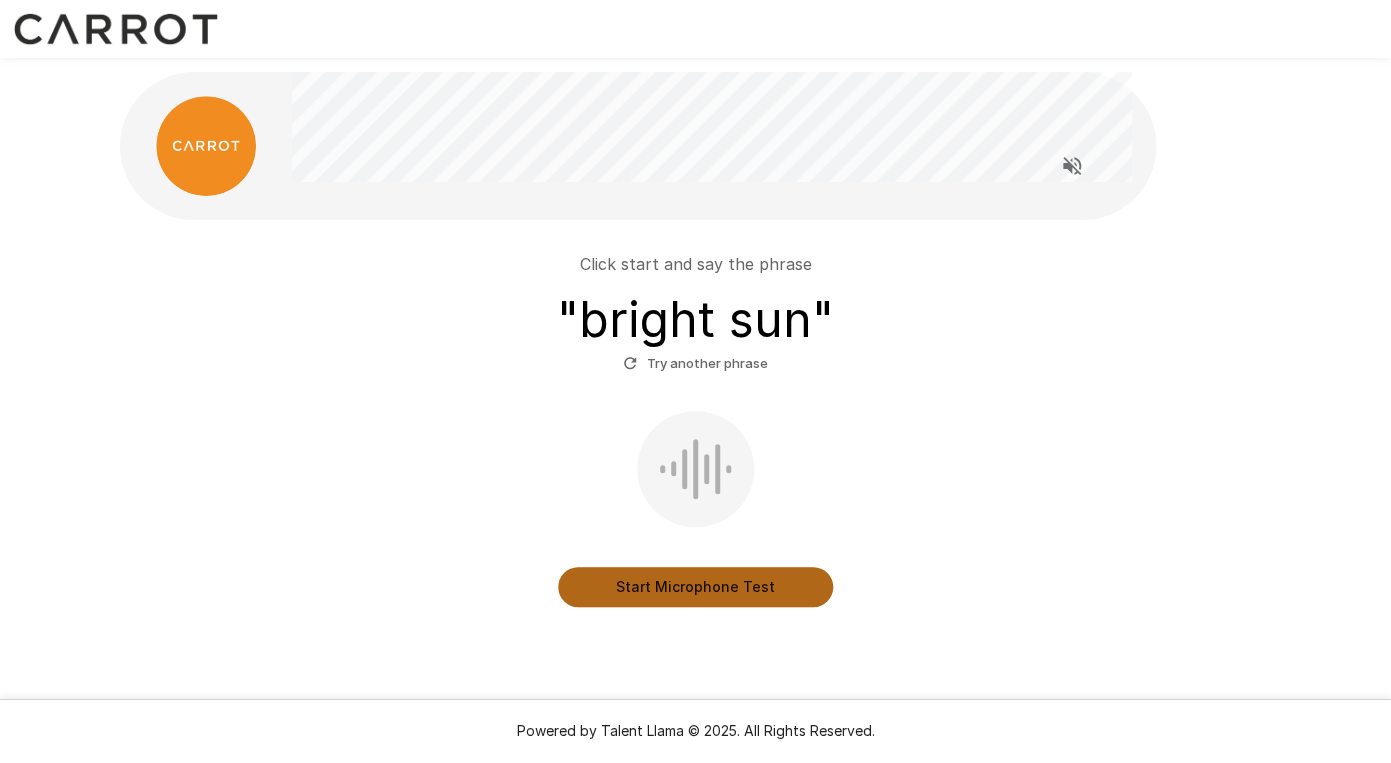 click on "Start Microphone Test" at bounding box center (695, 587) 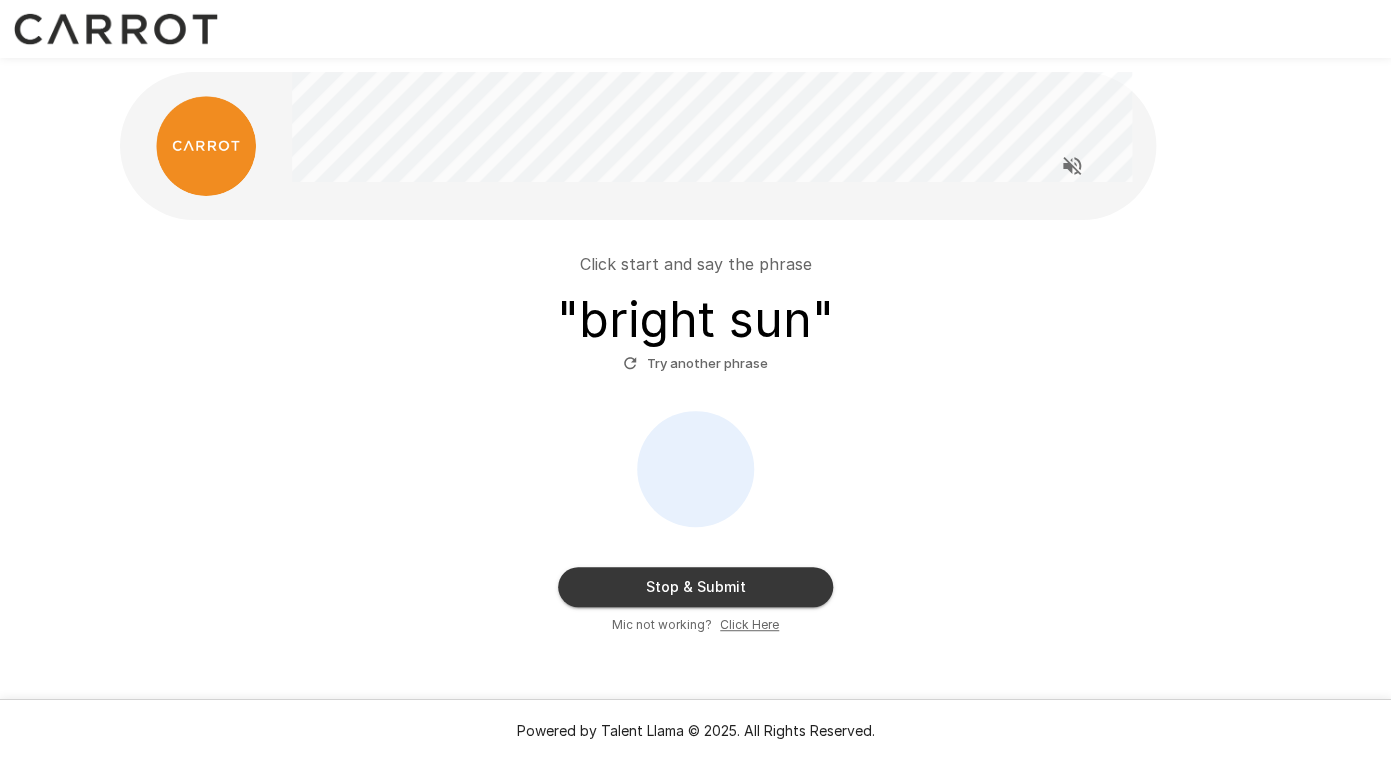 click on "Stop & Submit" at bounding box center (695, 587) 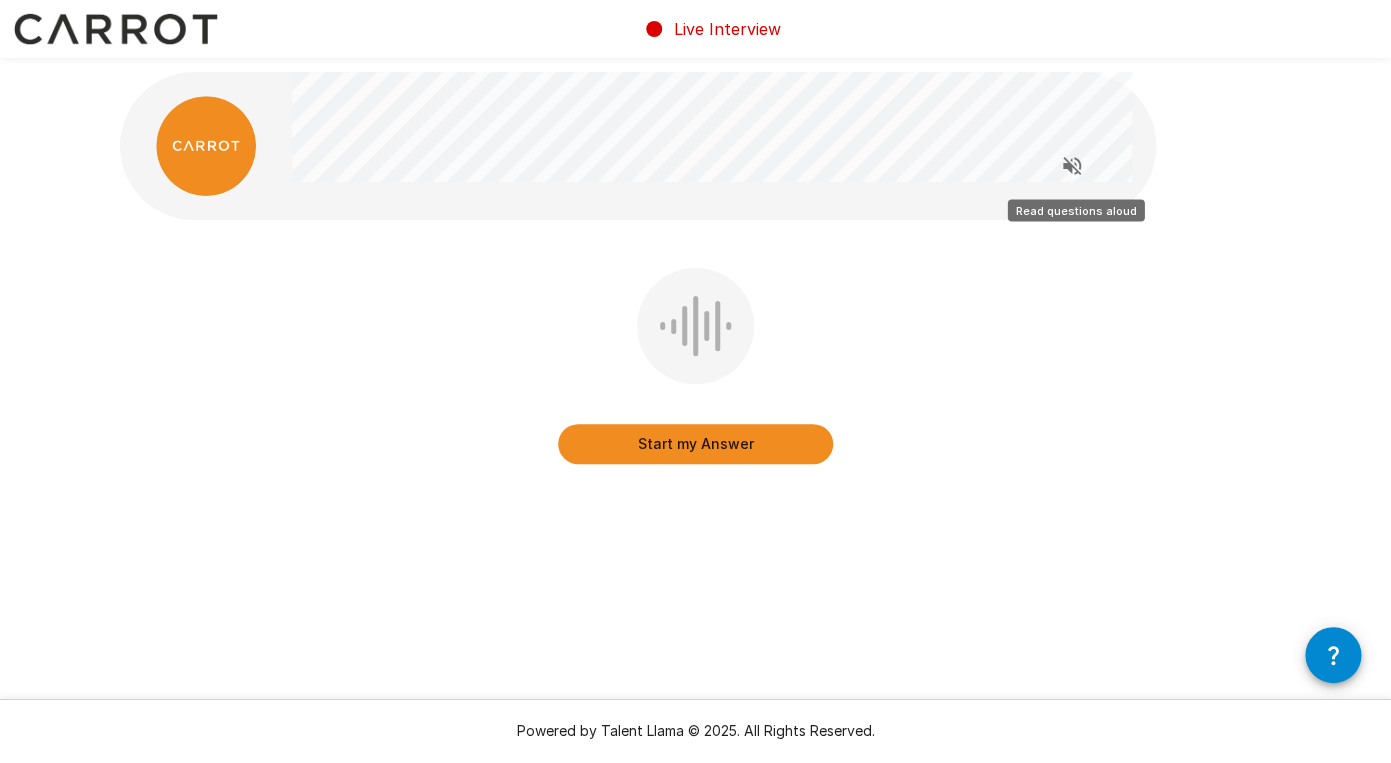 click 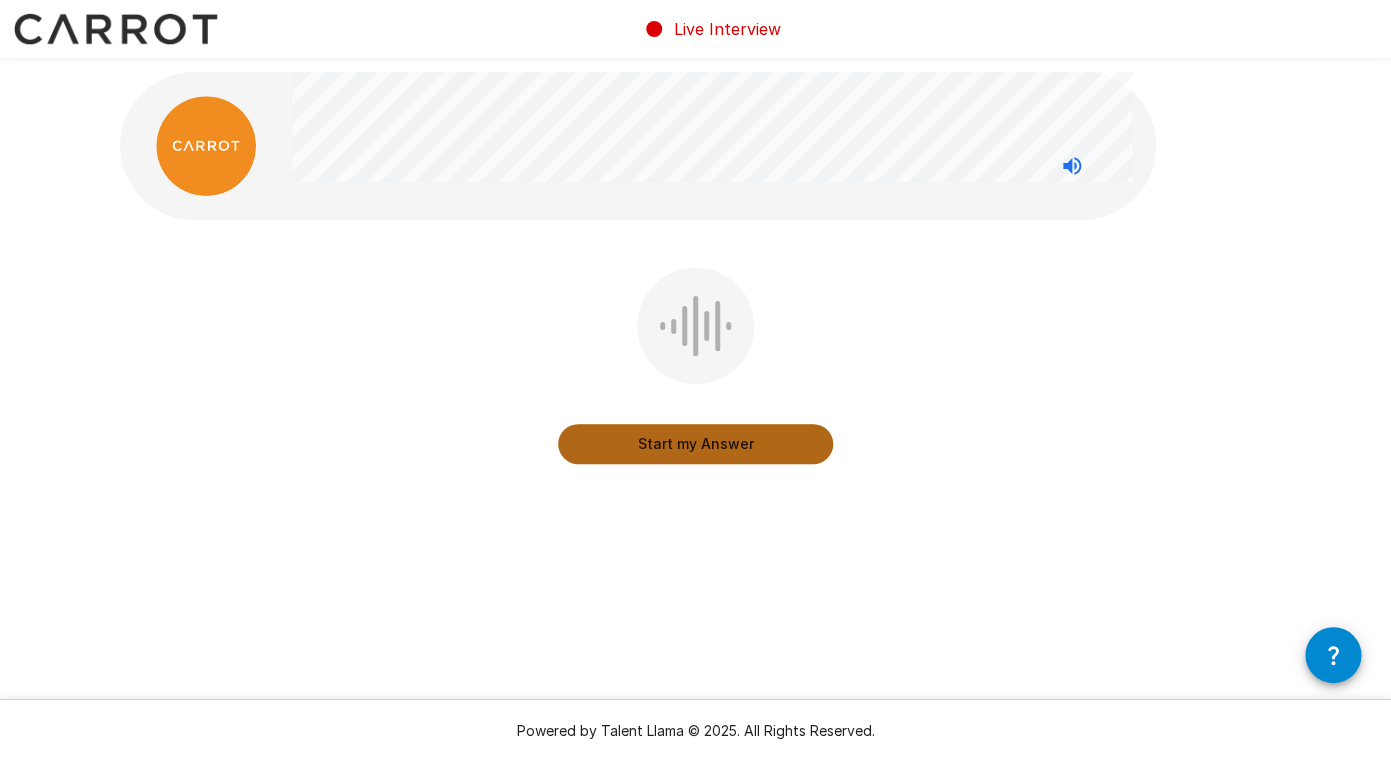 click on "Start my Answer" at bounding box center [695, 444] 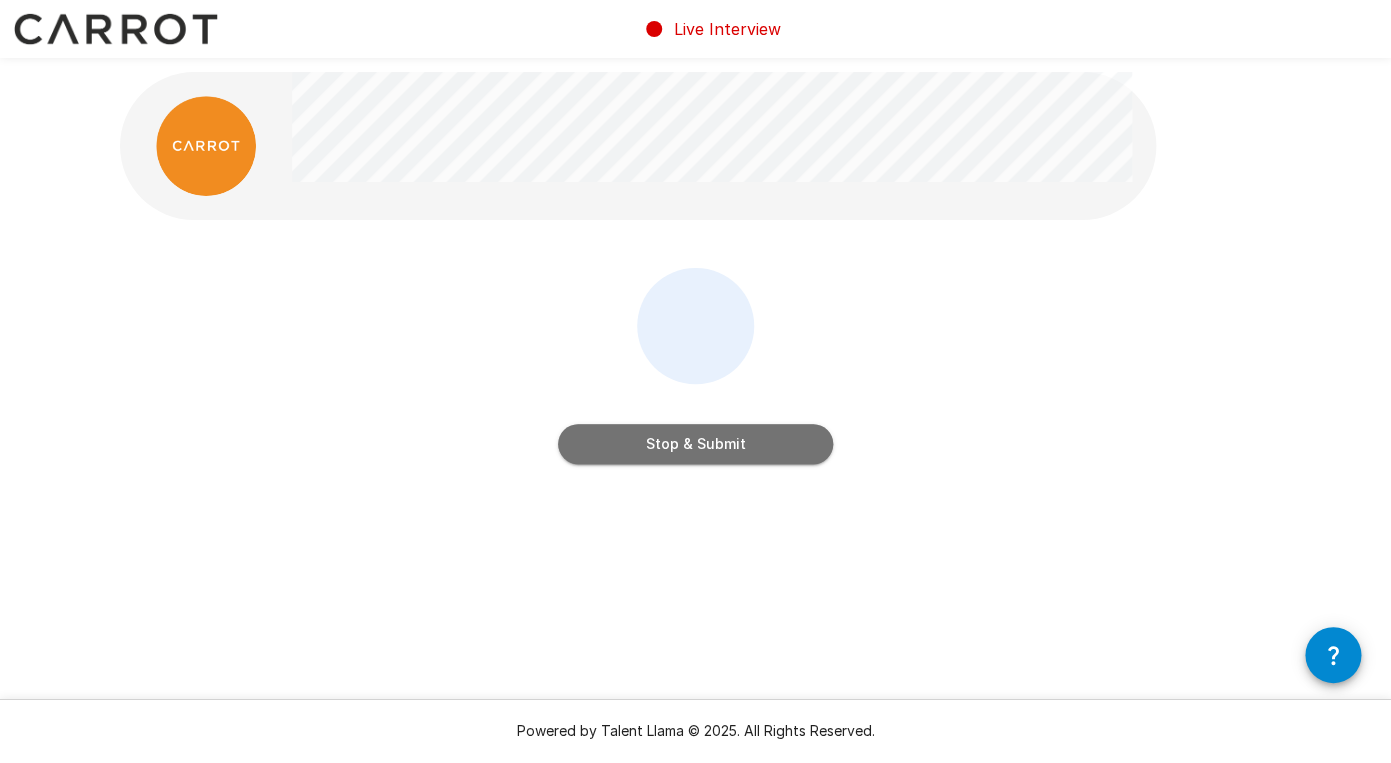 click on "Stop & Submit" at bounding box center [695, 444] 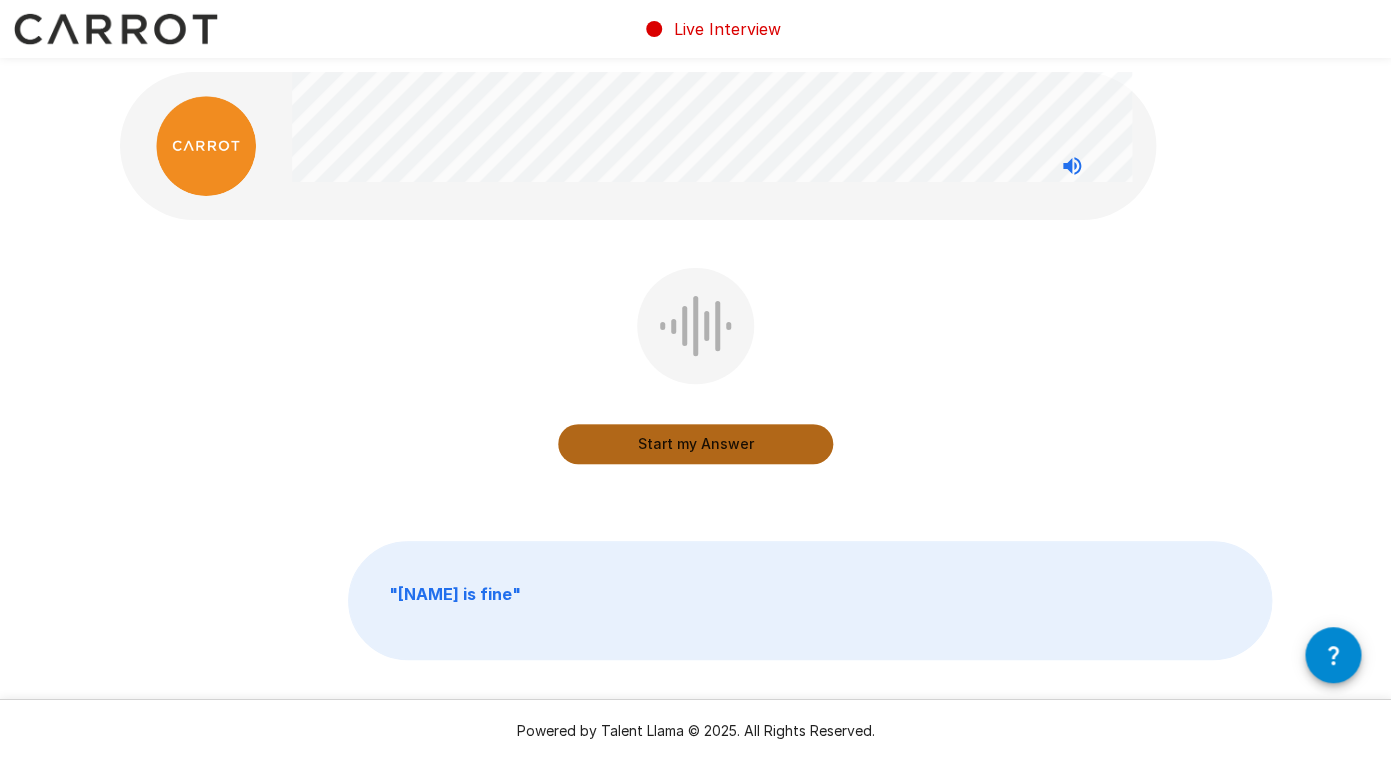 click on "Start my Answer" at bounding box center (695, 444) 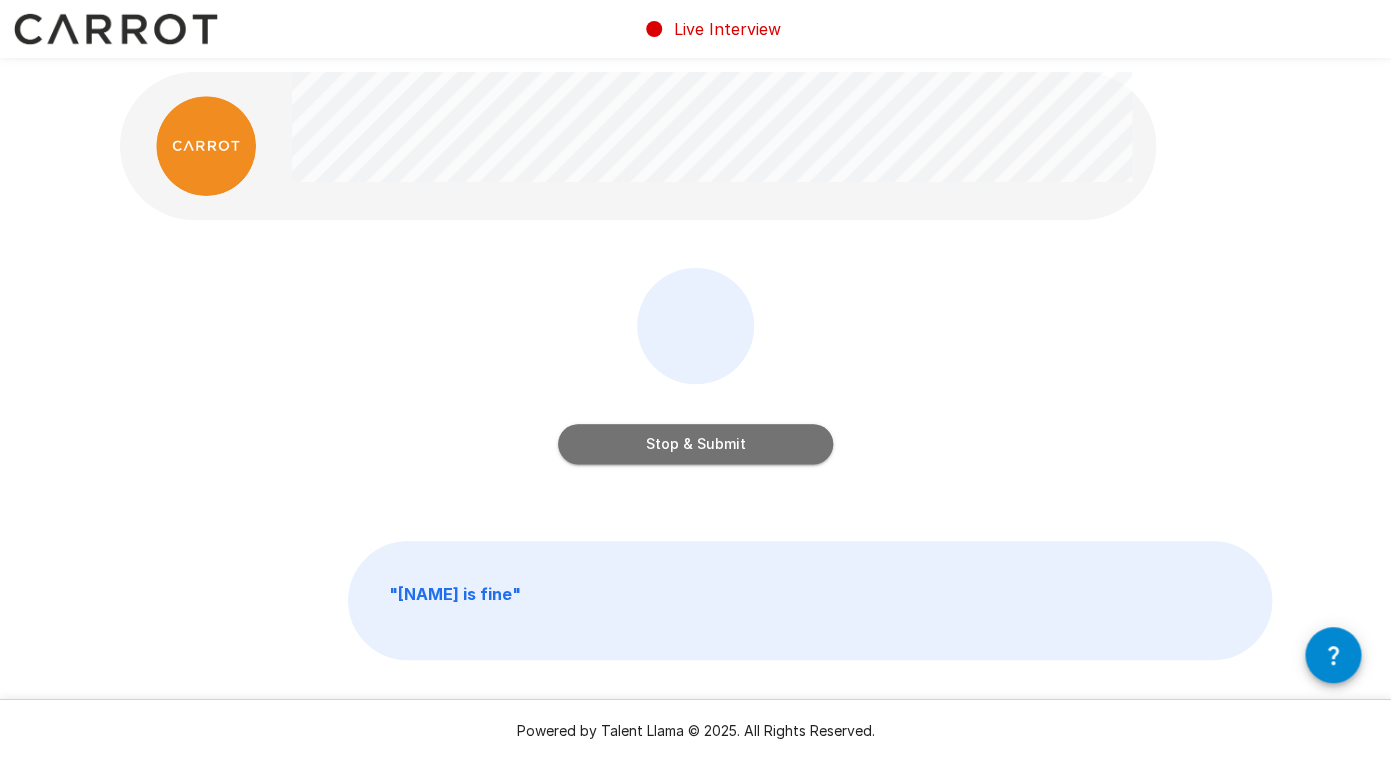 click on "Stop & Submit" at bounding box center [695, 444] 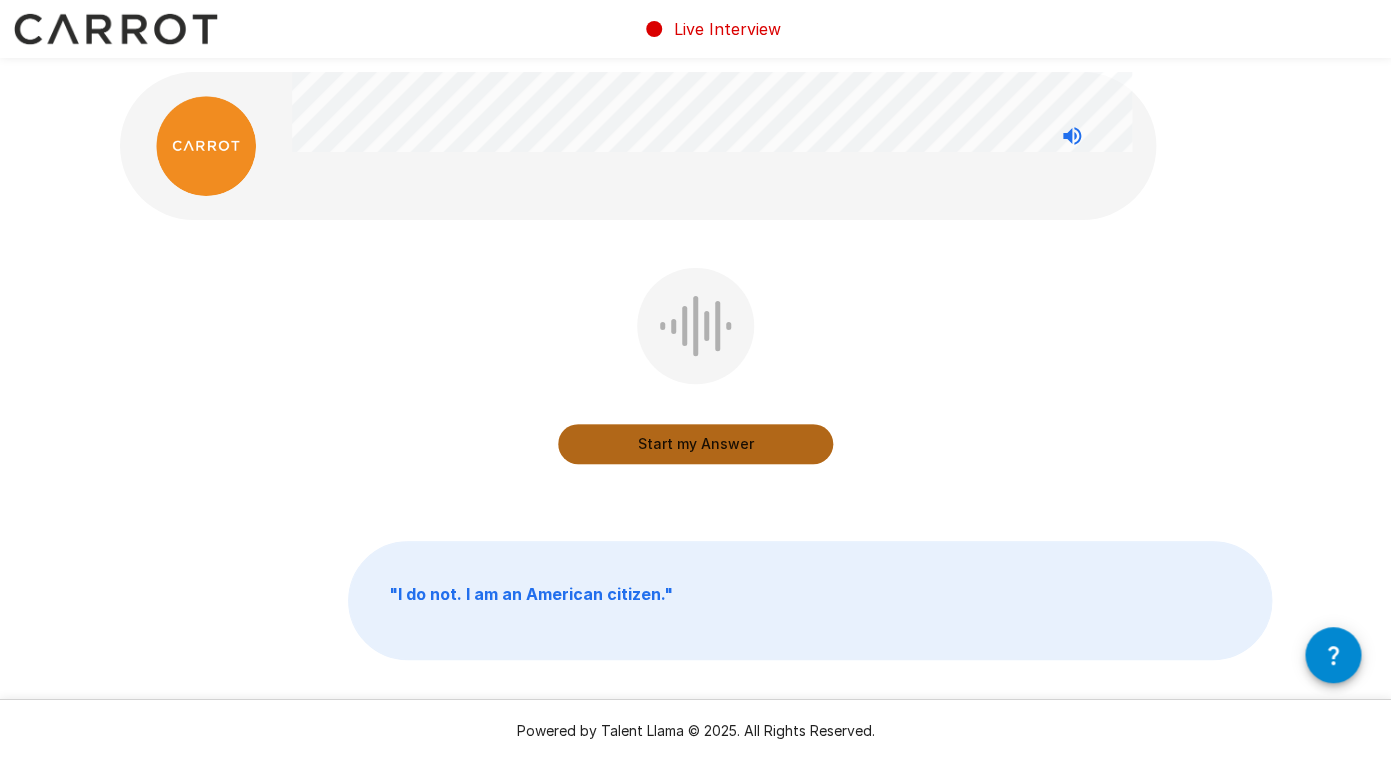click on "Start my Answer" at bounding box center (695, 444) 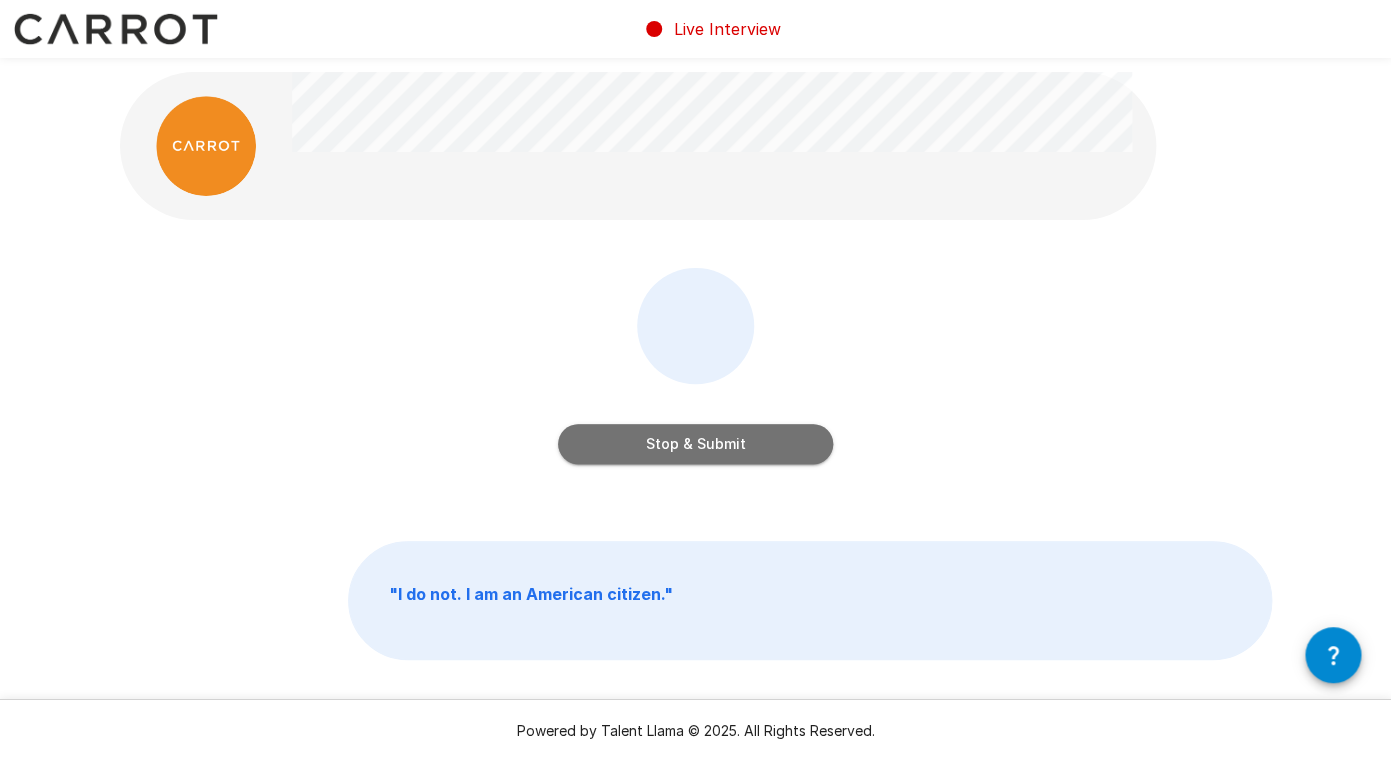 click on "Stop & Submit" at bounding box center (695, 444) 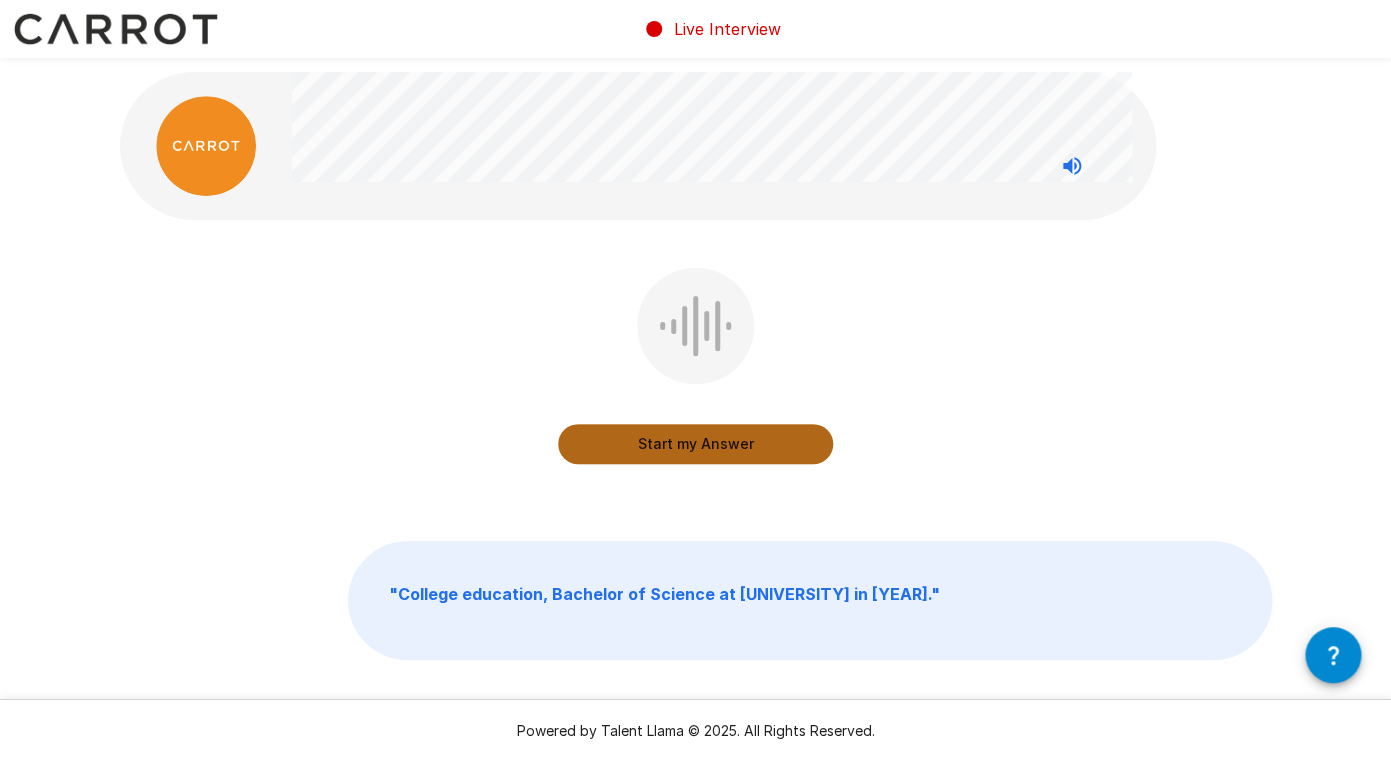 click on "Start my Answer" at bounding box center [695, 444] 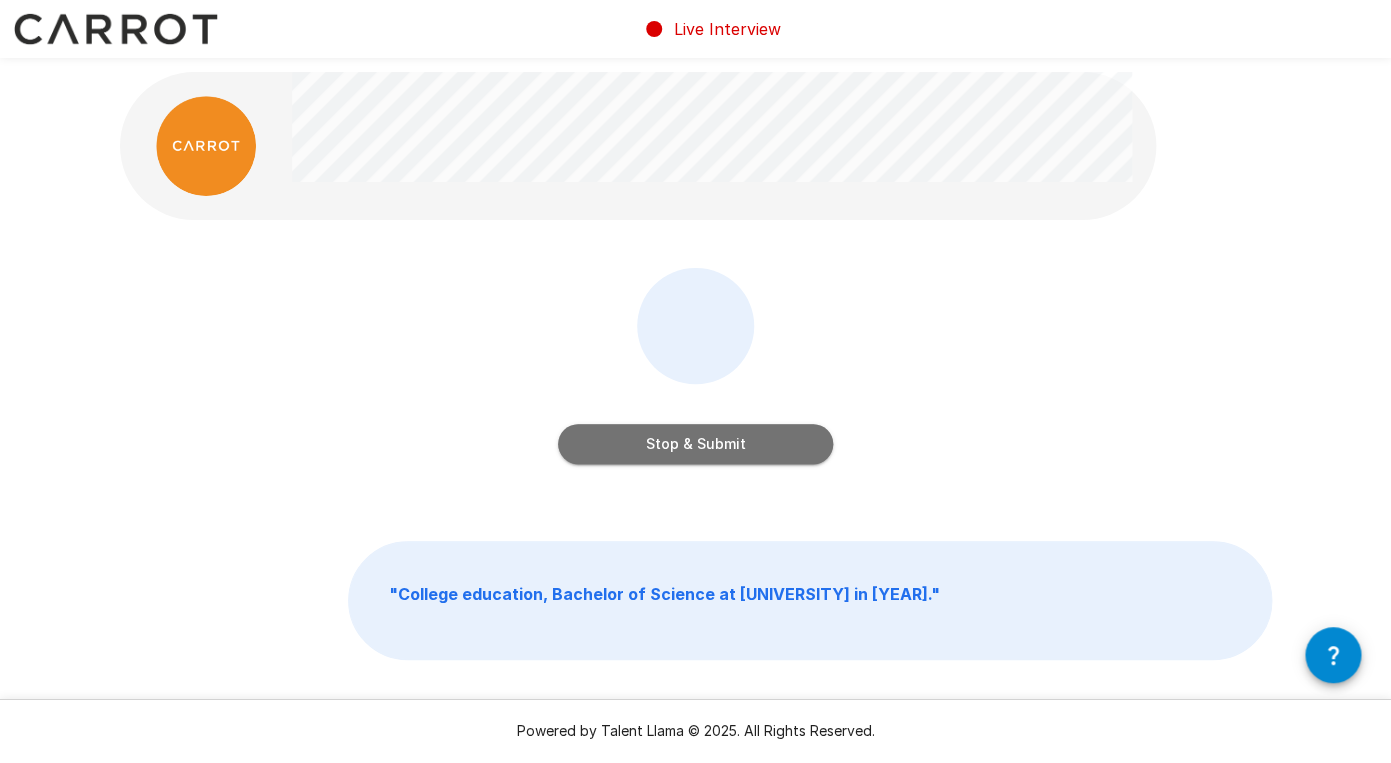 click on "Stop & Submit" at bounding box center (695, 444) 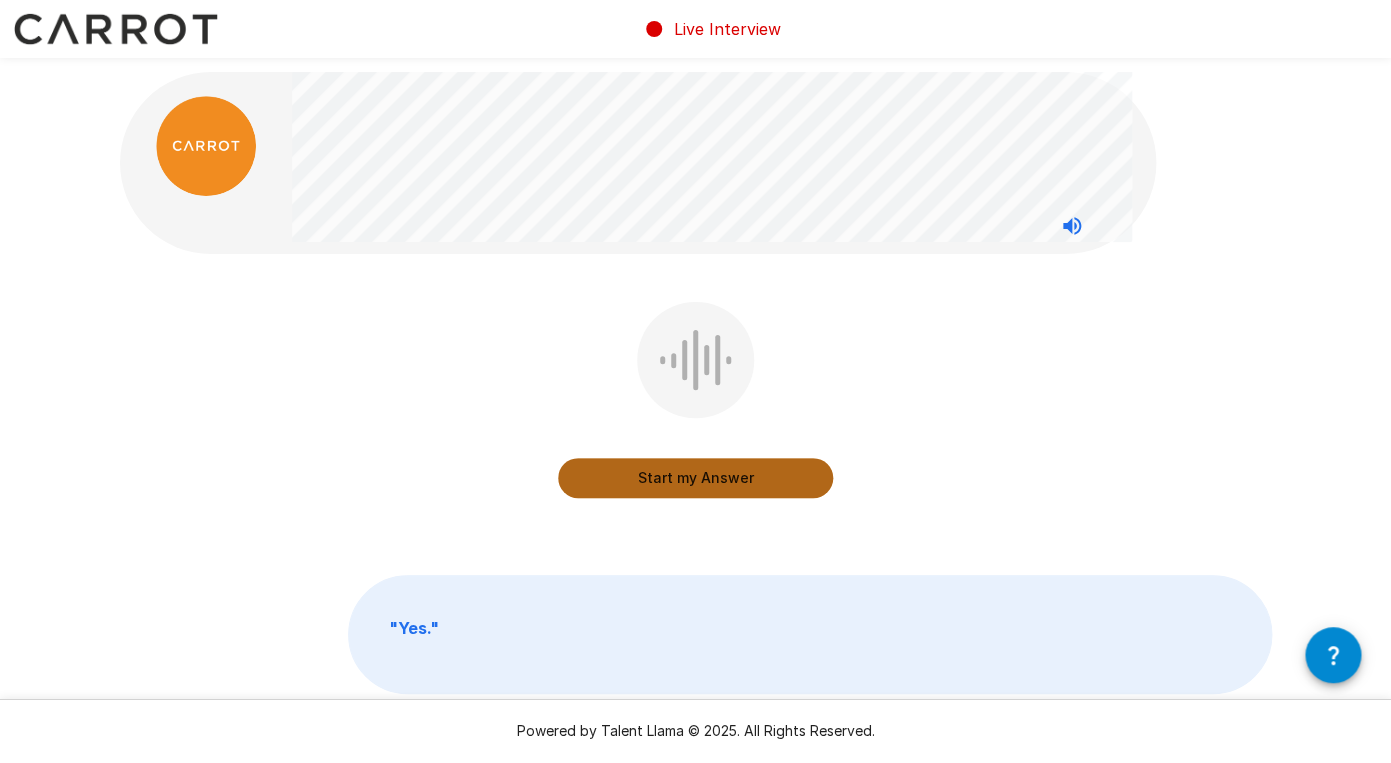 click on "Start my Answer" at bounding box center [695, 478] 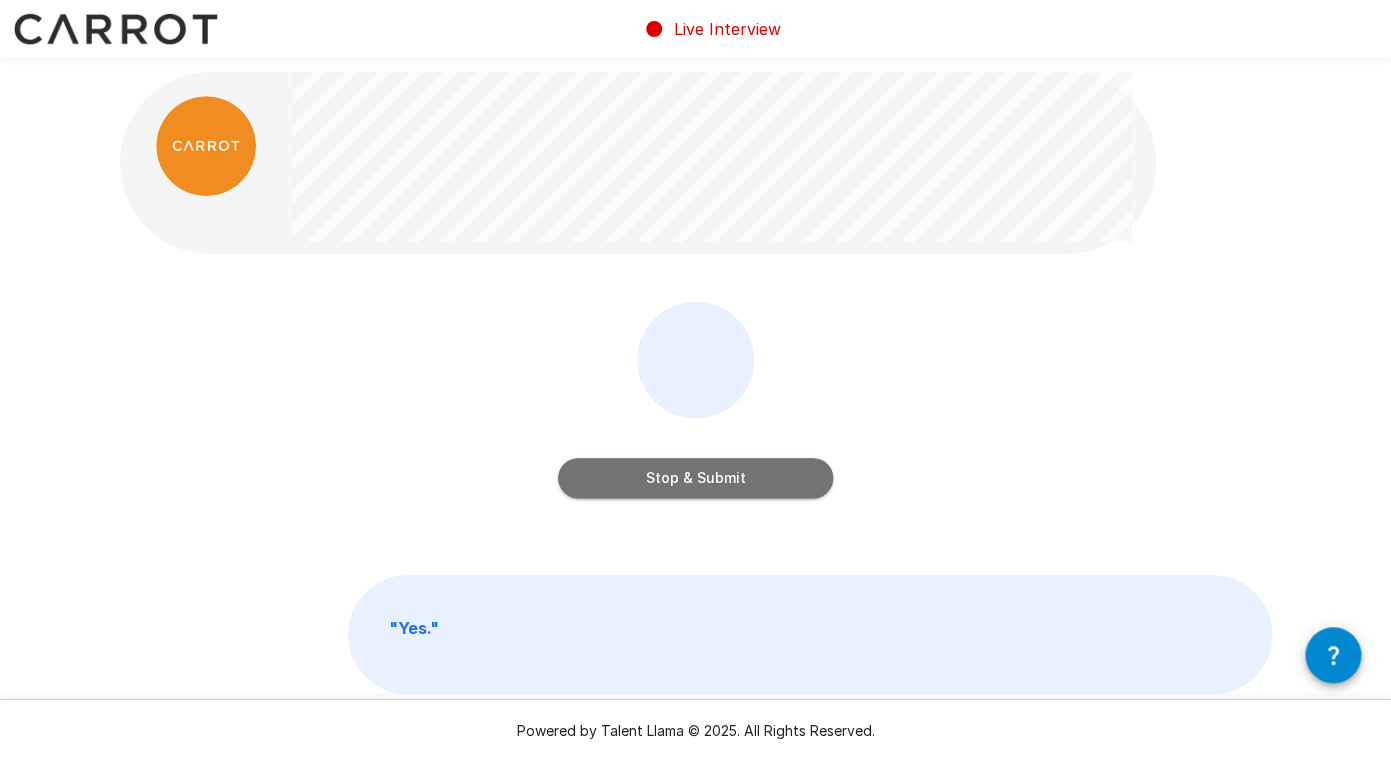click on "Stop & Submit" at bounding box center [695, 478] 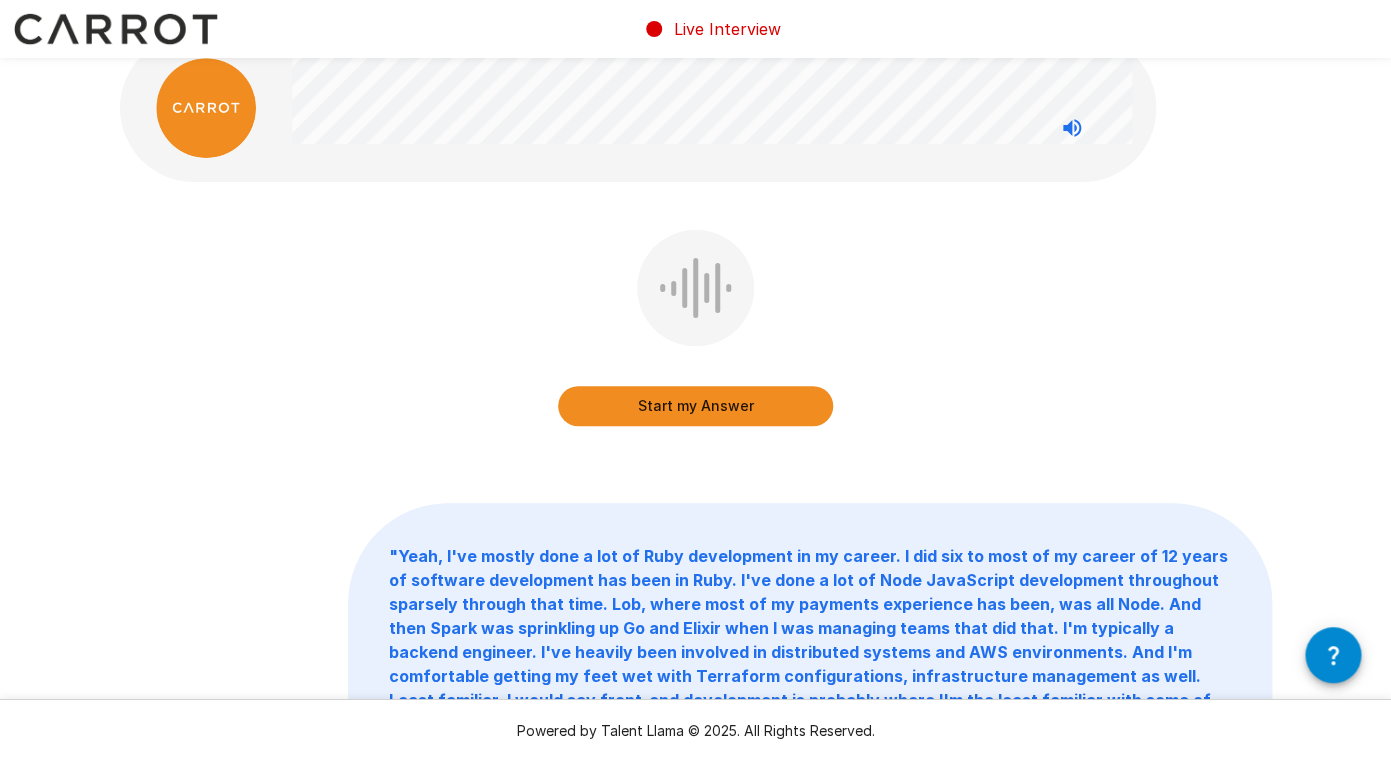 scroll, scrollTop: 48, scrollLeft: 0, axis: vertical 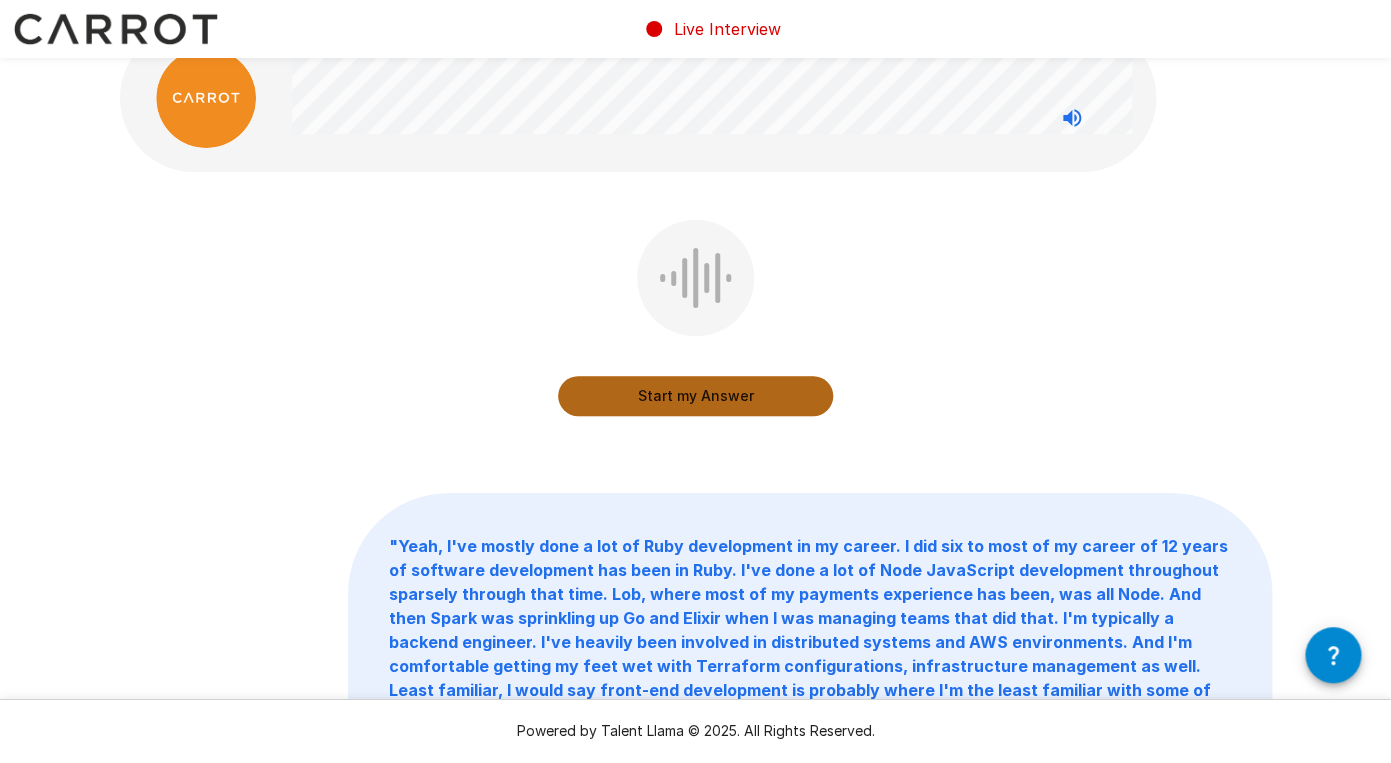 click on "Start my Answer" at bounding box center [695, 396] 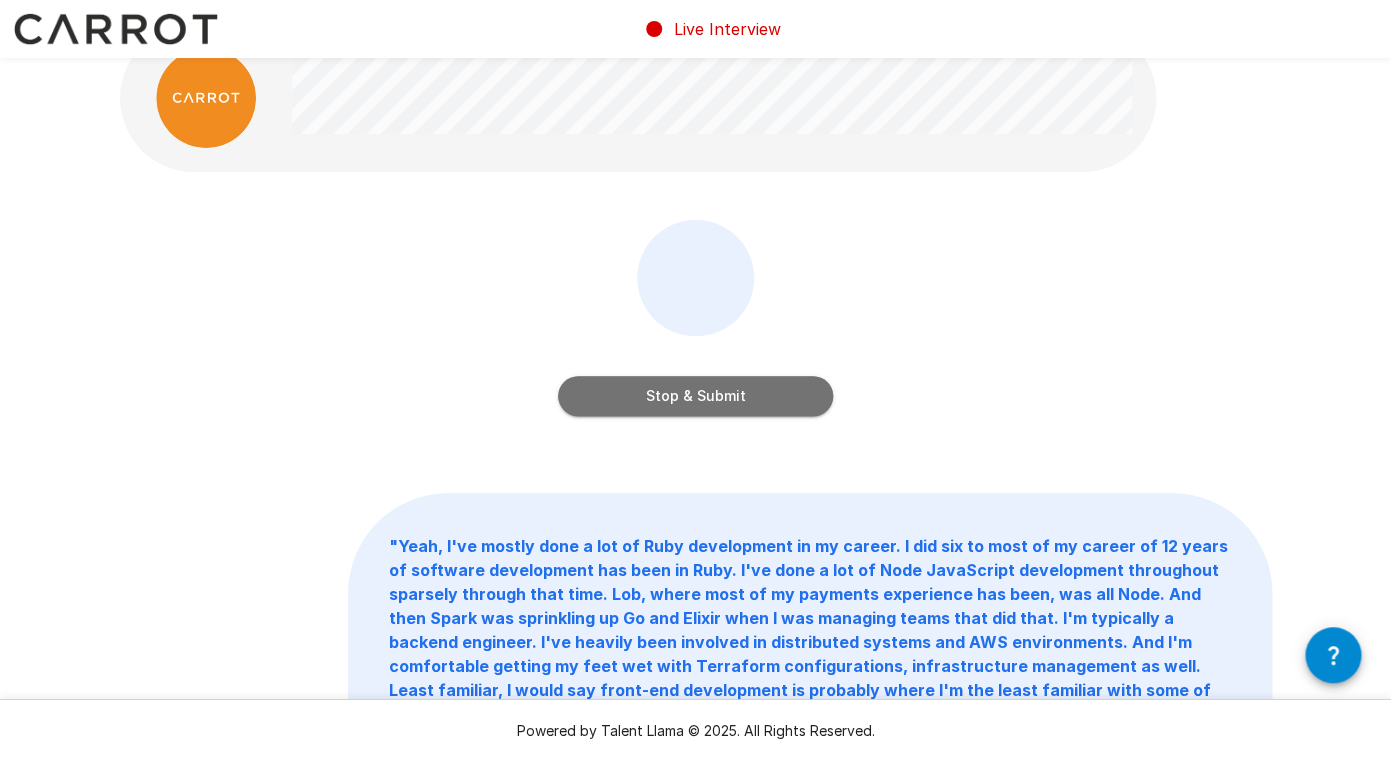 click on "Stop & Submit" at bounding box center (695, 396) 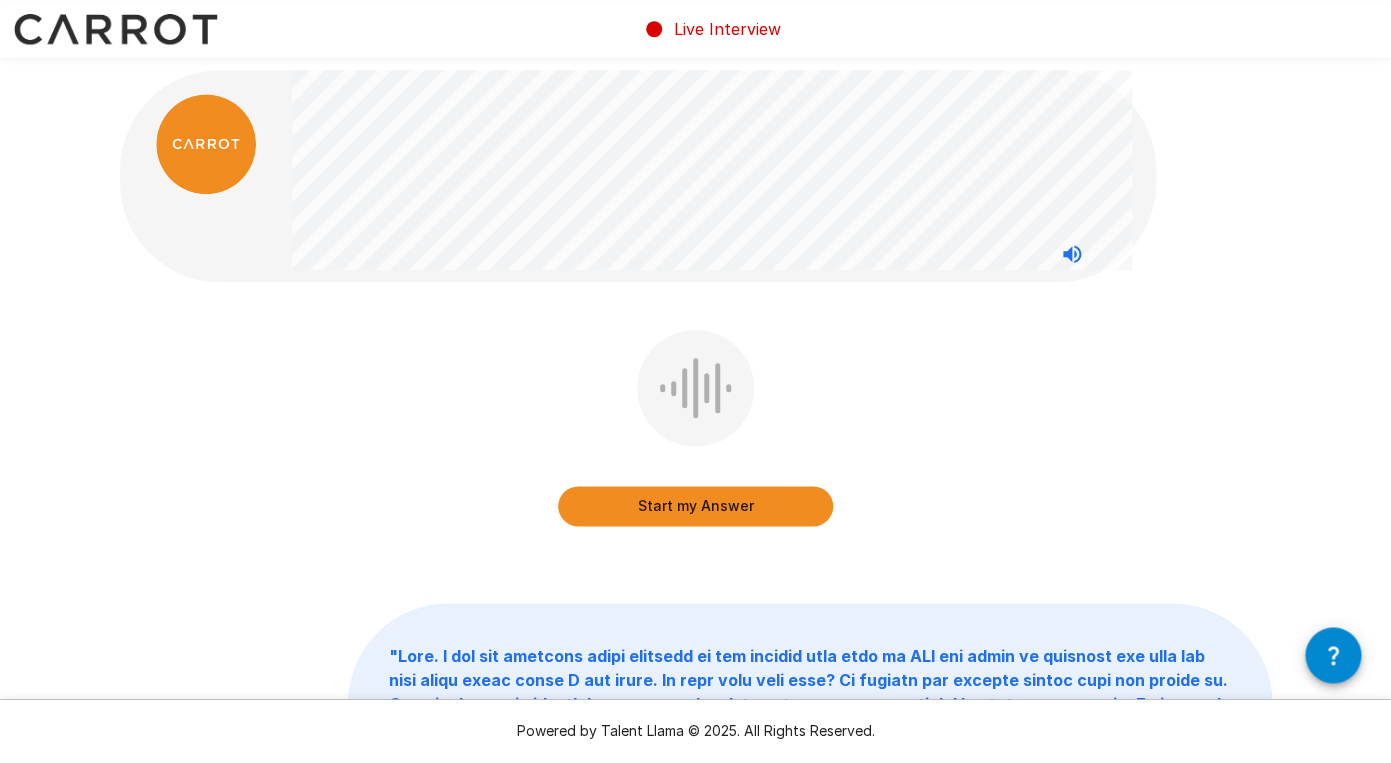scroll, scrollTop: 0, scrollLeft: 0, axis: both 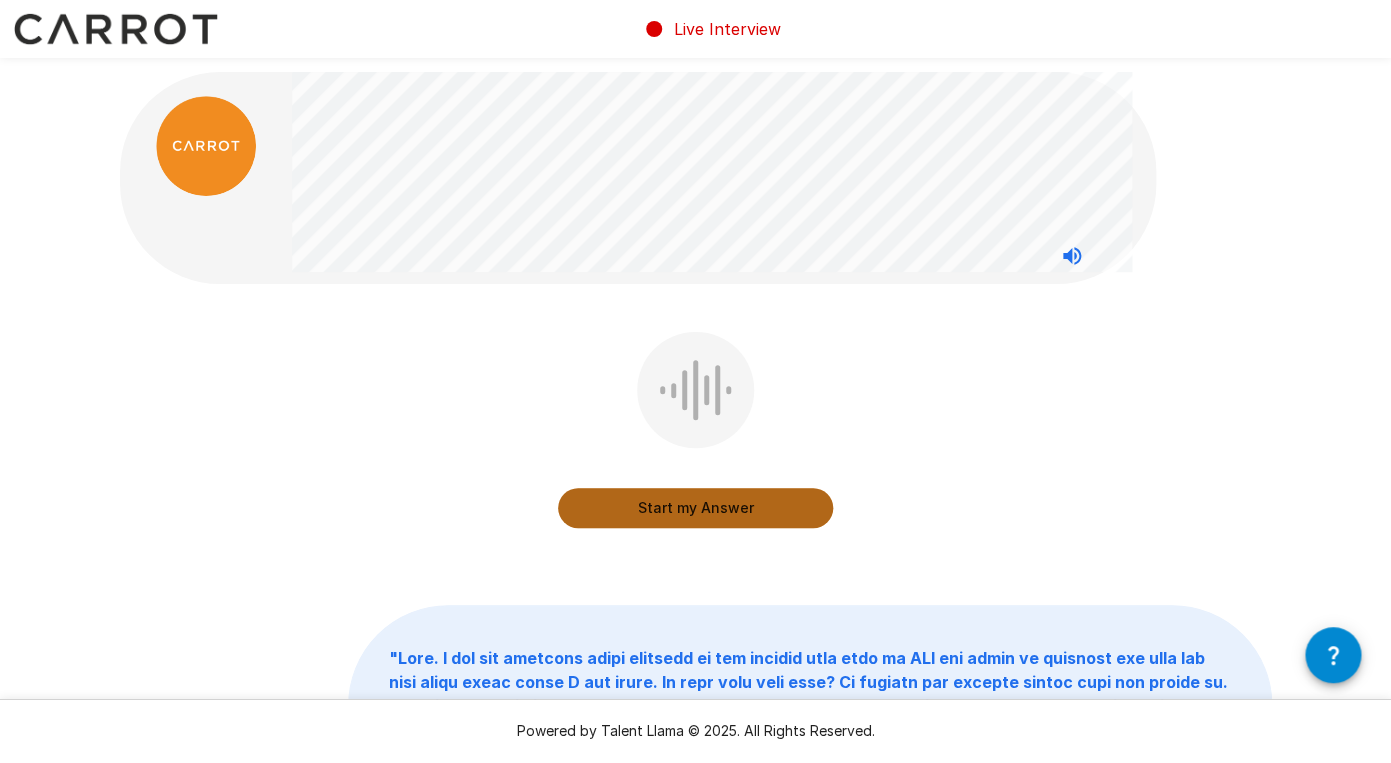 click on "Start my Answer" at bounding box center [695, 508] 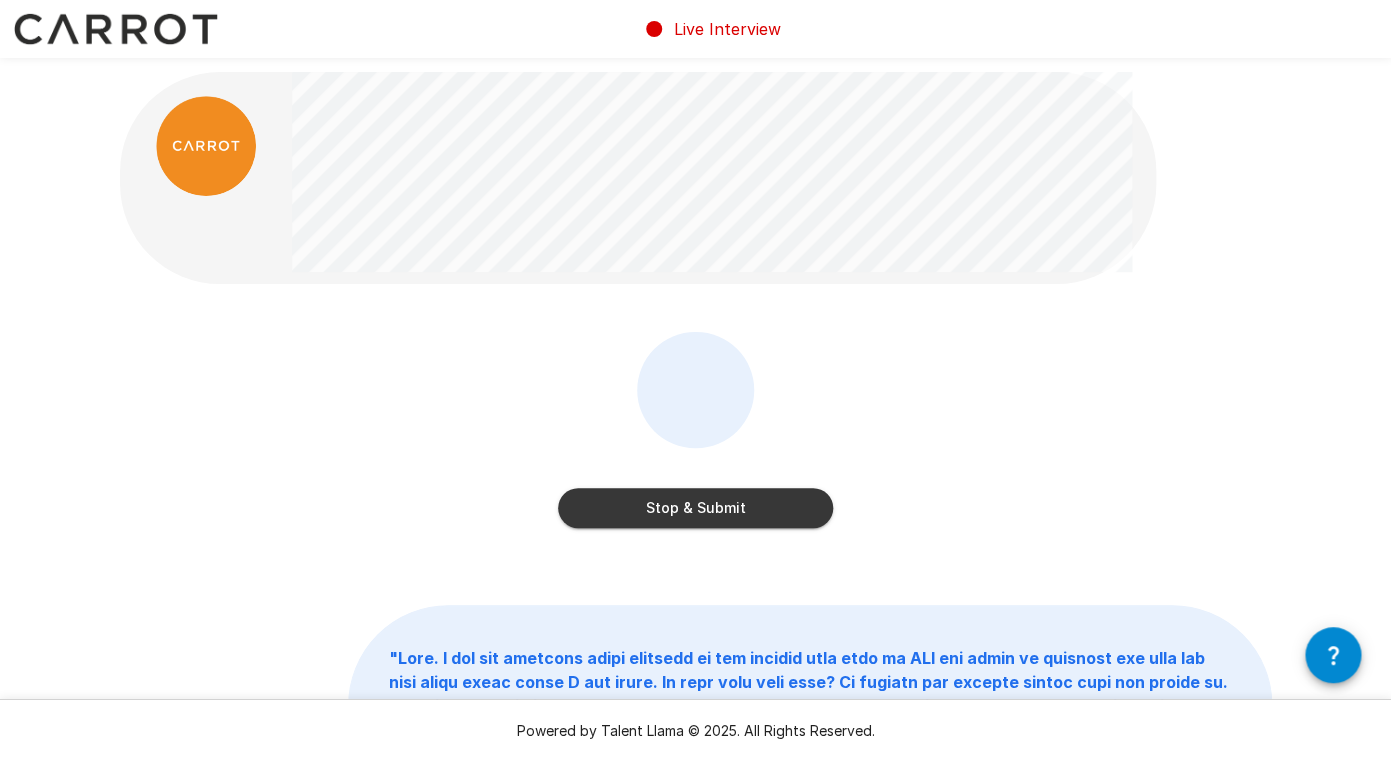 click on "Stop & Submit" at bounding box center (695, 508) 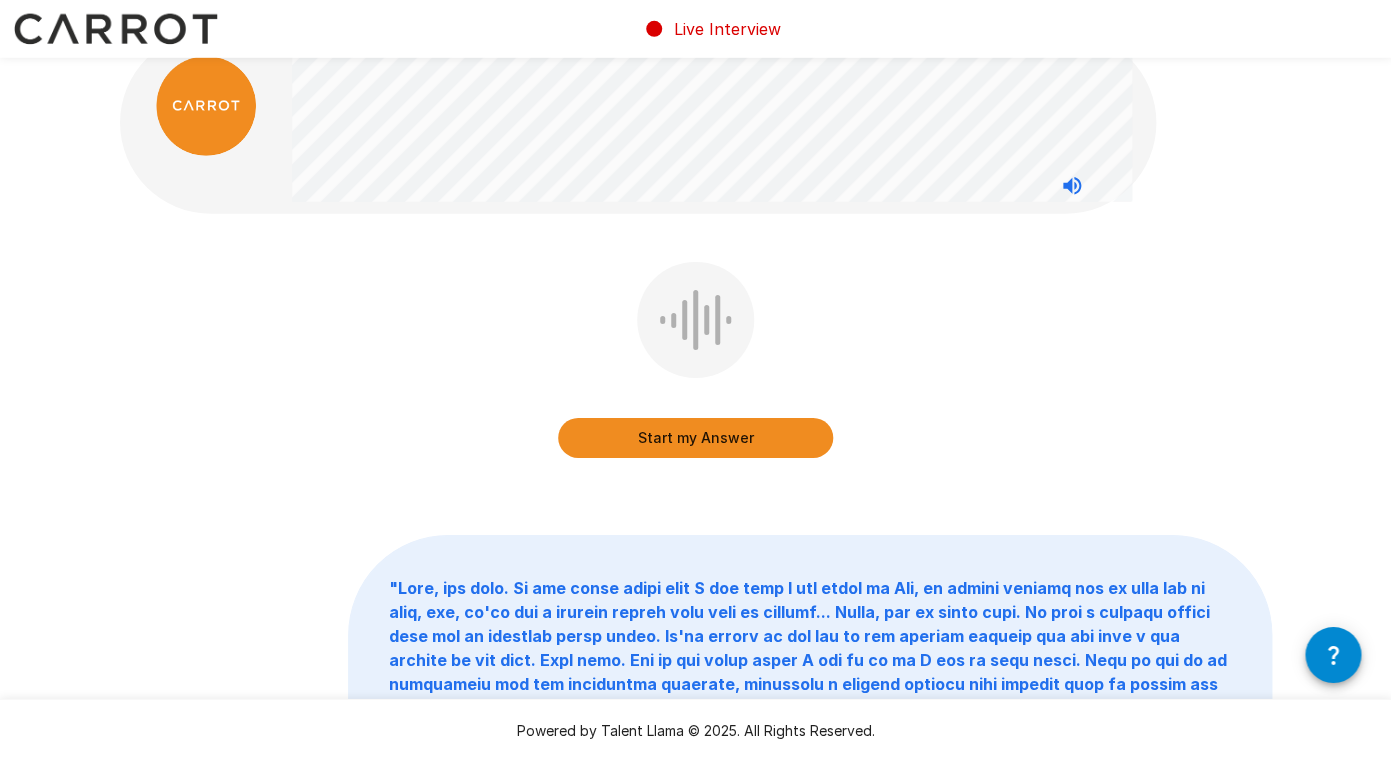 scroll, scrollTop: 0, scrollLeft: 0, axis: both 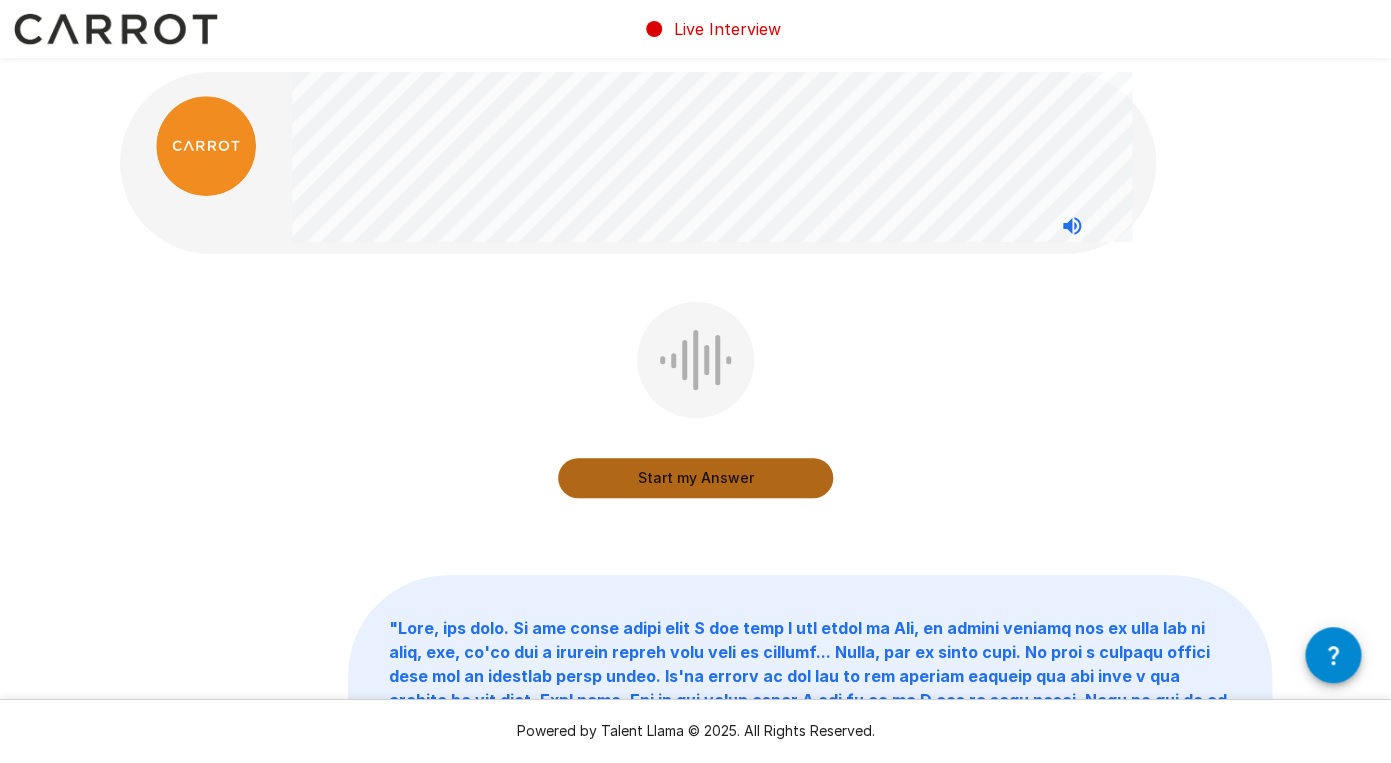click on "Start my Answer" at bounding box center (695, 478) 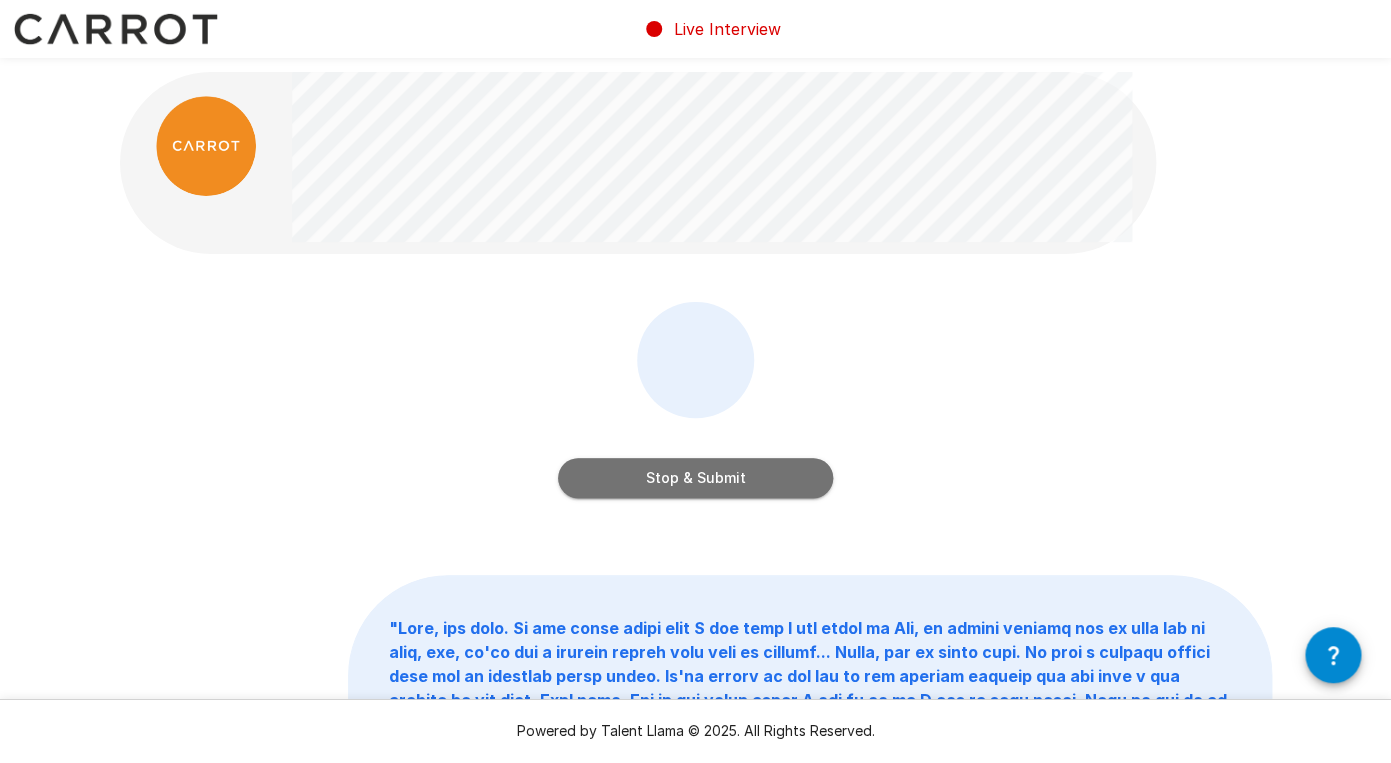 click on "Stop & Submit" at bounding box center [695, 478] 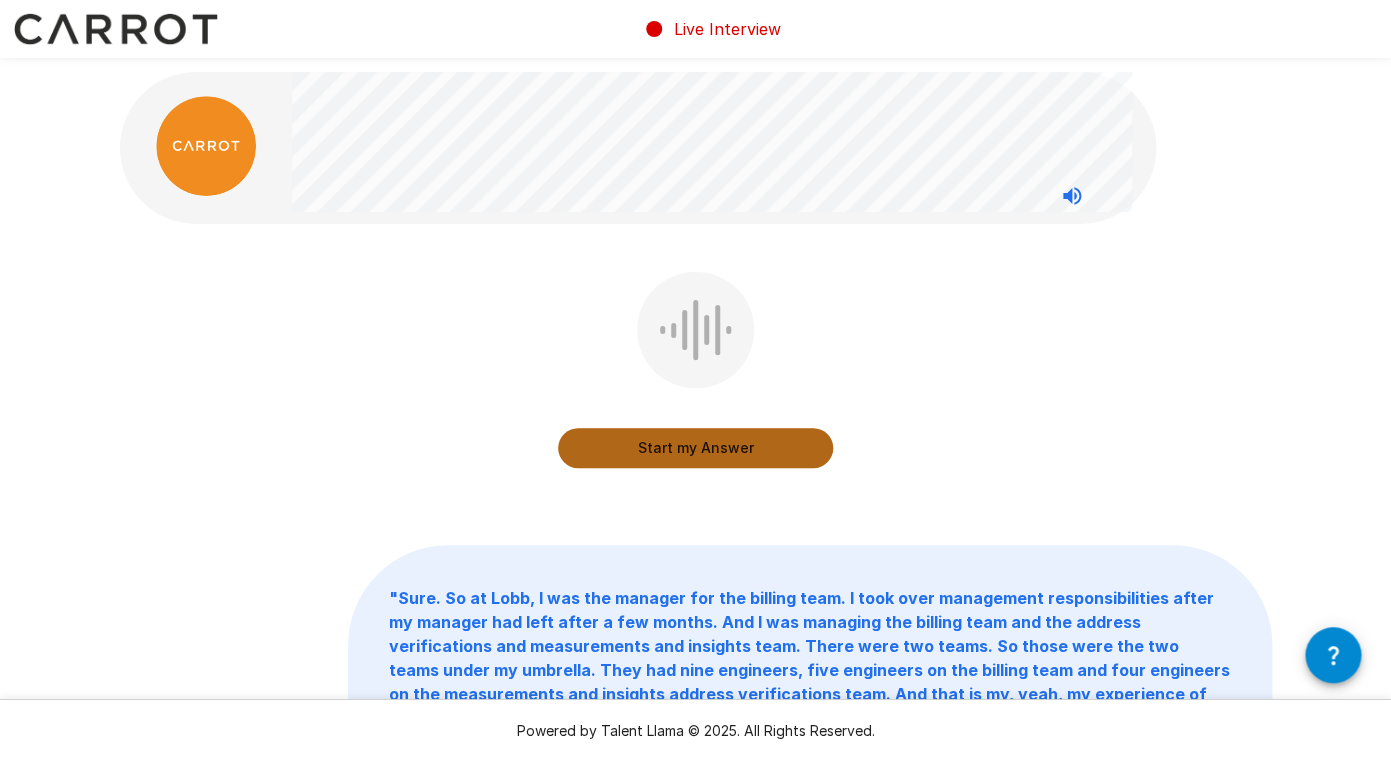 click on "Start my Answer" at bounding box center (695, 448) 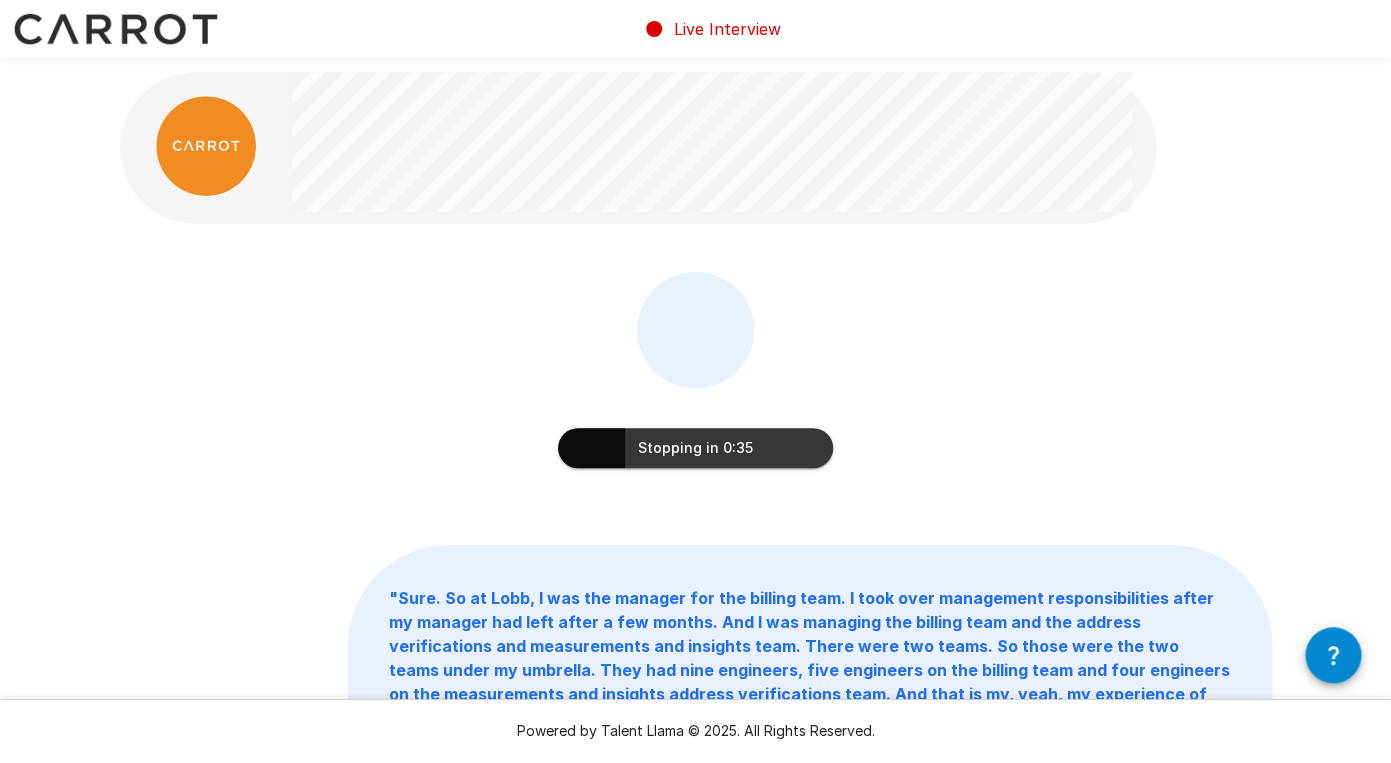 click on "Stopping in 0:35" at bounding box center (695, 448) 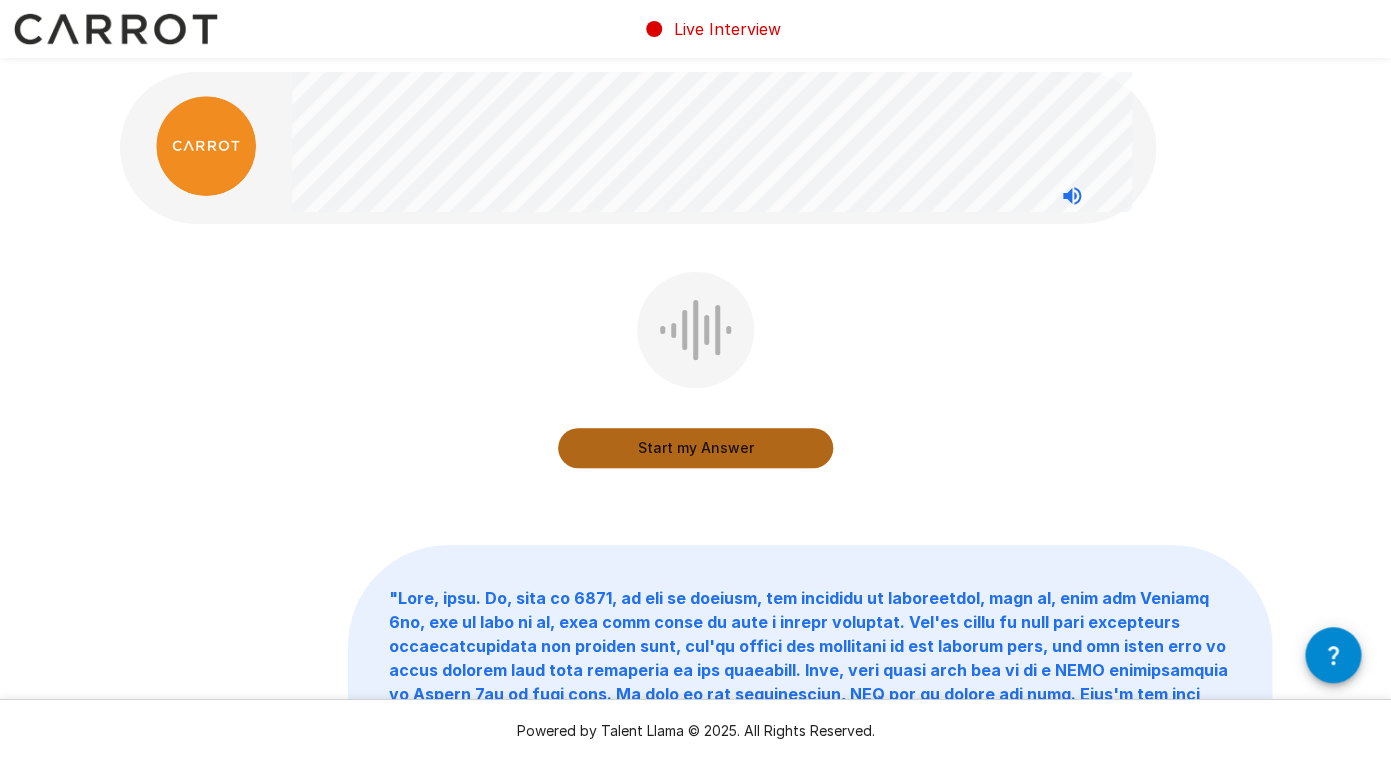 click on "Start my Answer" at bounding box center (695, 448) 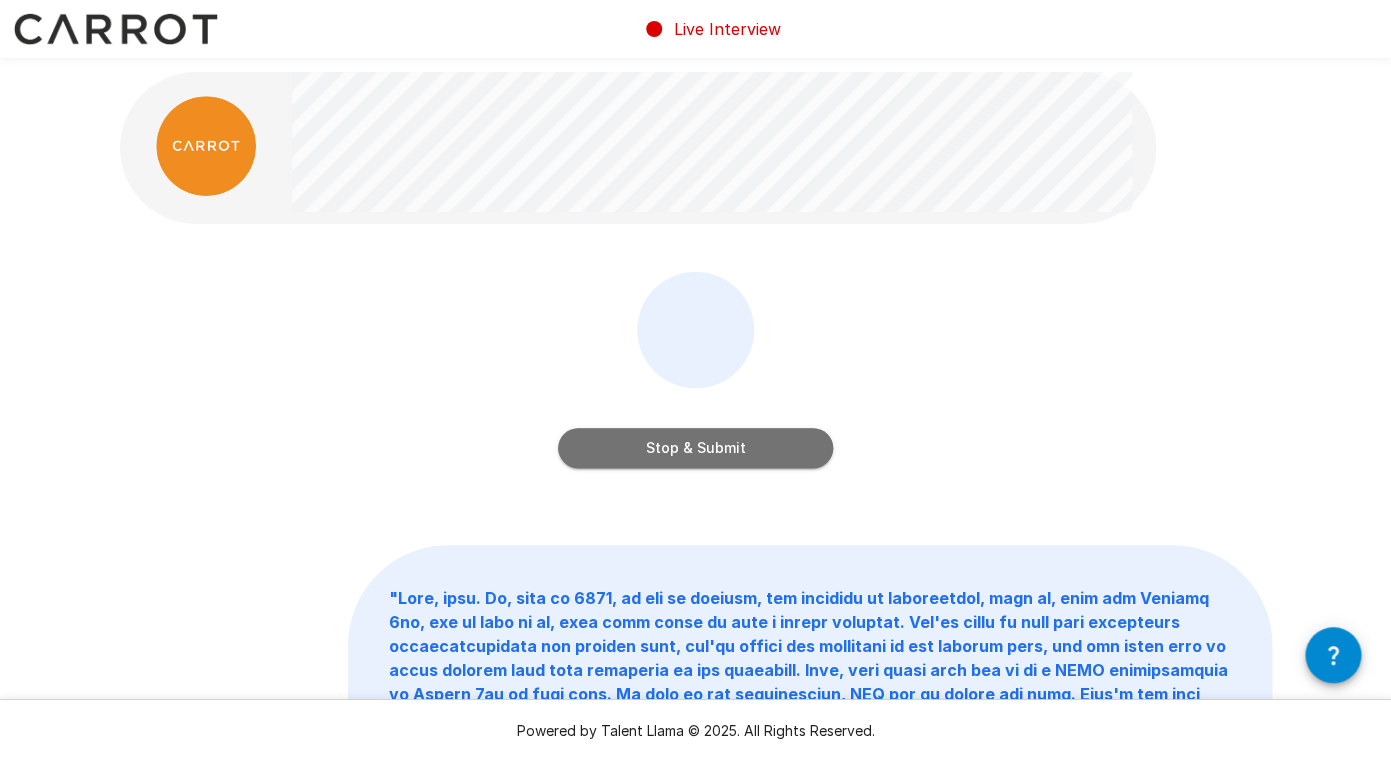click on "Stop & Submit" at bounding box center [695, 448] 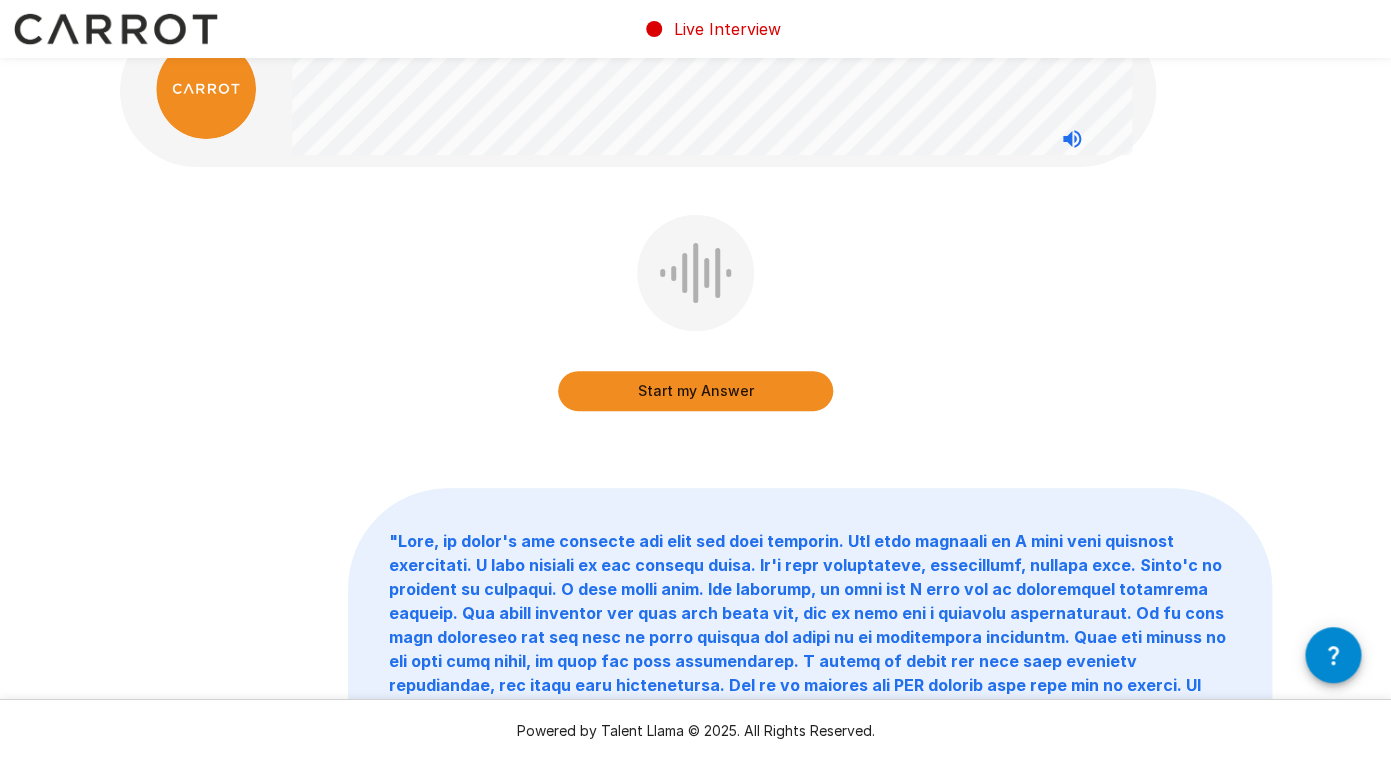 scroll, scrollTop: 0, scrollLeft: 0, axis: both 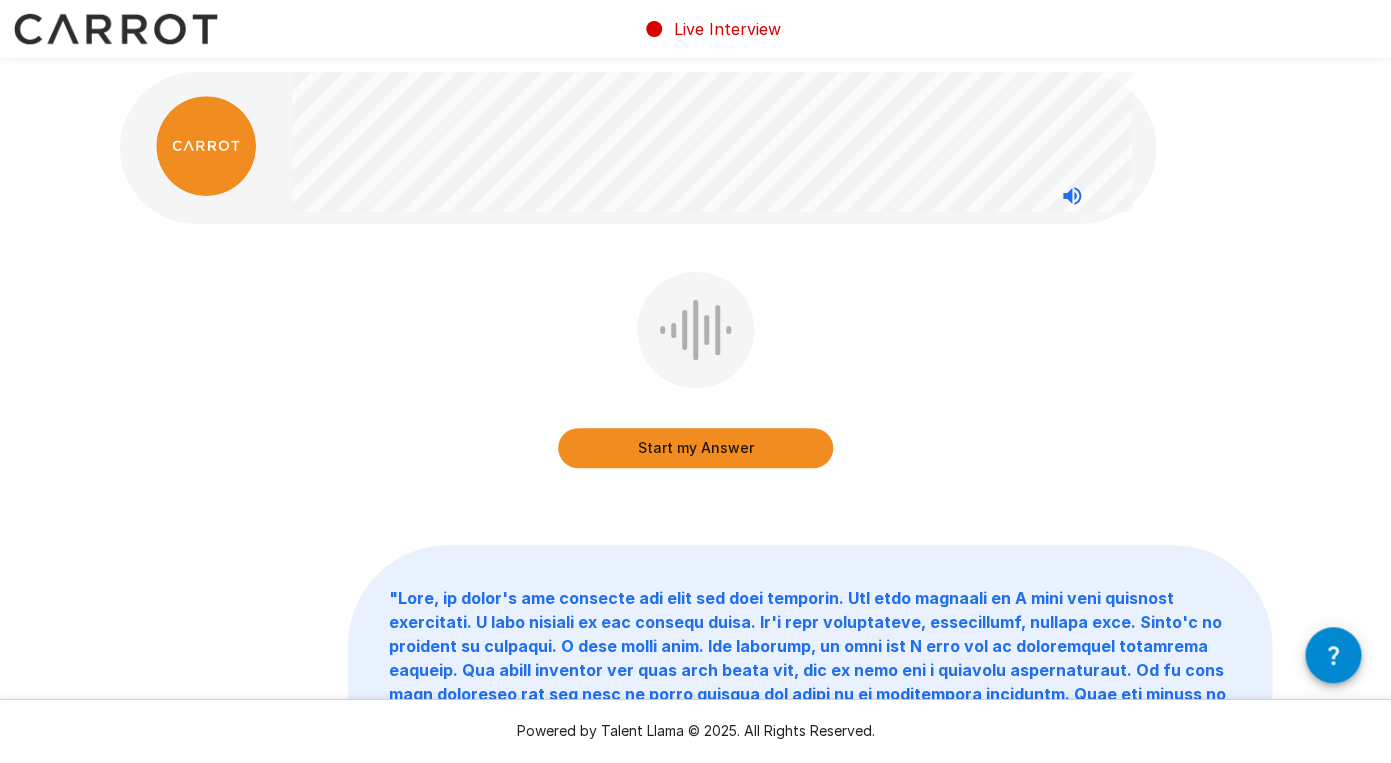 click on "Start my Answer" at bounding box center [695, 448] 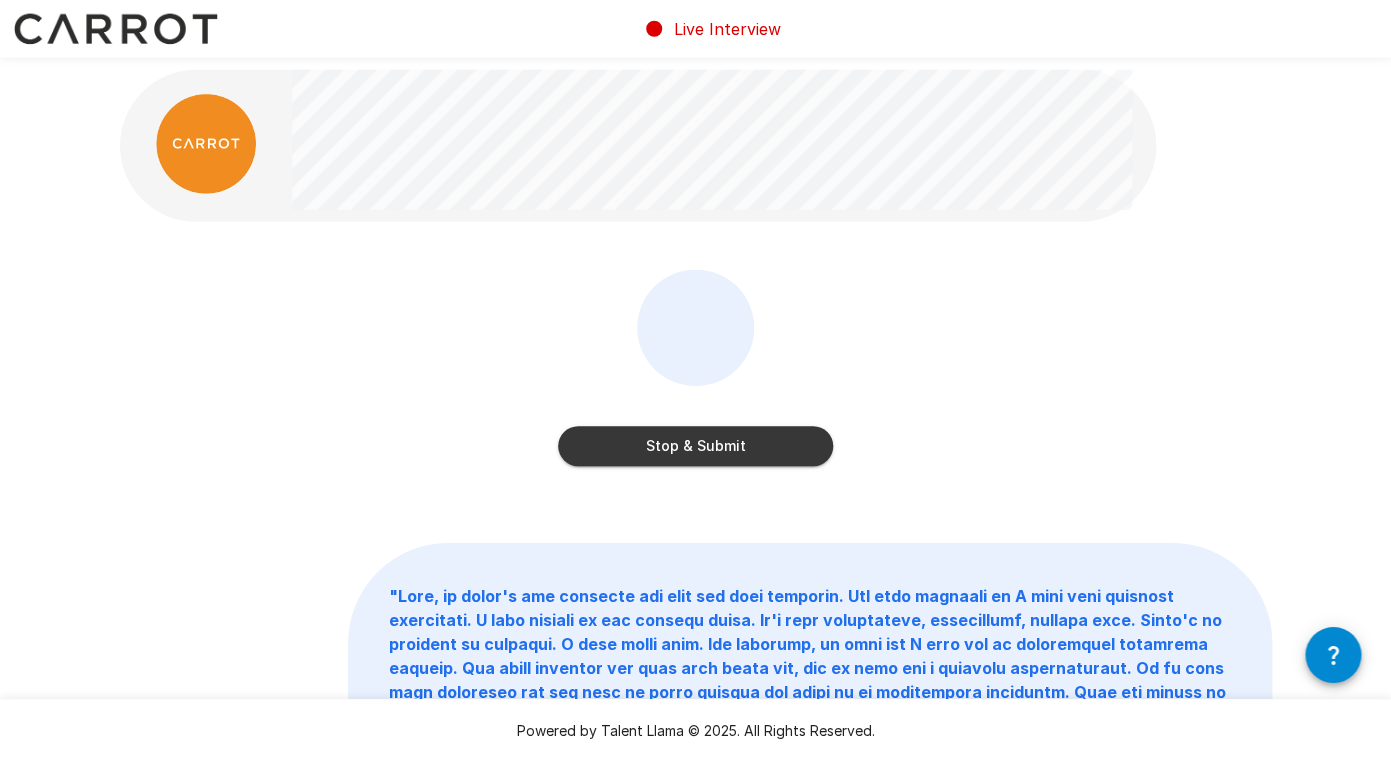 scroll, scrollTop: 0, scrollLeft: 0, axis: both 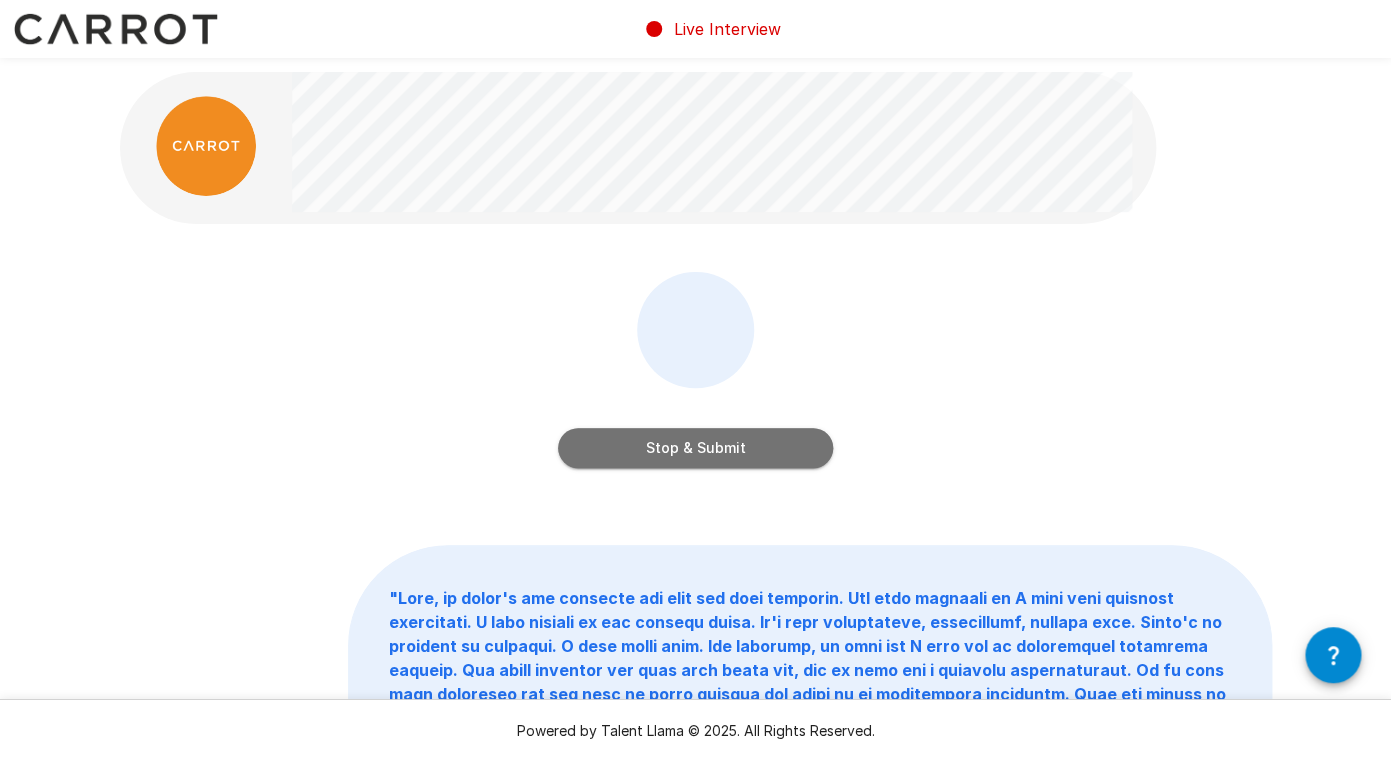 click on "Stop & Submit" at bounding box center [695, 448] 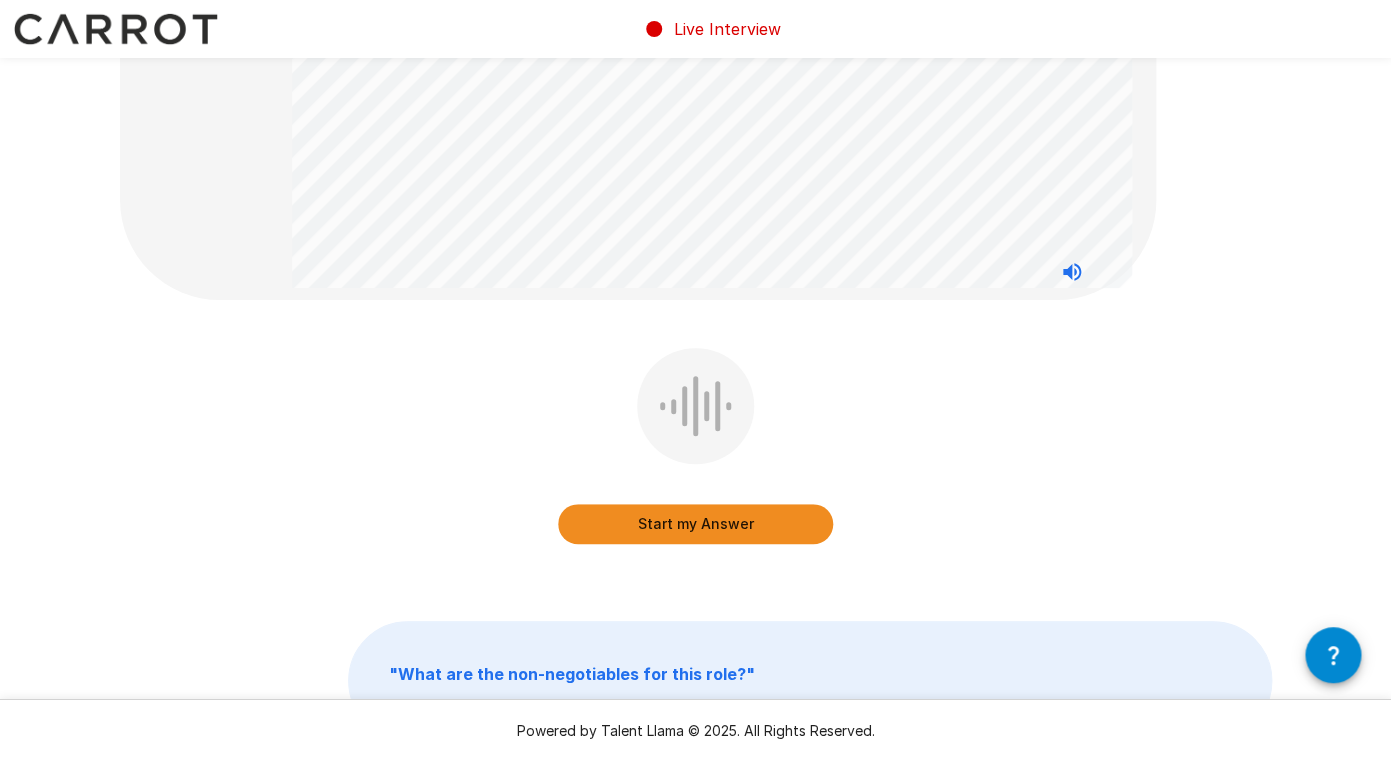 scroll, scrollTop: 163, scrollLeft: 0, axis: vertical 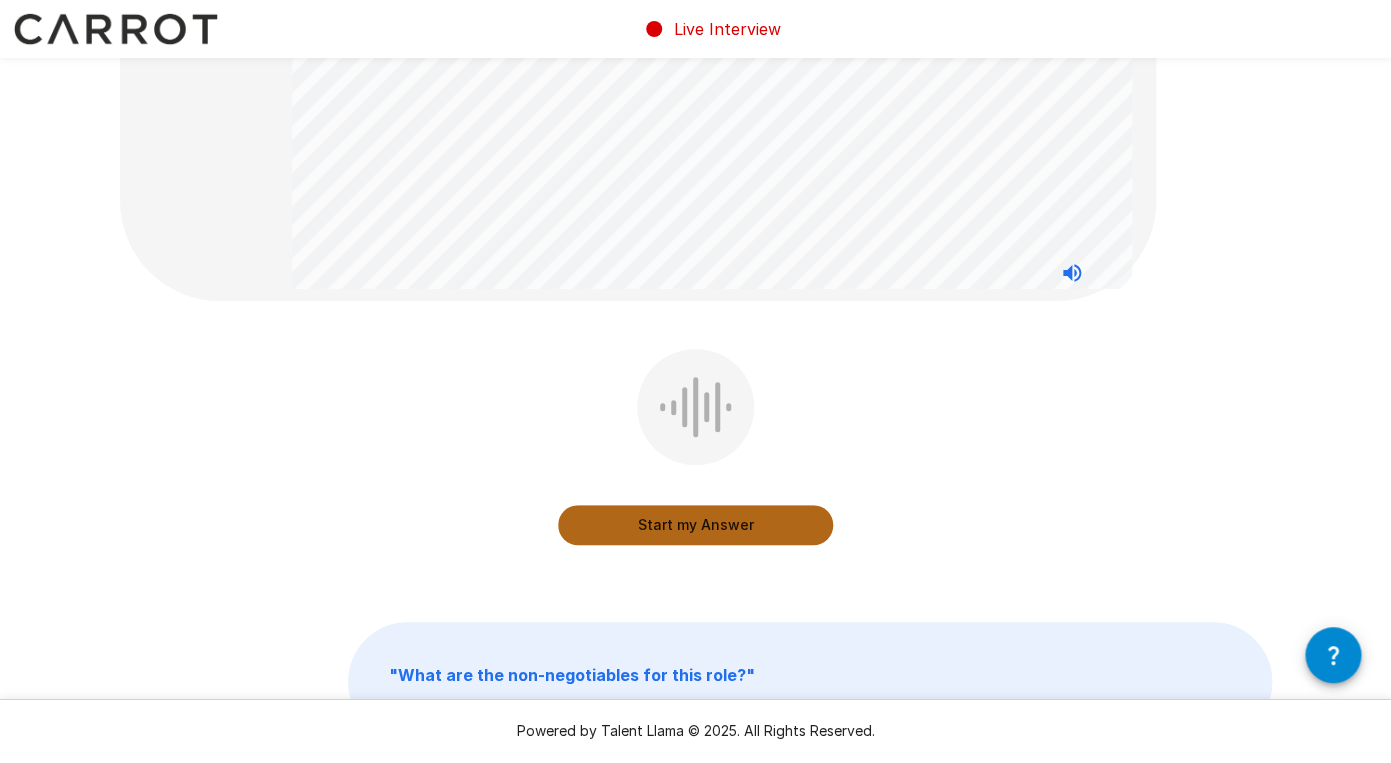click on "Start my Answer" at bounding box center (695, 525) 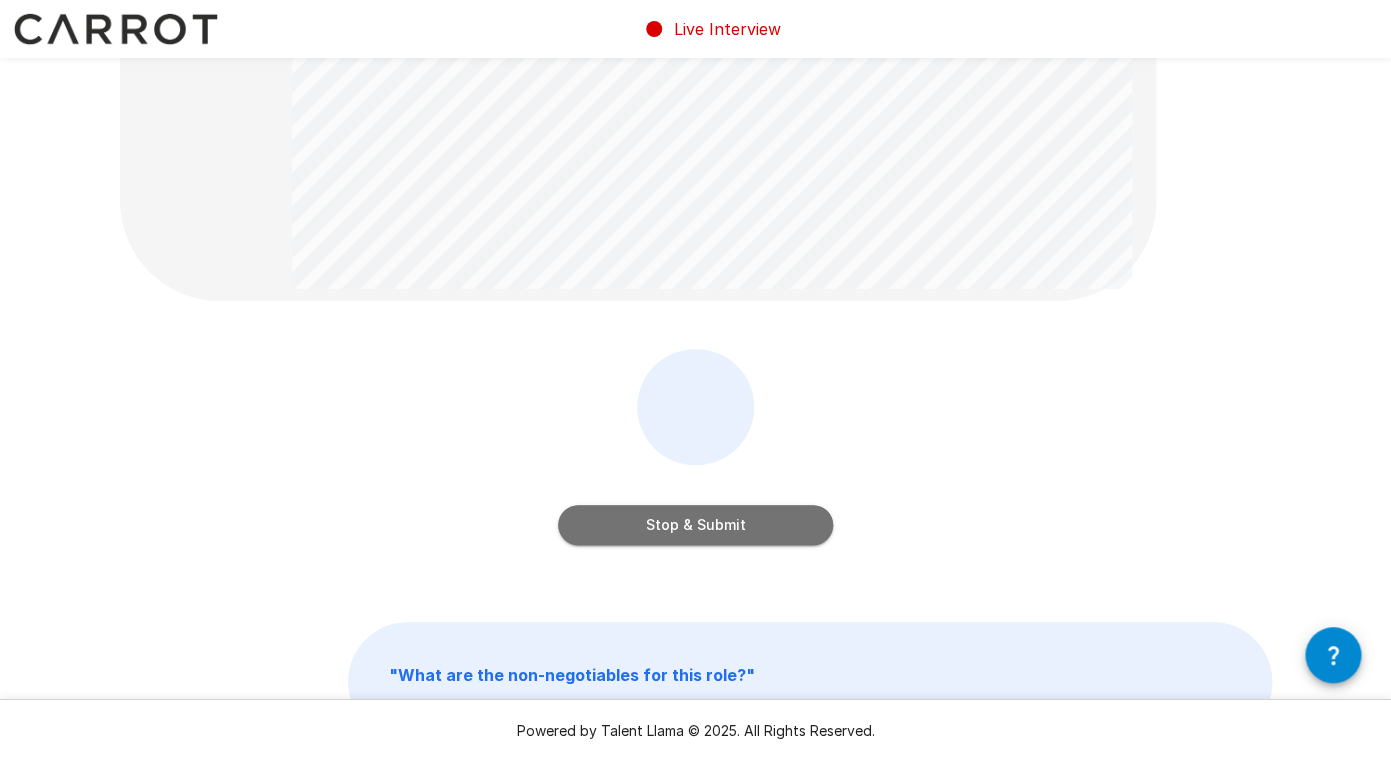 click on "Stop & Submit" at bounding box center [695, 525] 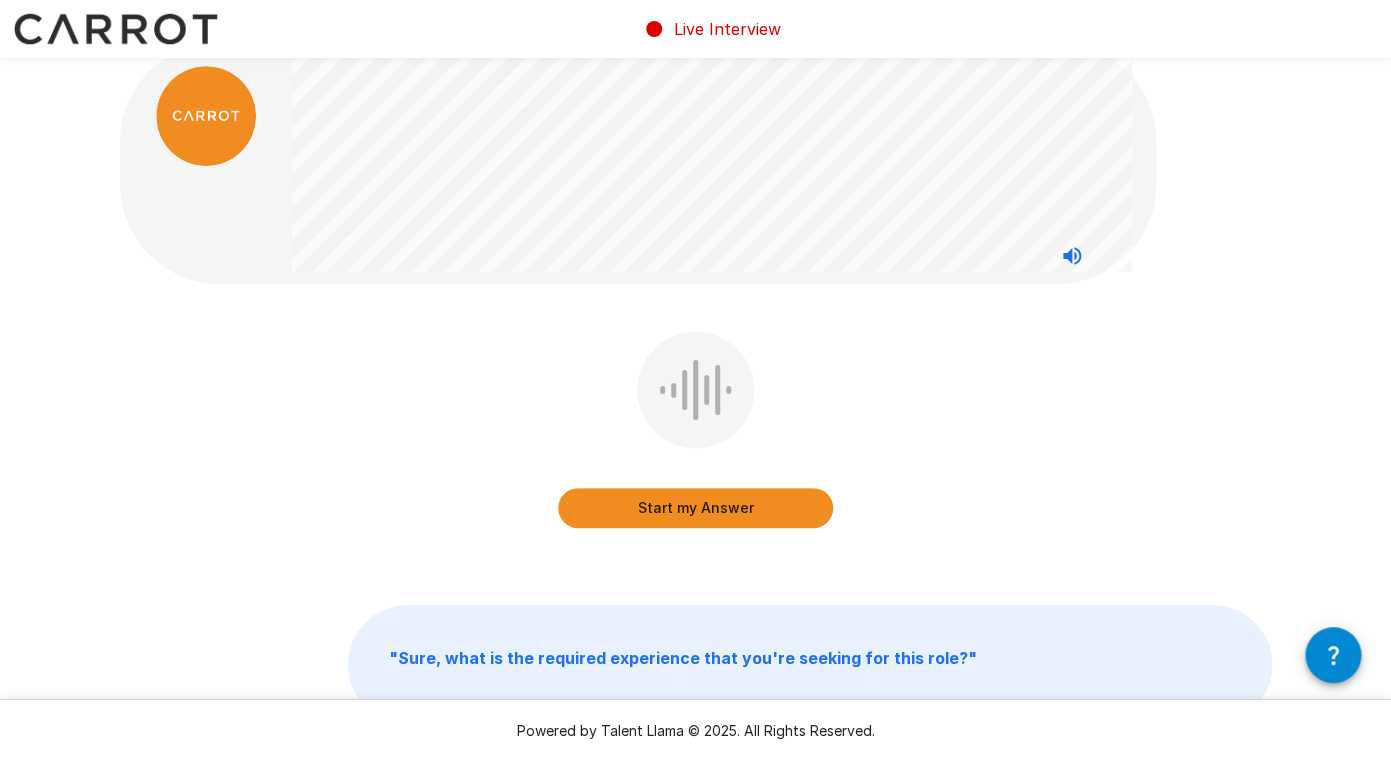 scroll, scrollTop: 31, scrollLeft: 0, axis: vertical 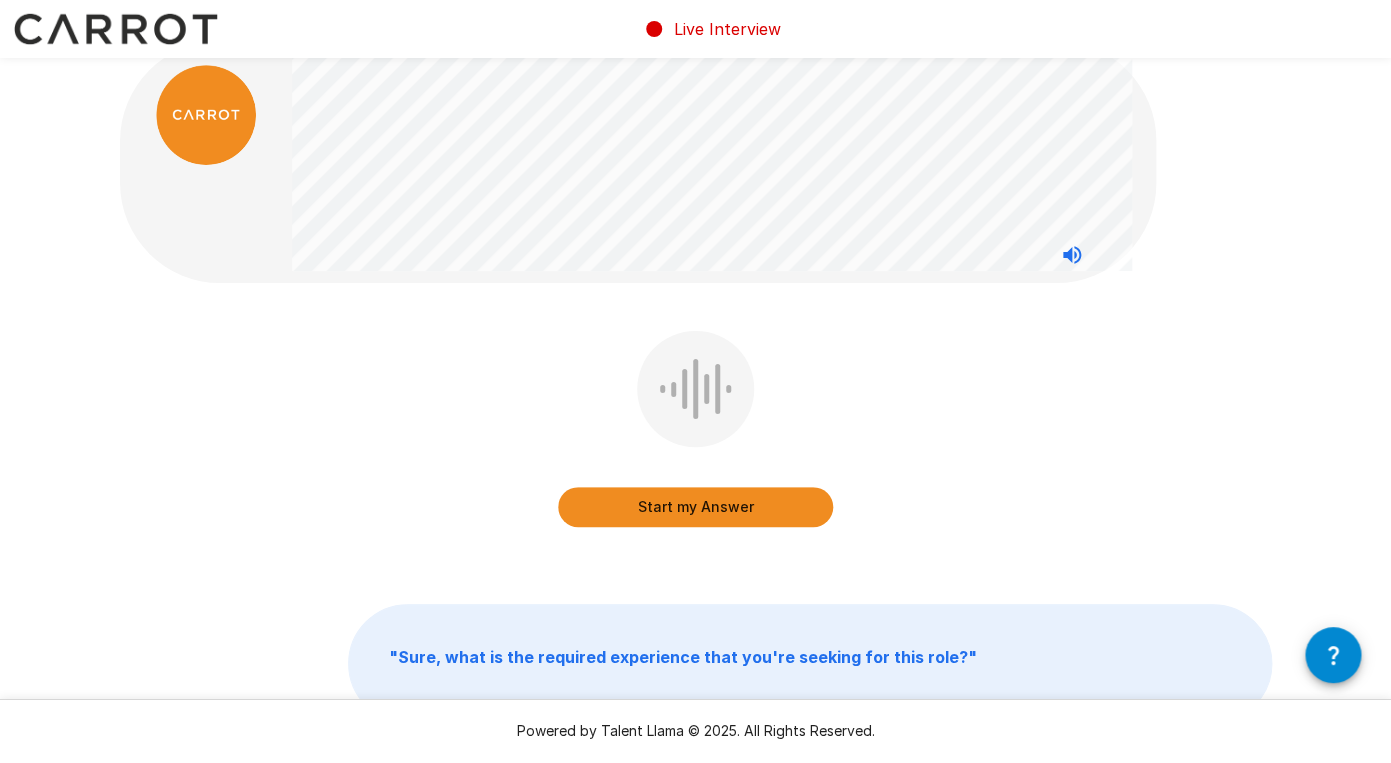 click on "Start my Answer" at bounding box center [695, 507] 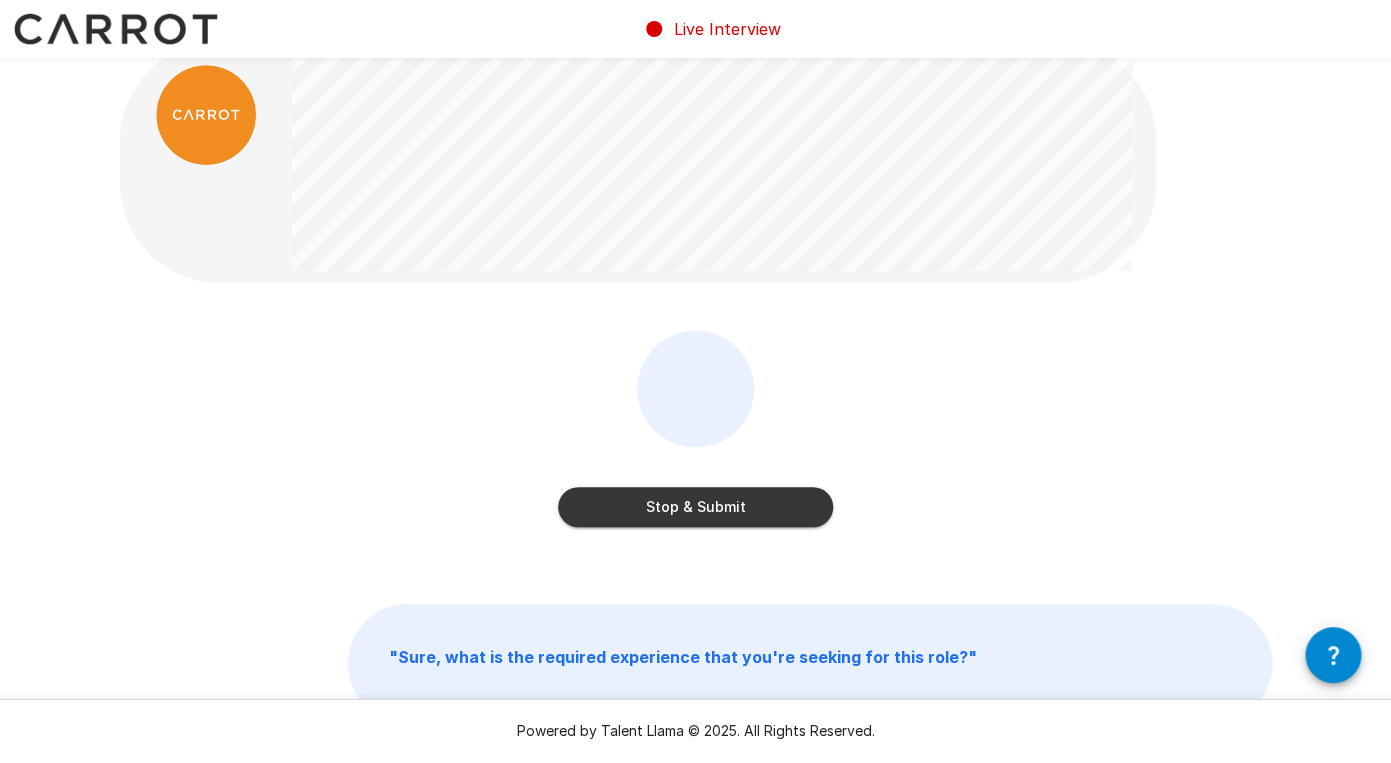 click on "Stop & Submit" at bounding box center [695, 507] 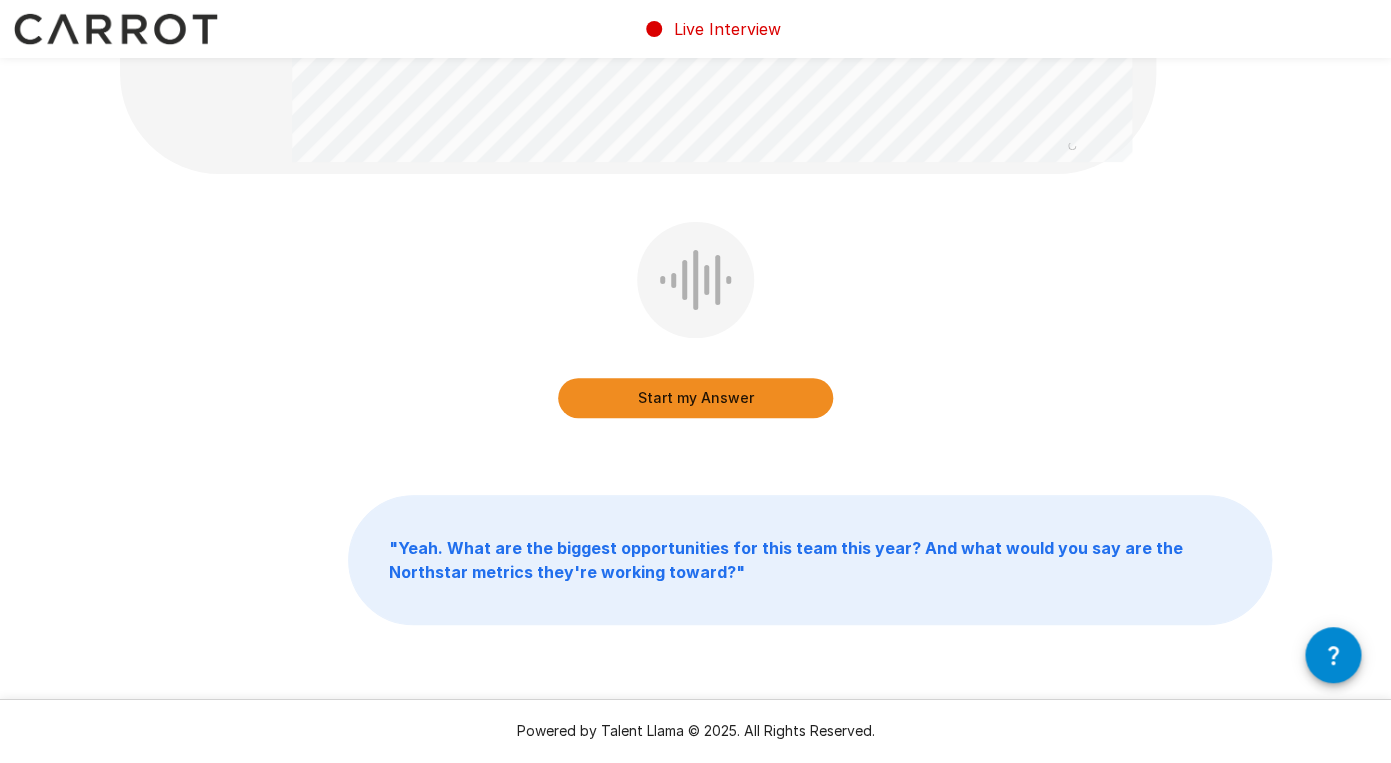 scroll, scrollTop: 342, scrollLeft: 0, axis: vertical 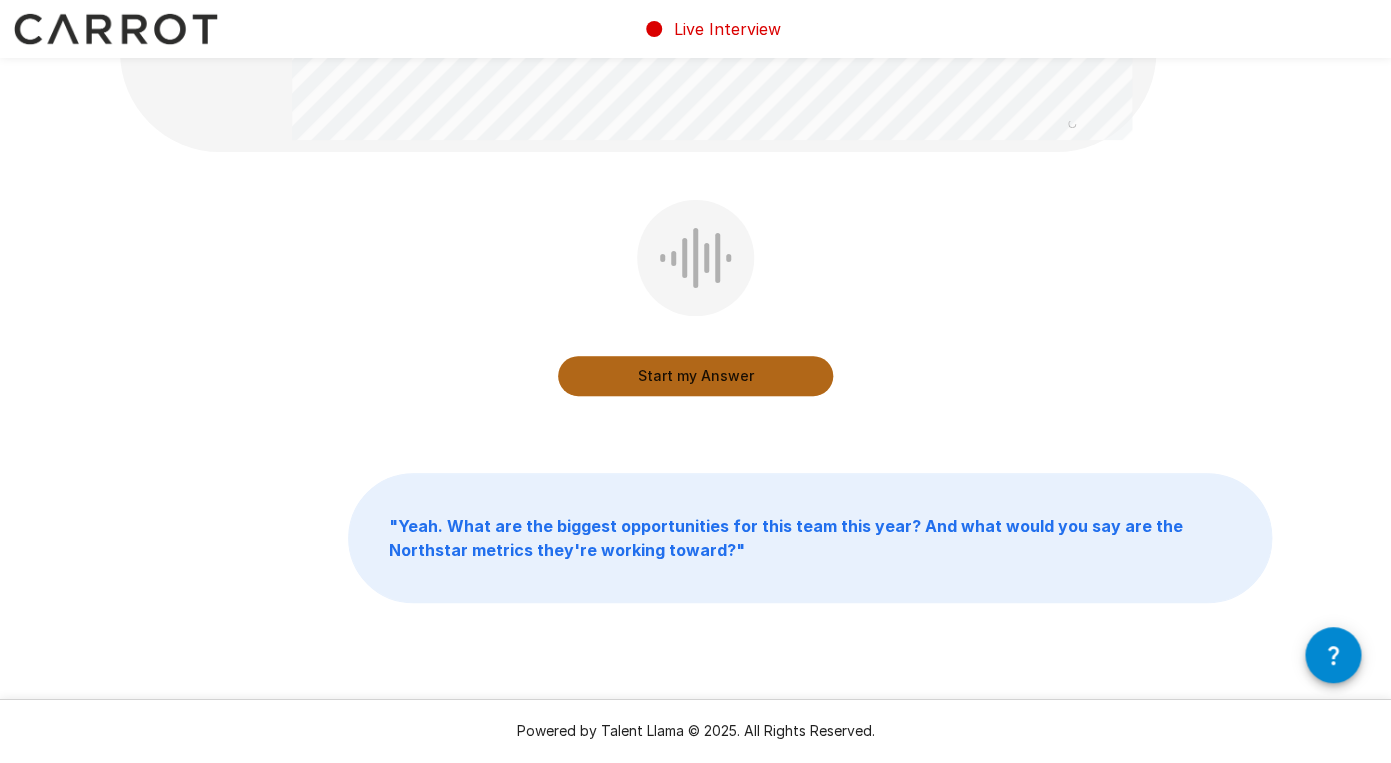 click on "Start my Answer" at bounding box center [695, 376] 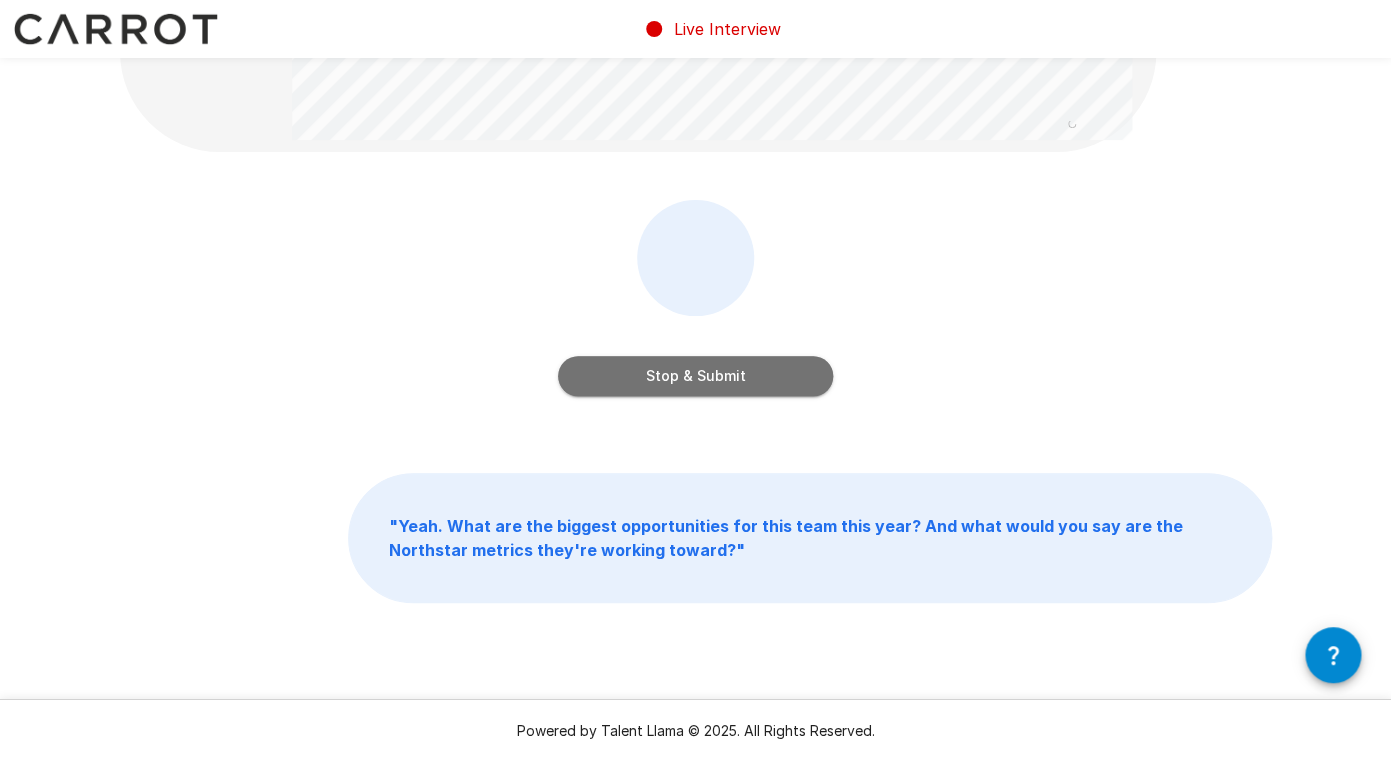 click on "Stop & Submit" at bounding box center (695, 376) 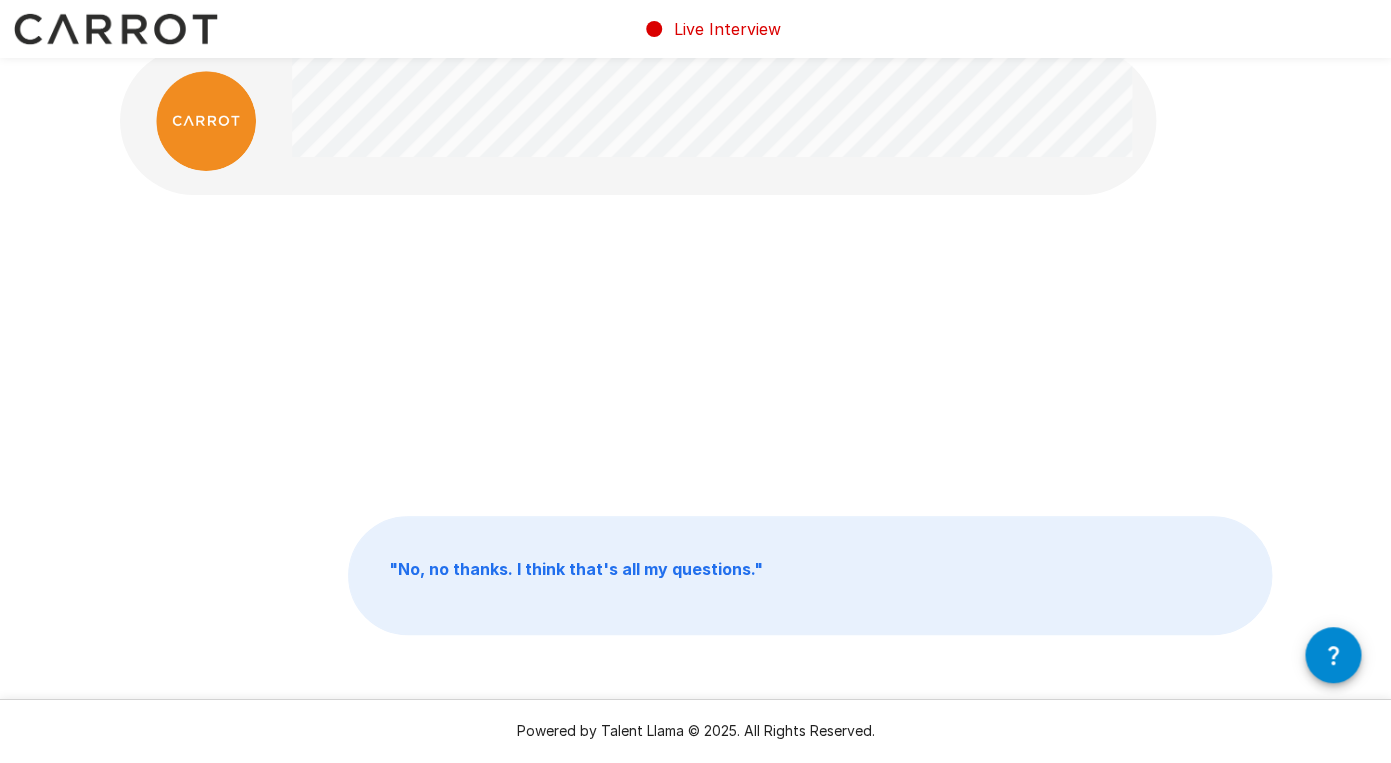 scroll, scrollTop: 0, scrollLeft: 0, axis: both 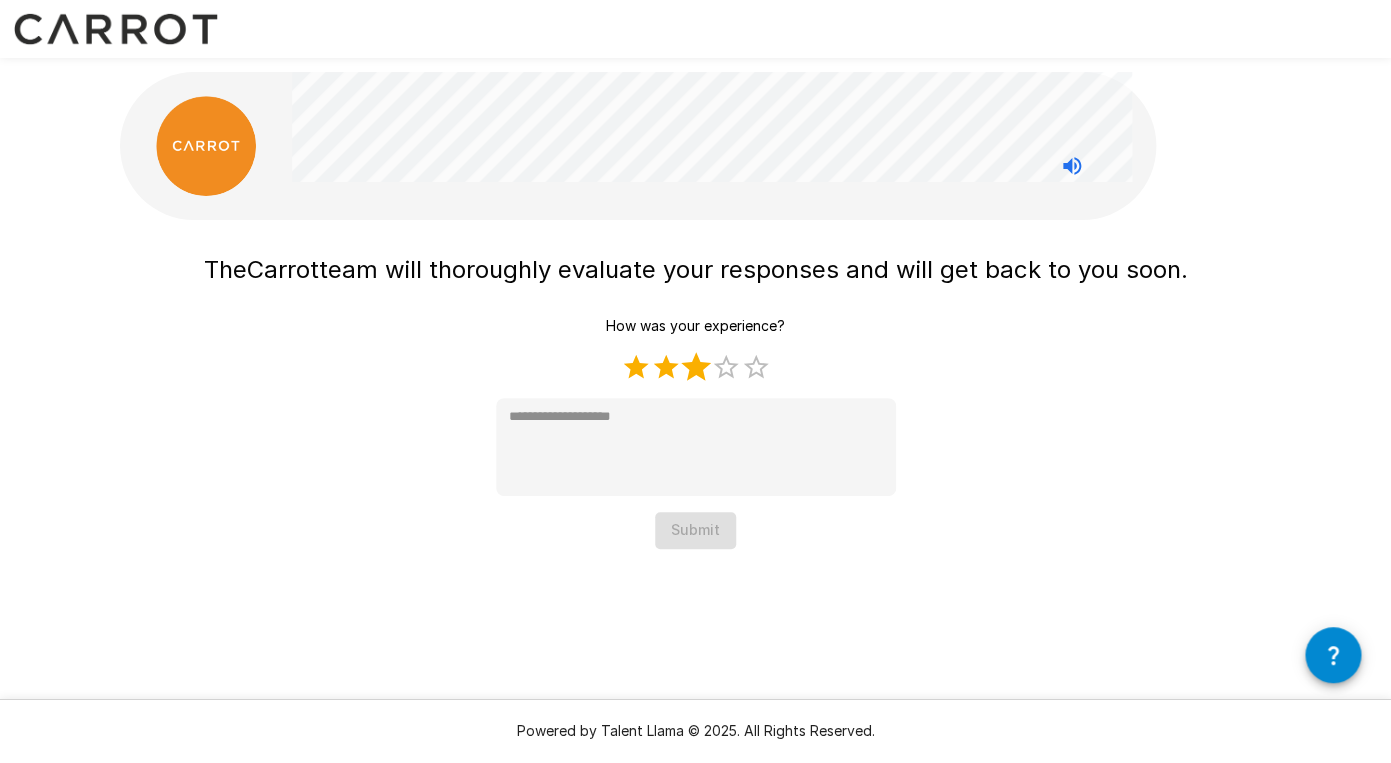 click on "3 Stars" at bounding box center [696, 367] 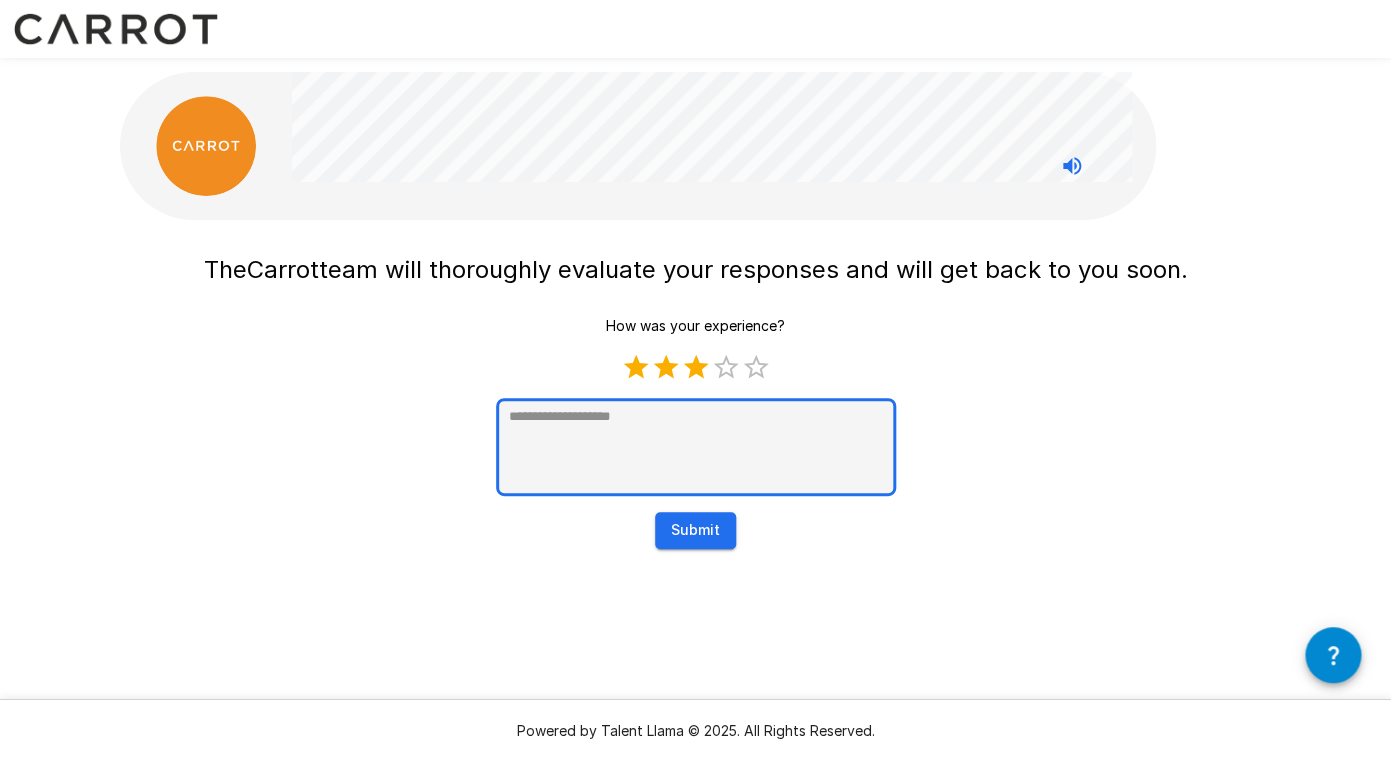 type on "*" 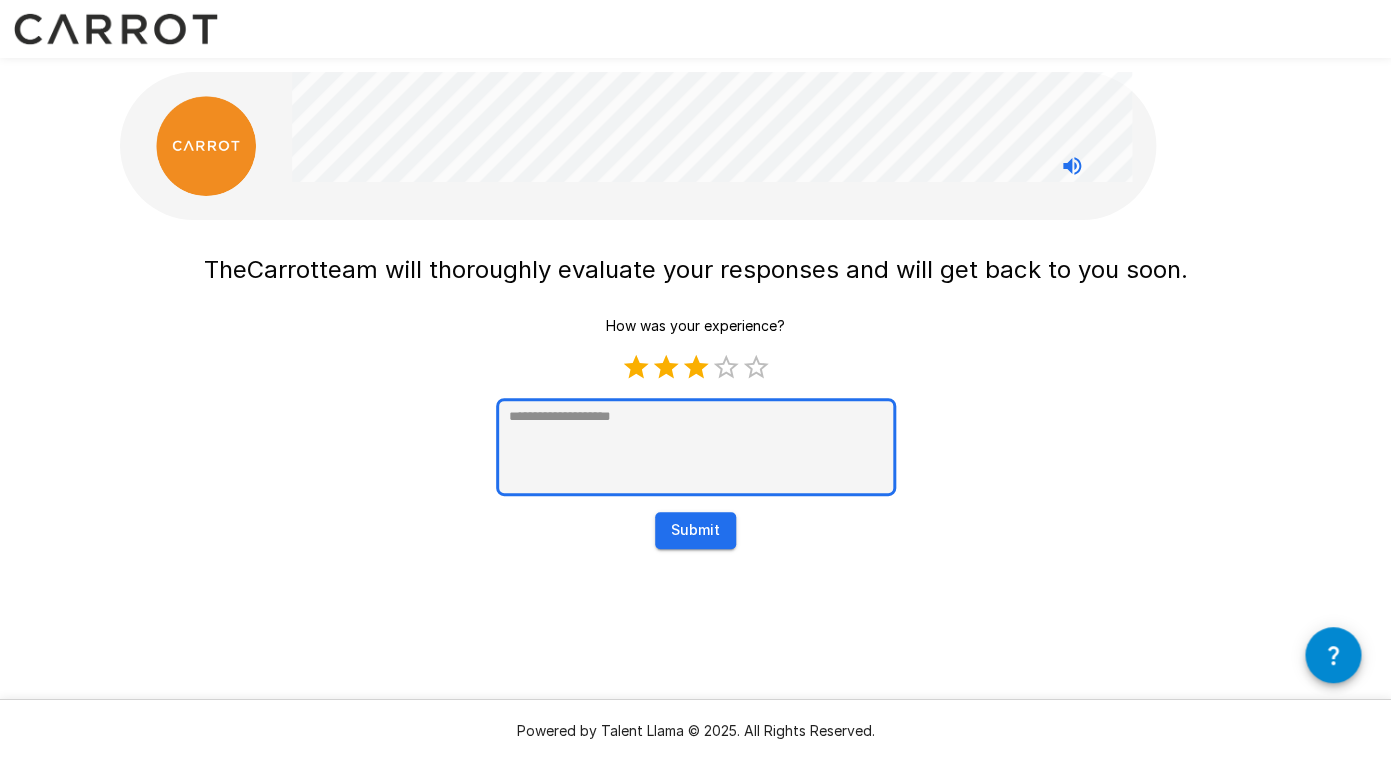 click at bounding box center [696, 447] 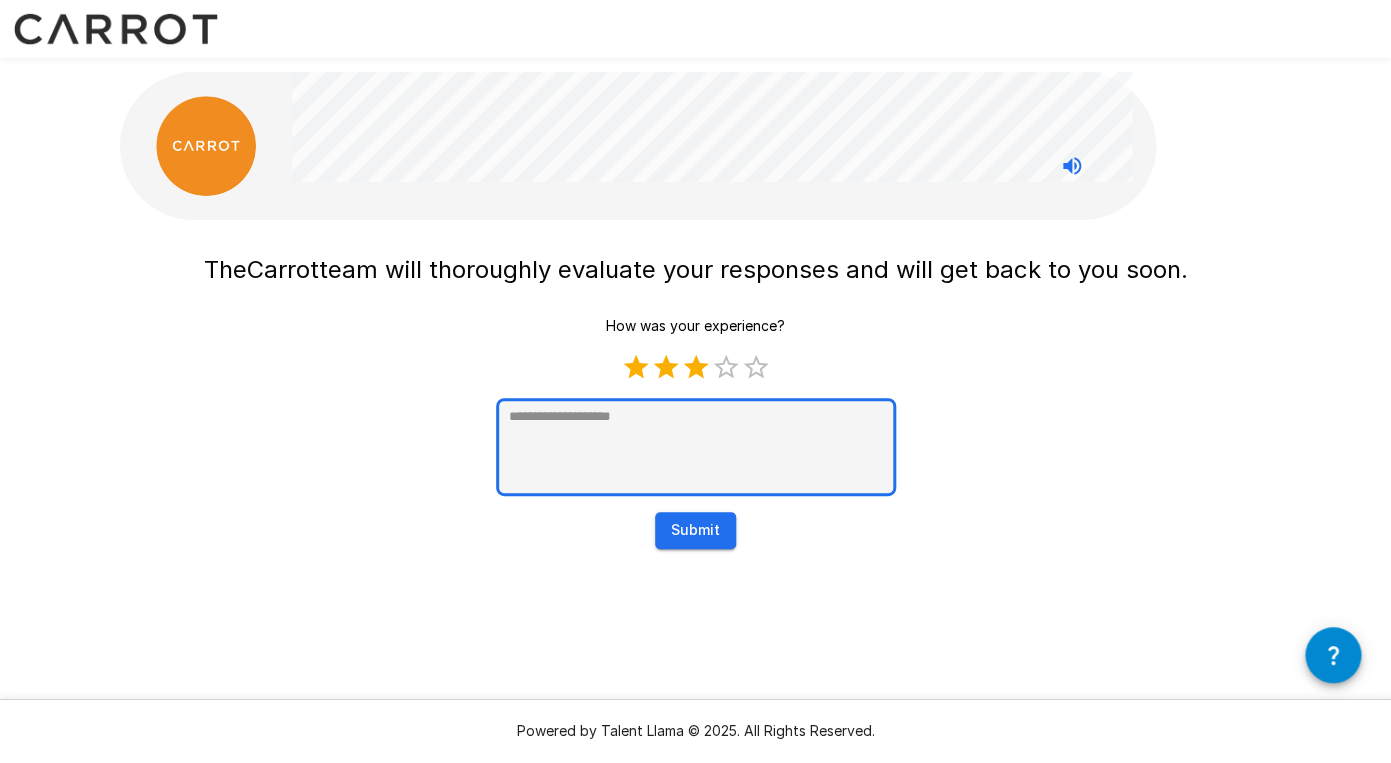 type on "*" 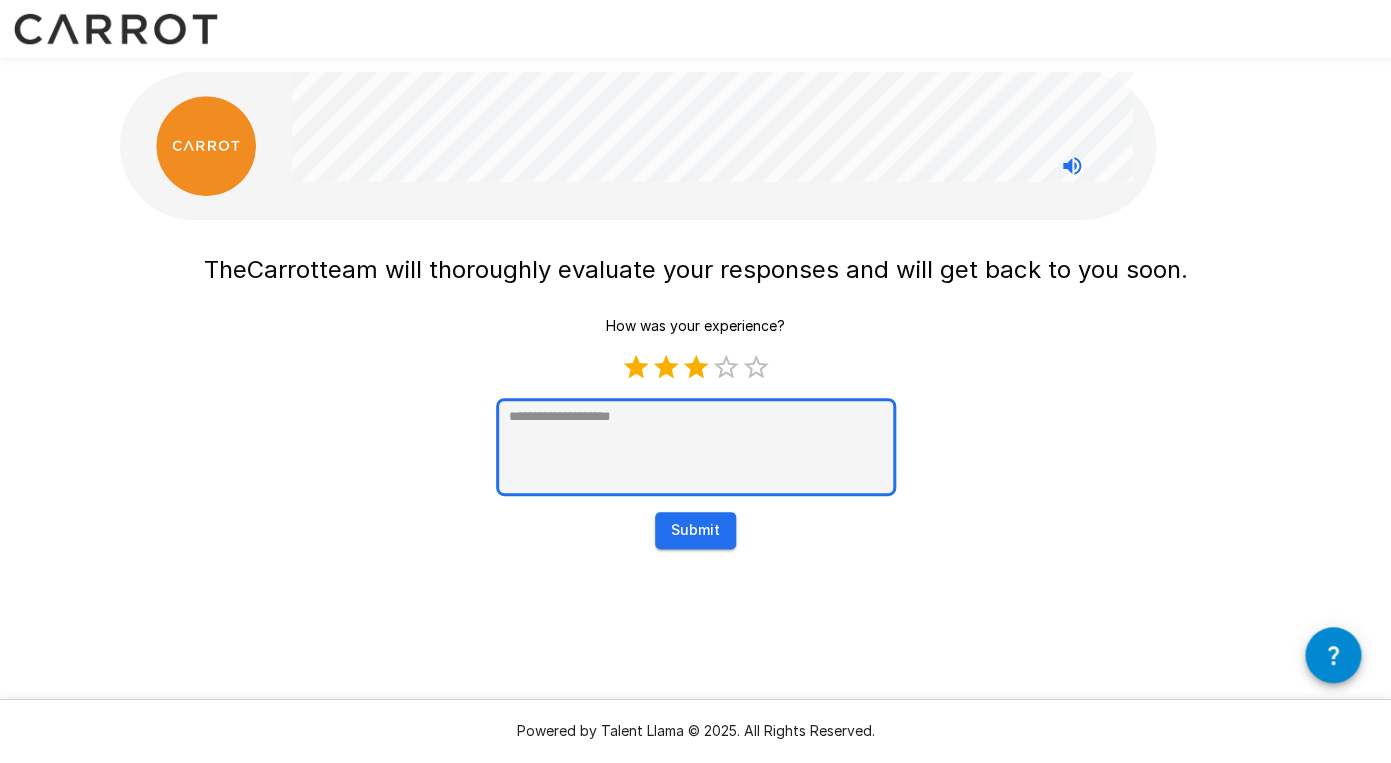 type on "*" 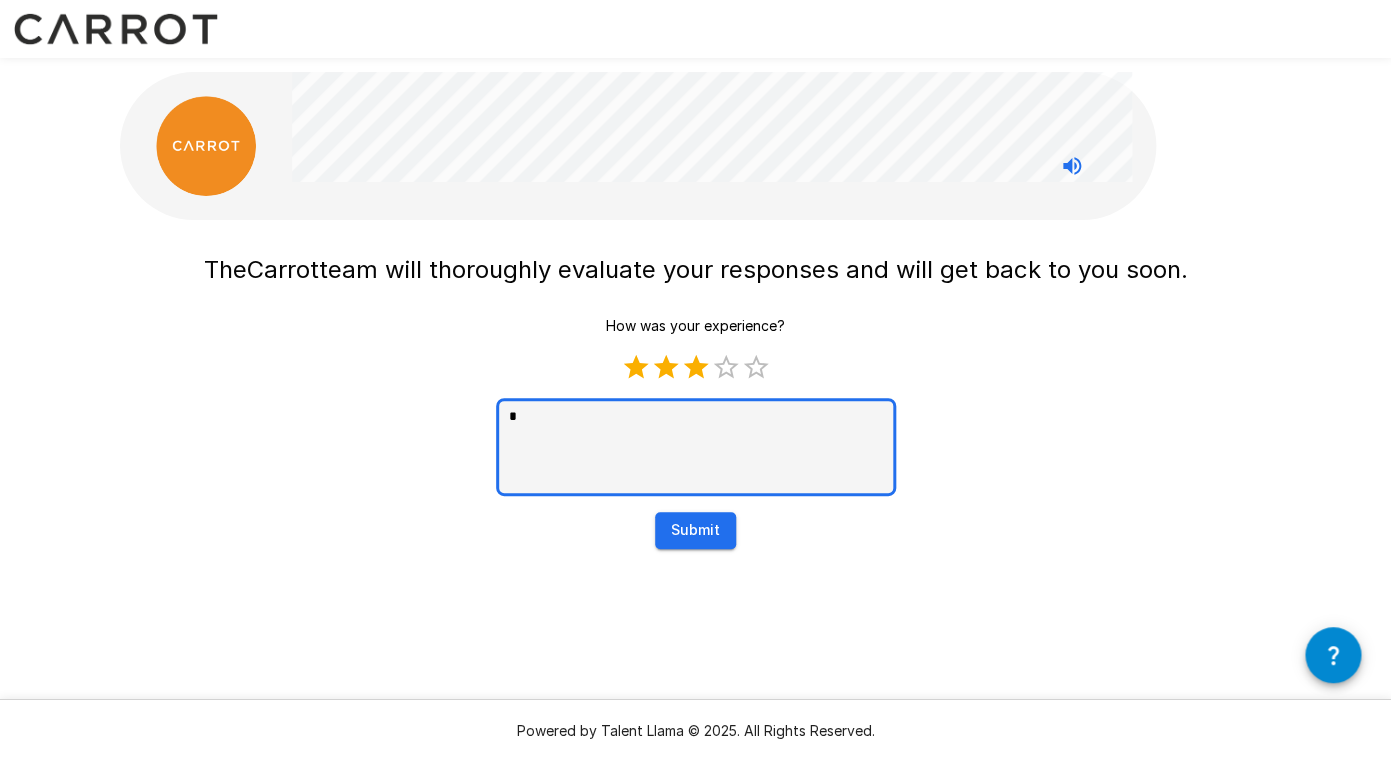 type on "*" 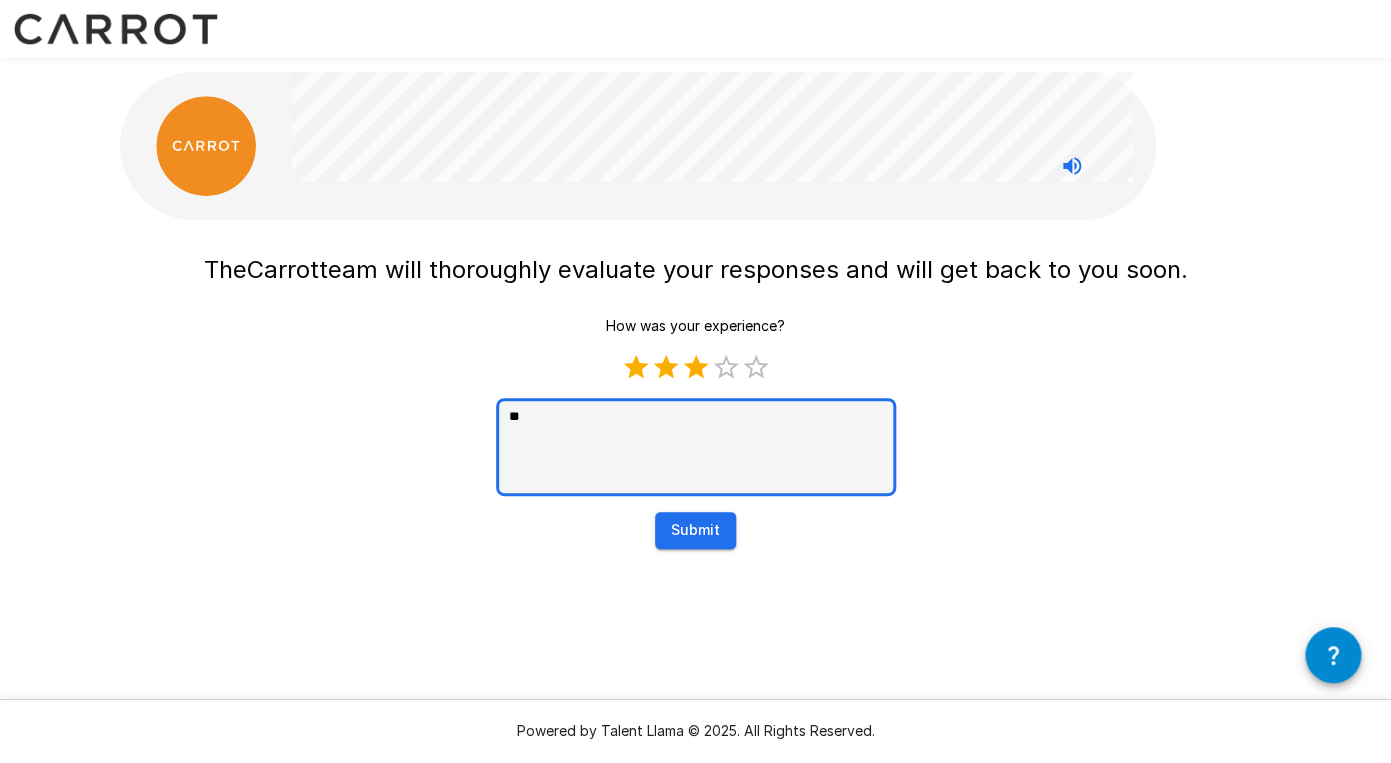 type on "***" 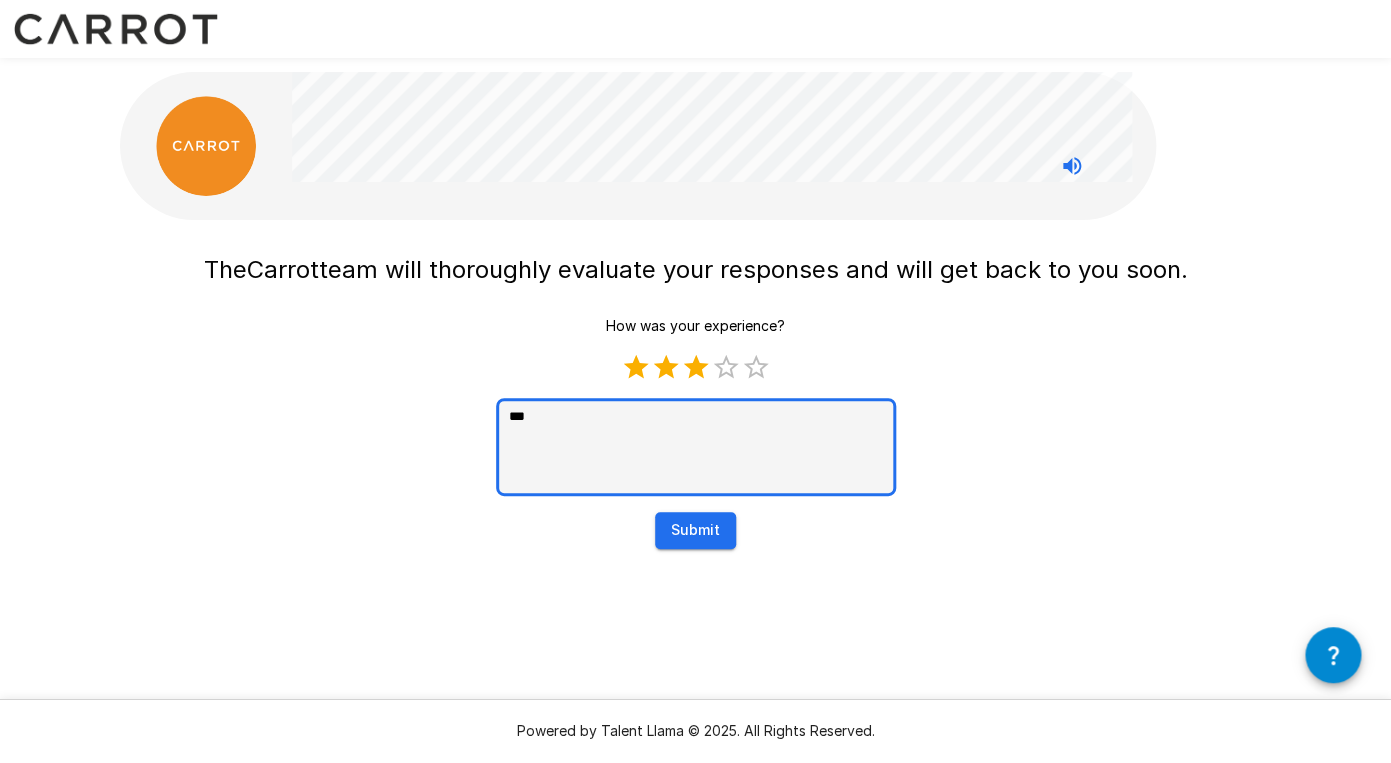 type on "****" 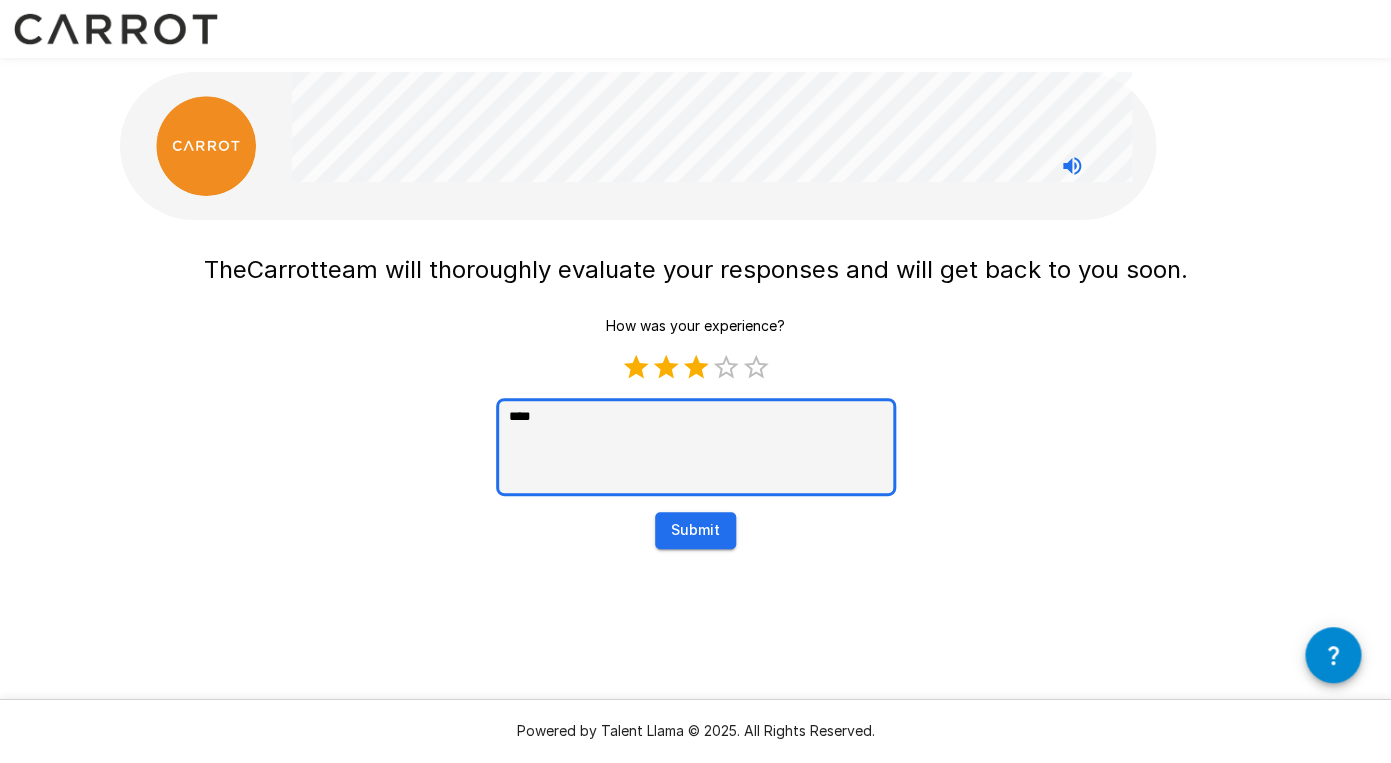 type on "*****" 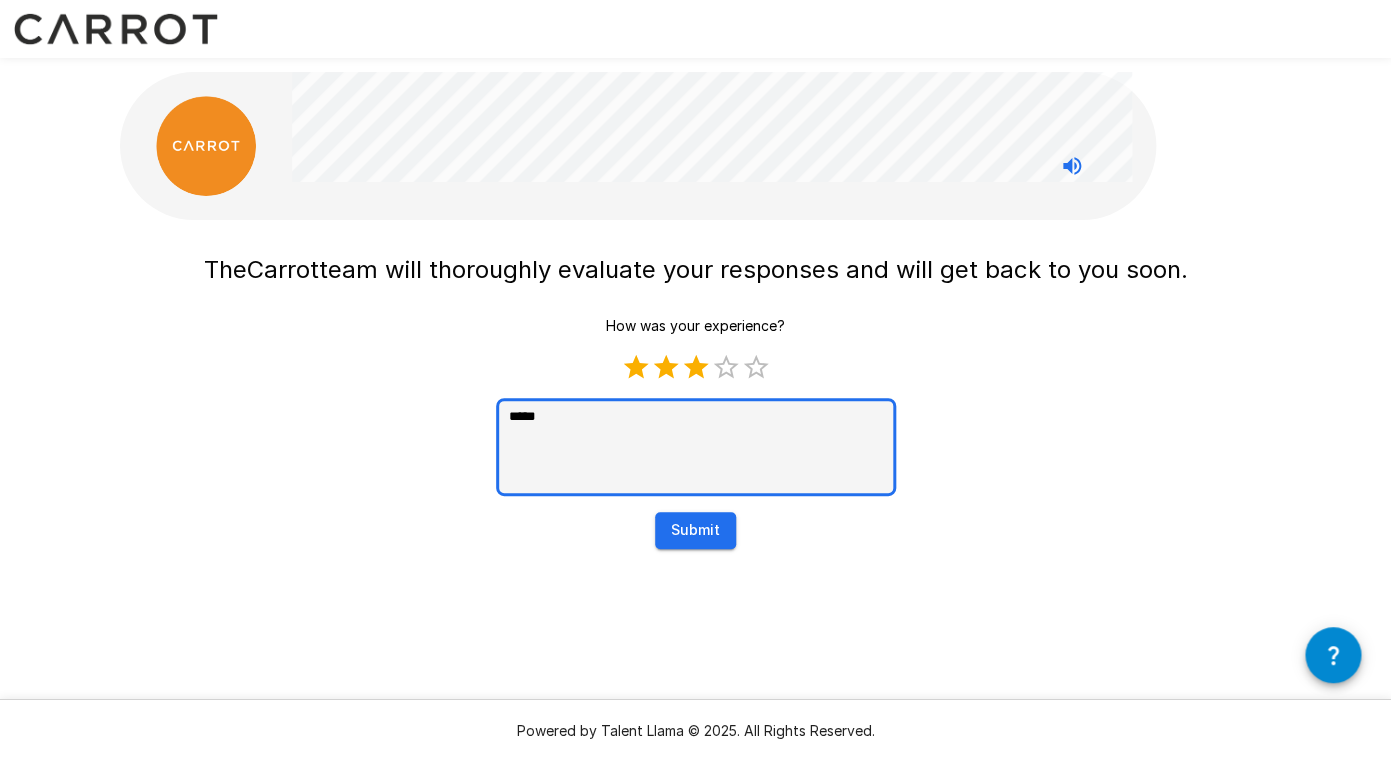 type on "******" 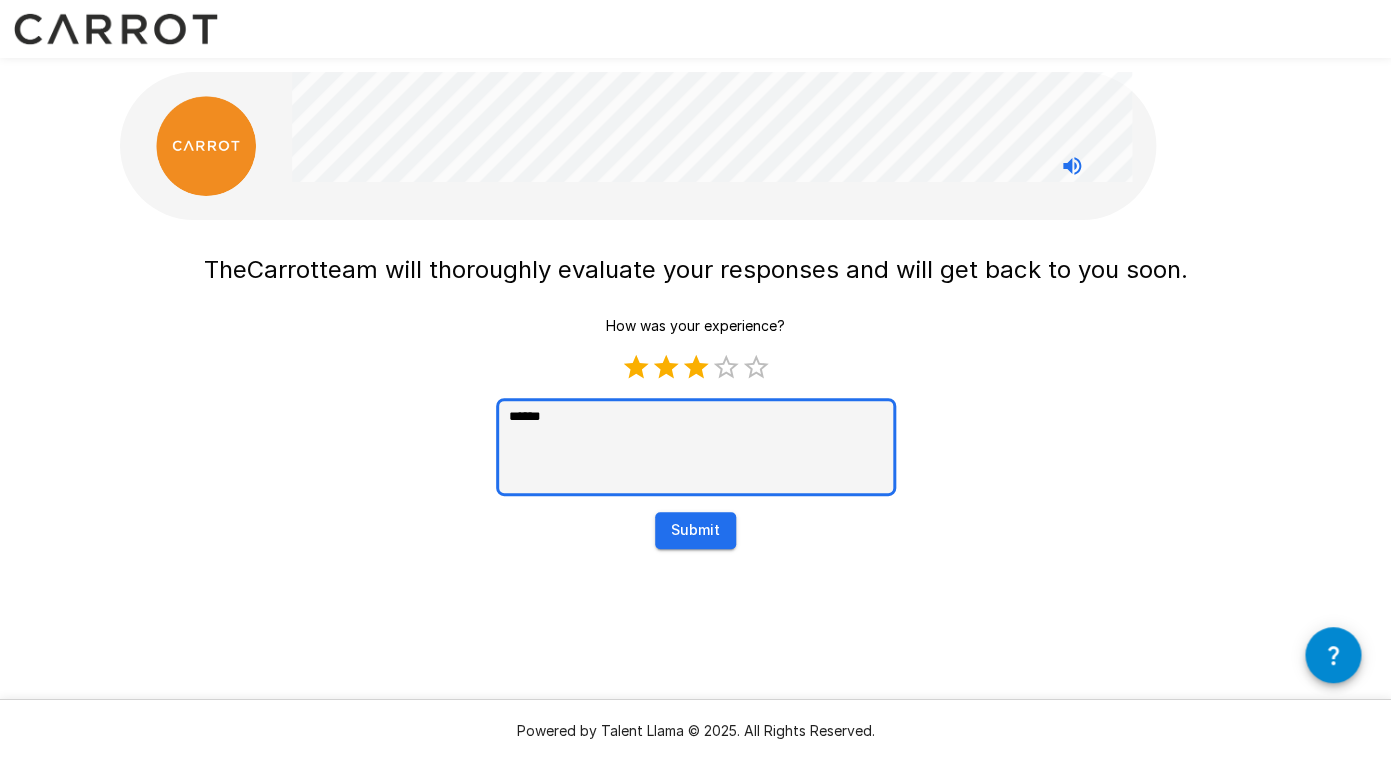 type on "*******" 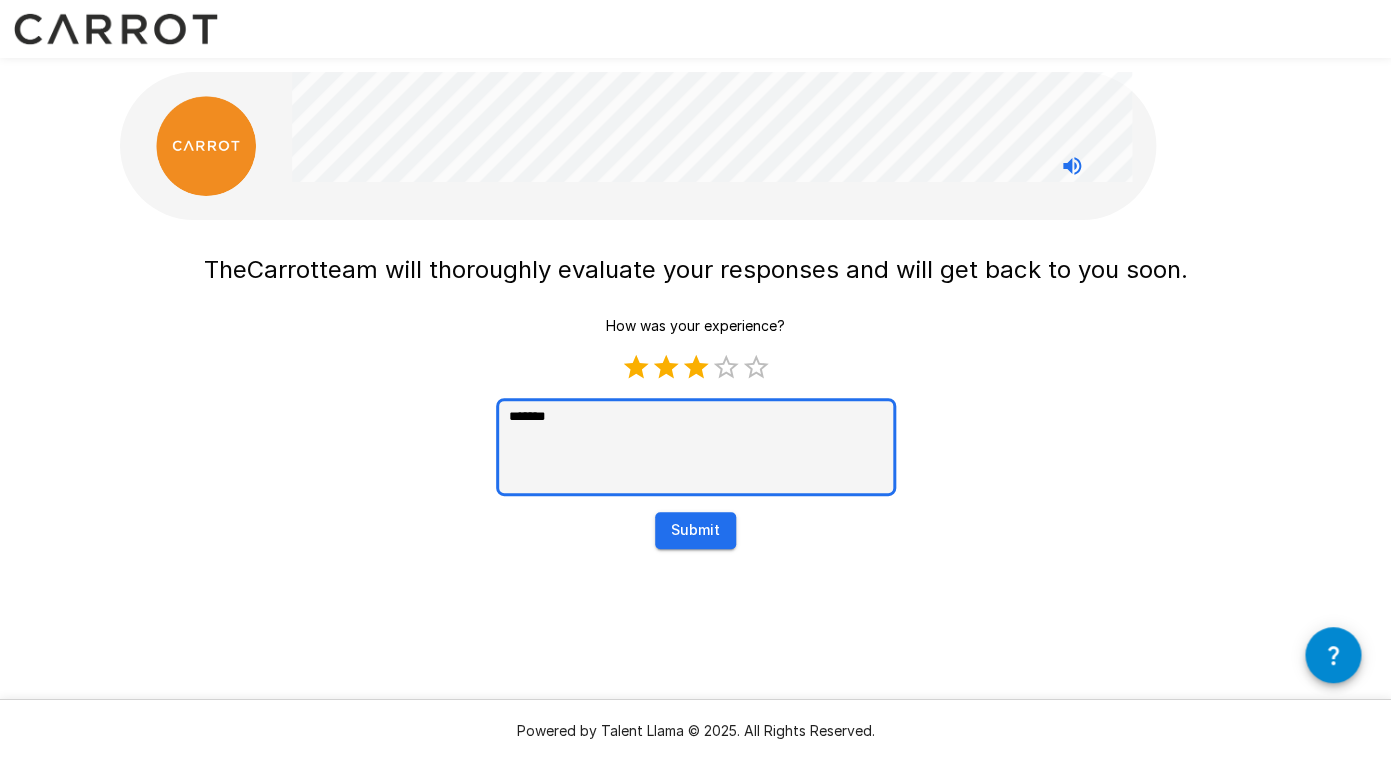type on "*******" 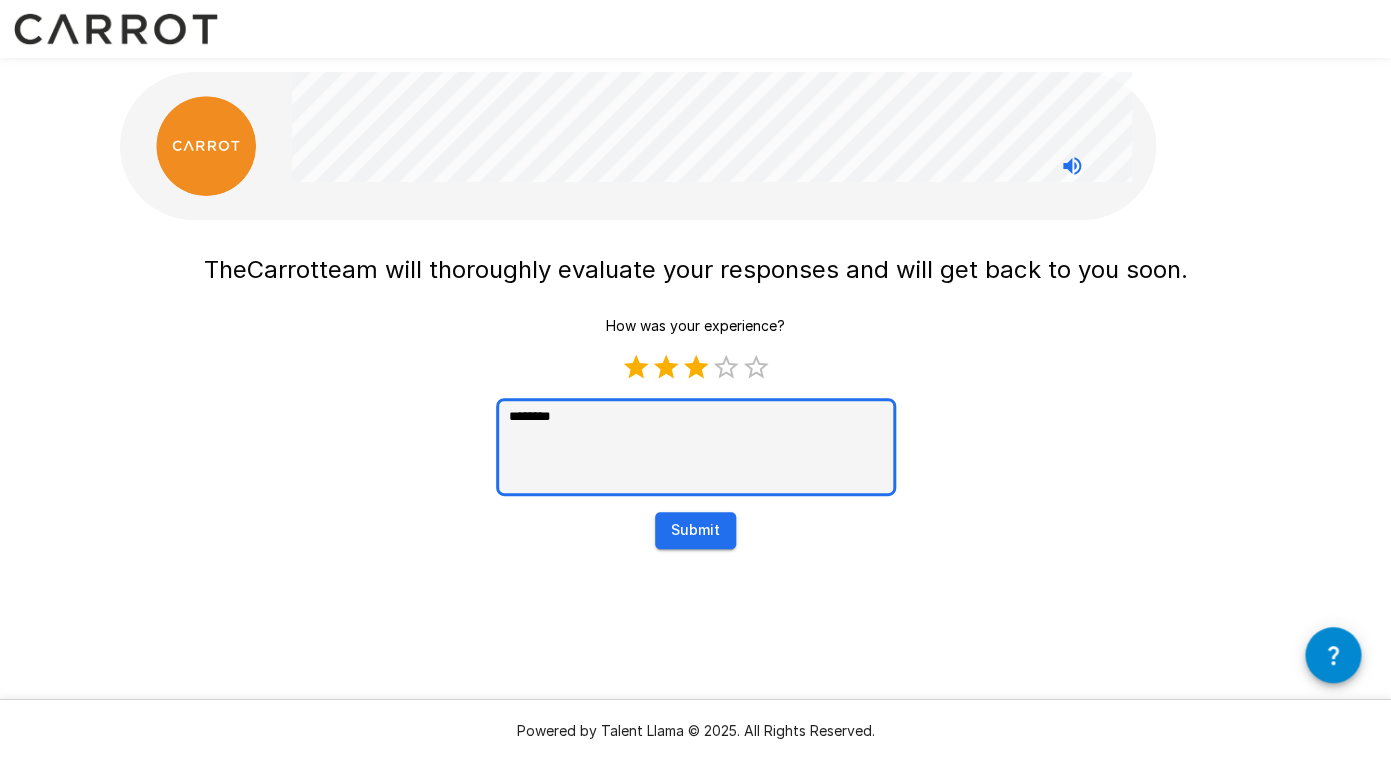 type on "*********" 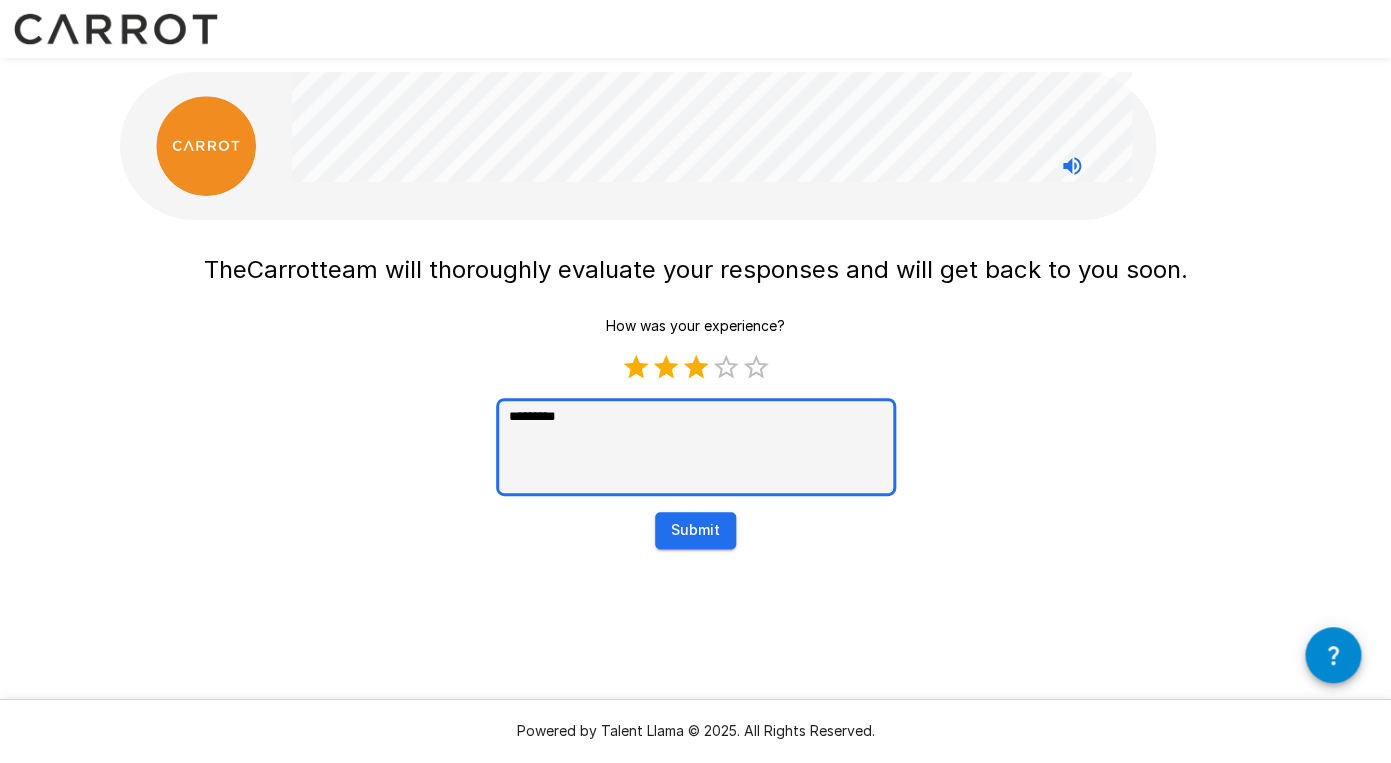 type on "**********" 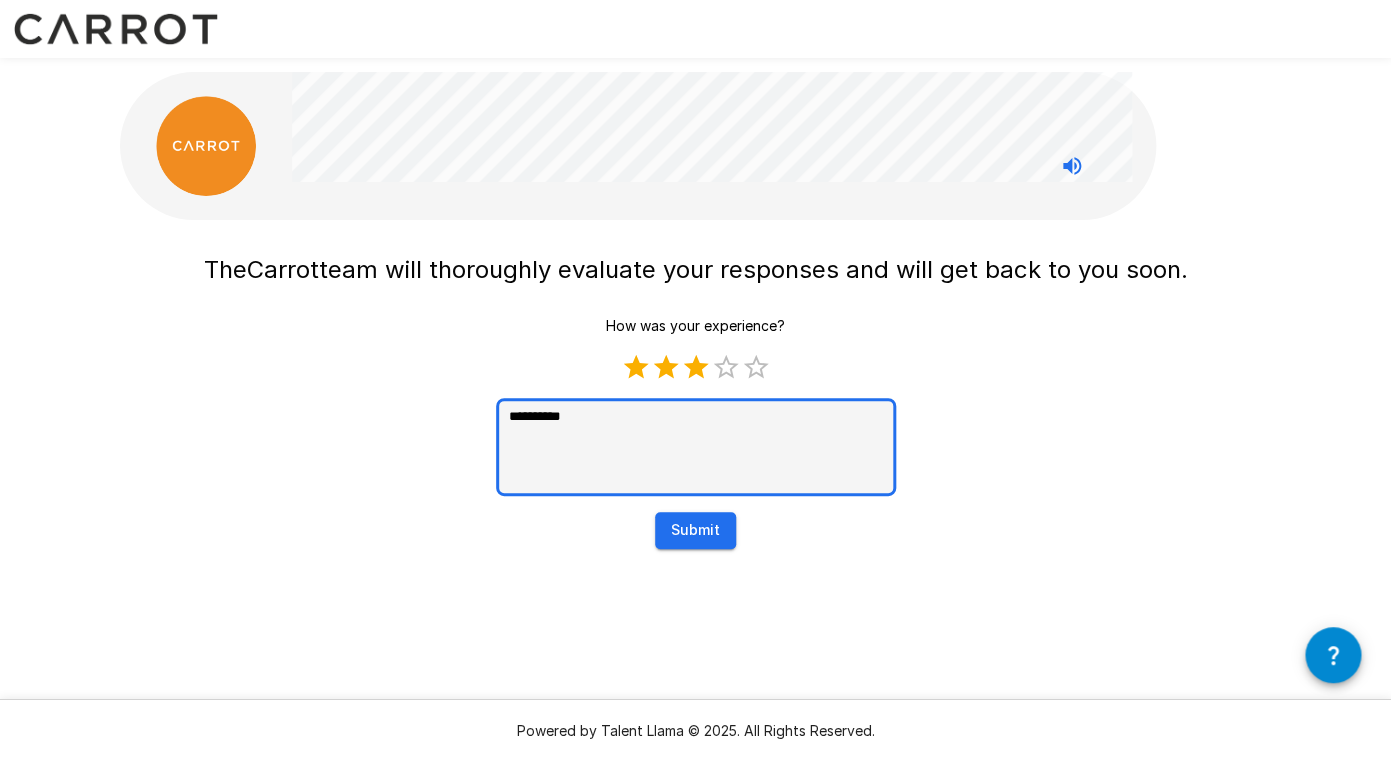 type on "**********" 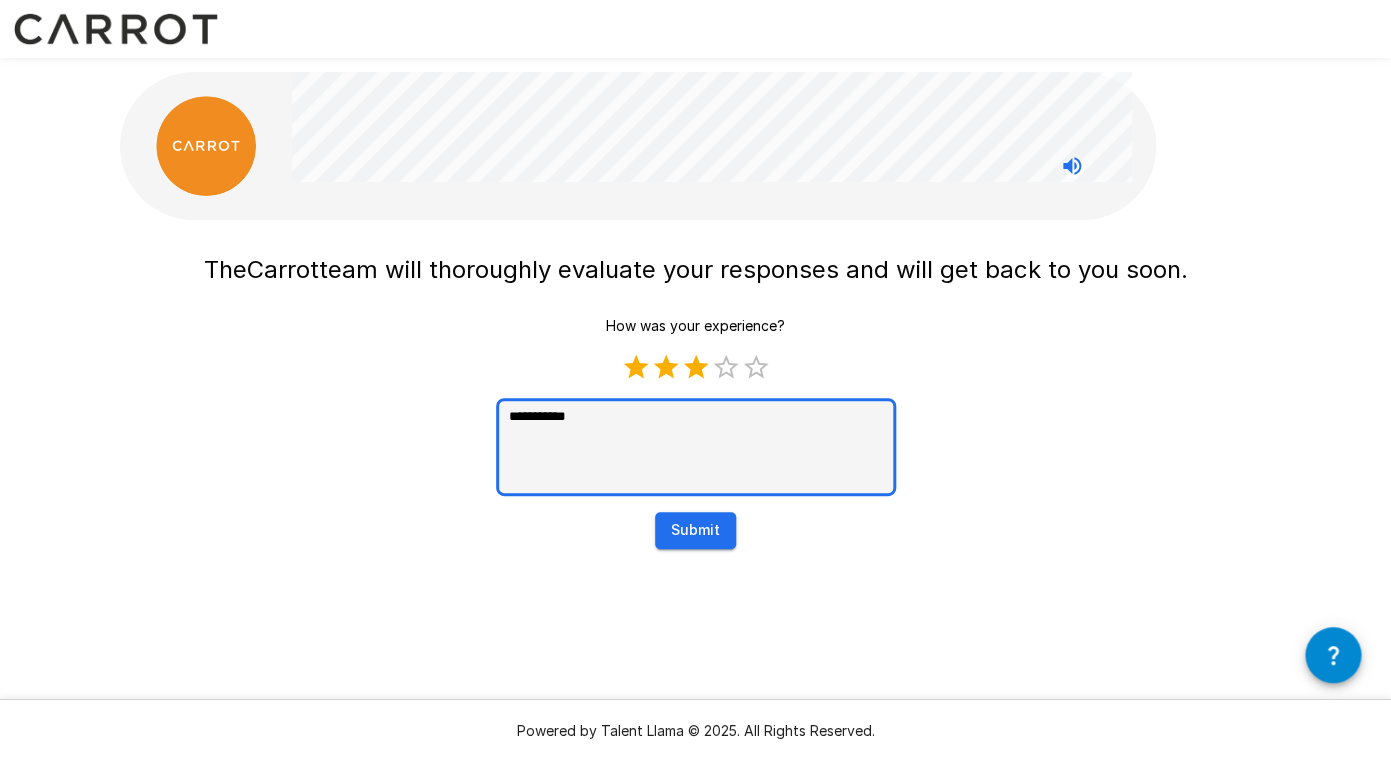 type on "**********" 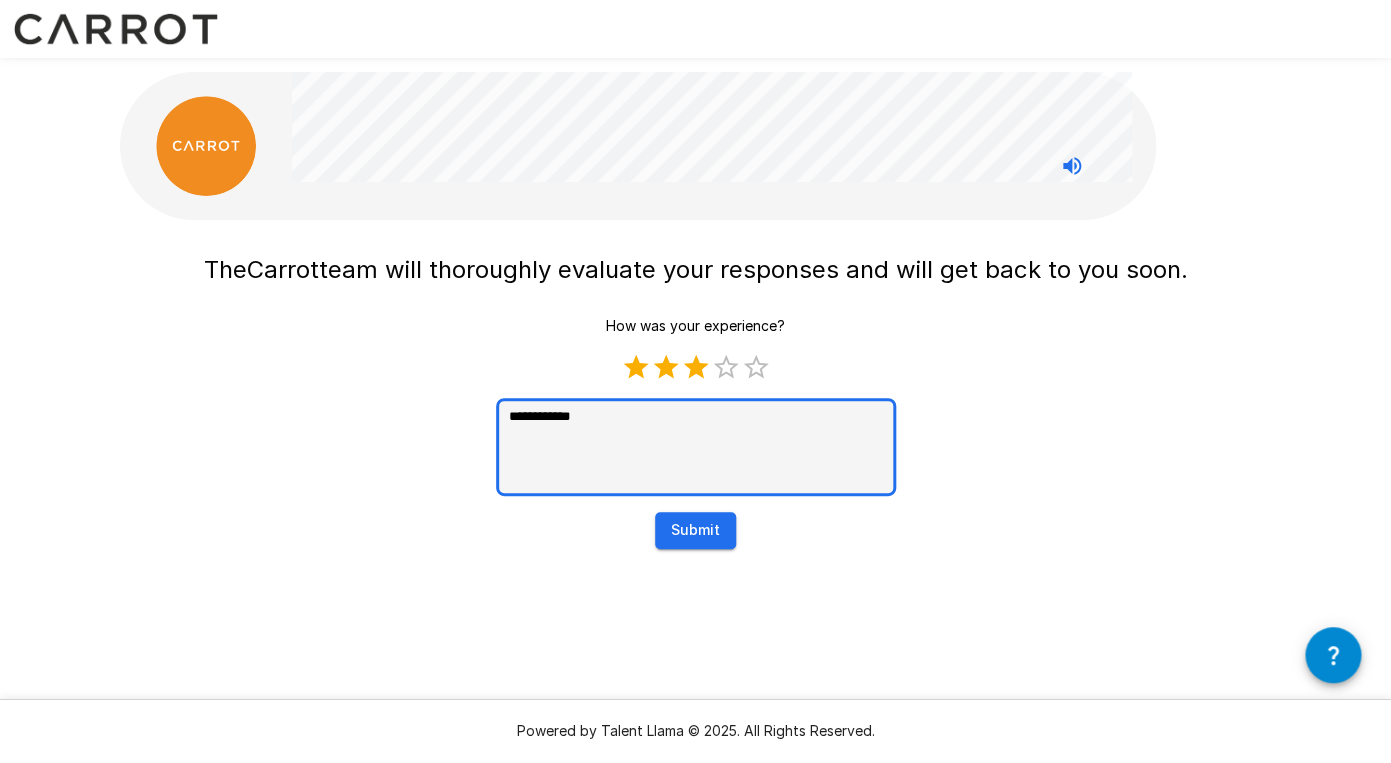 type on "**********" 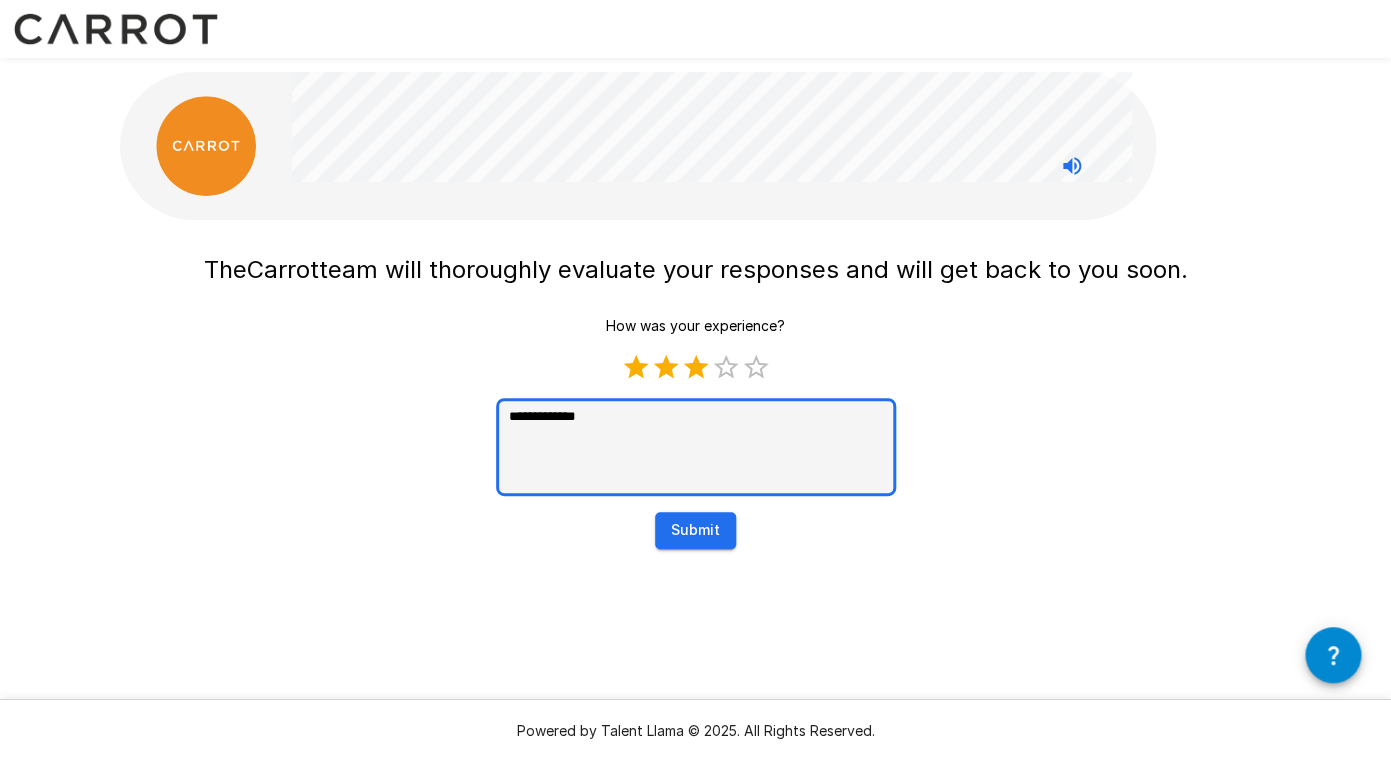 type on "**********" 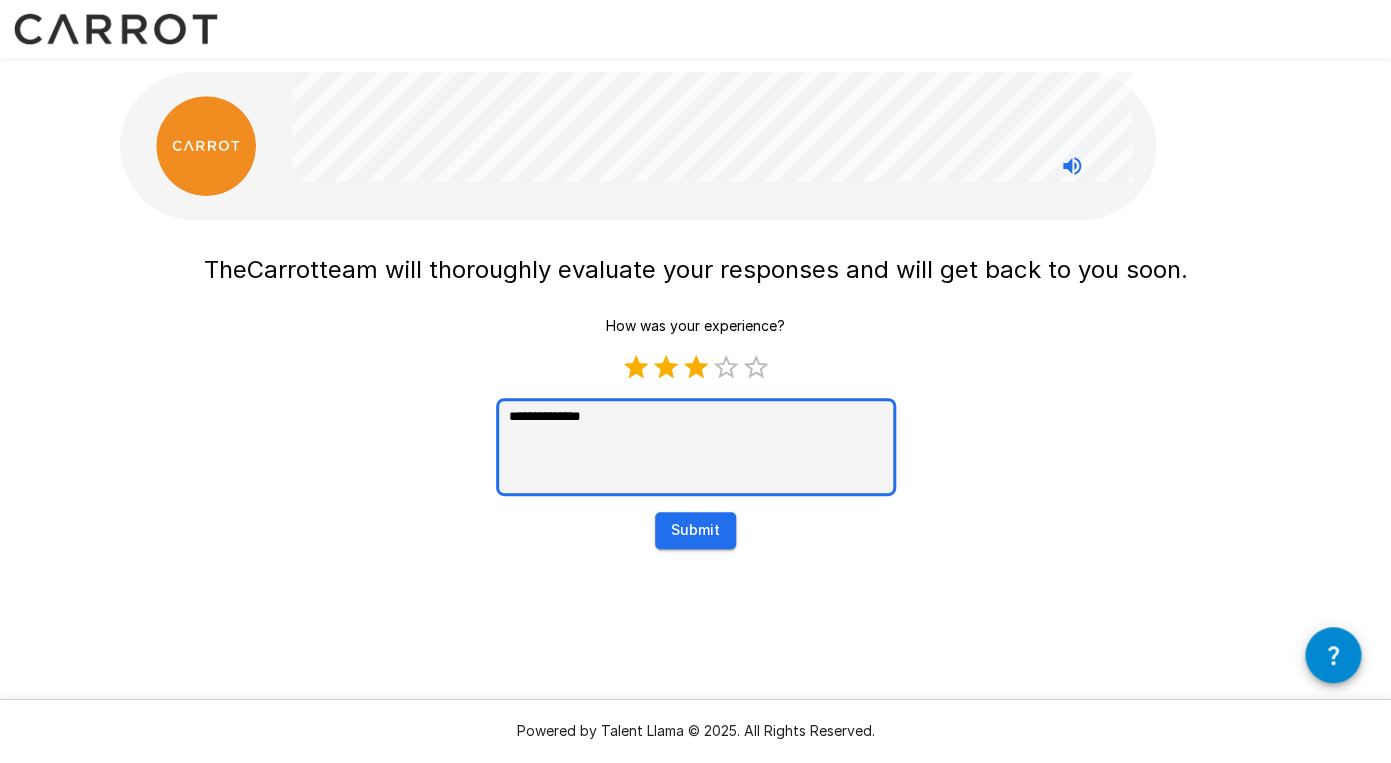 type on "**********" 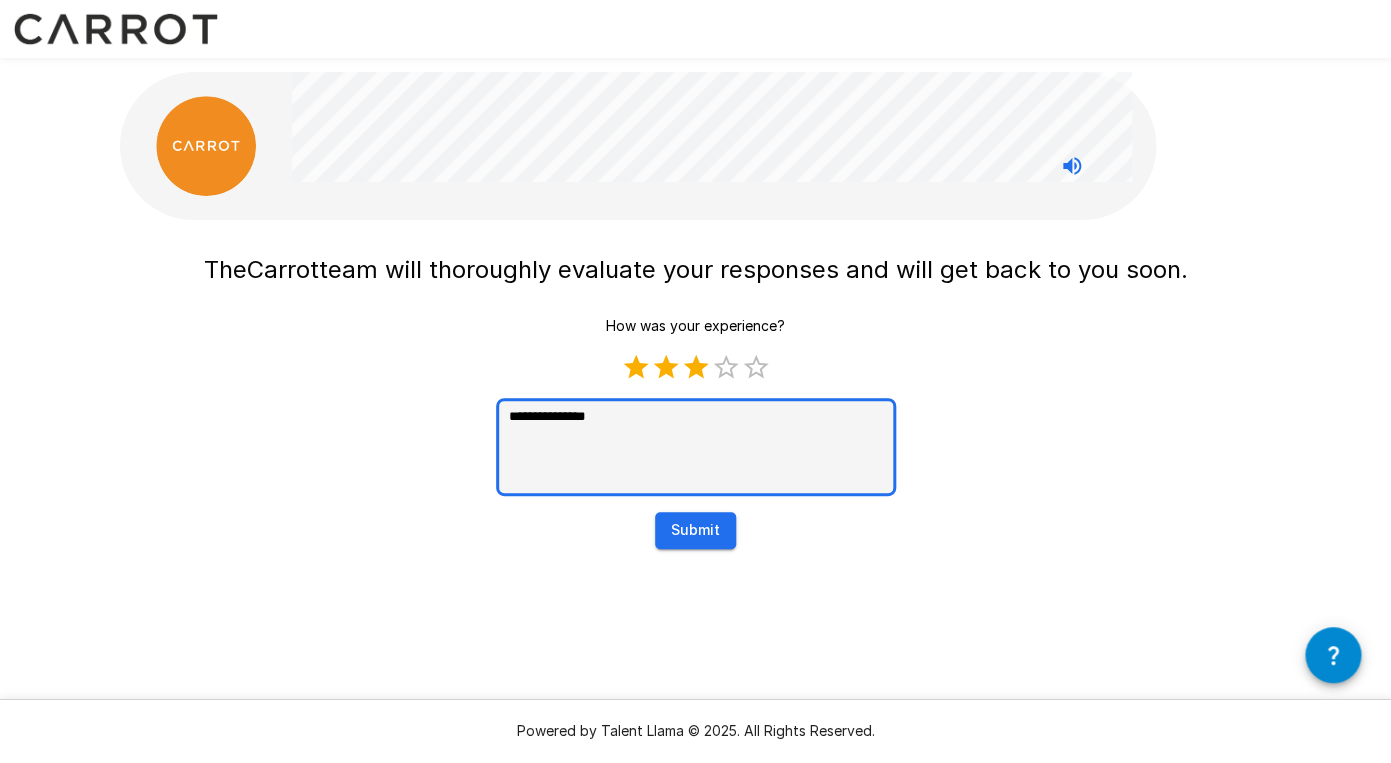 type on "**********" 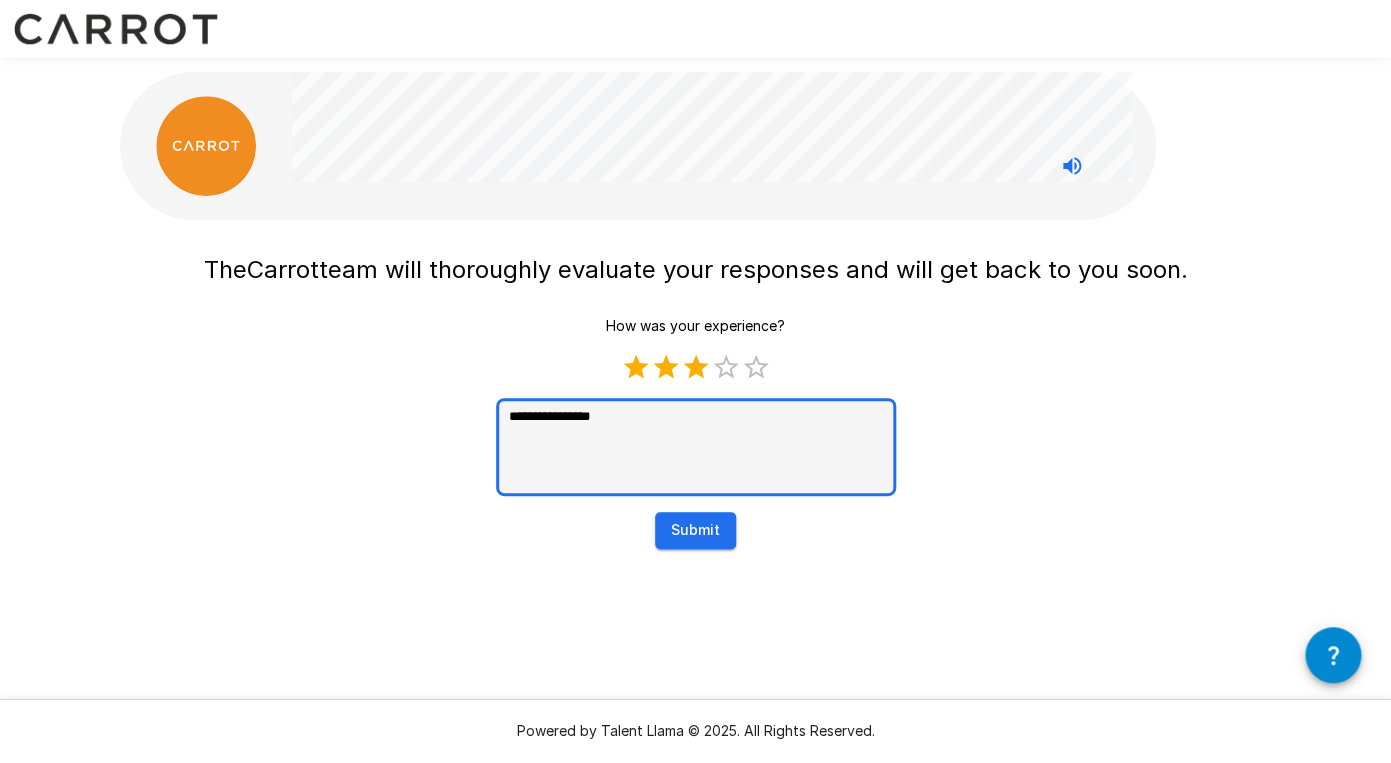 type on "**********" 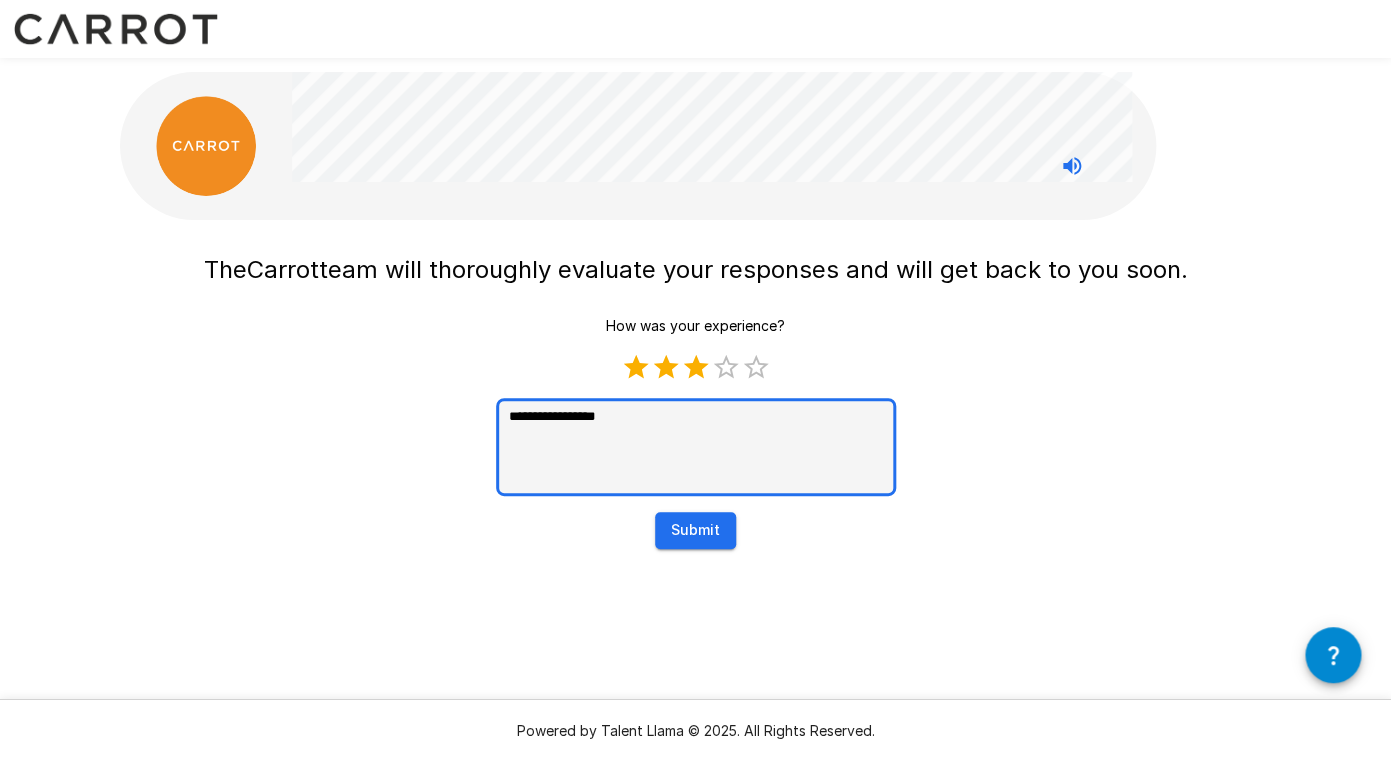 type on "*" 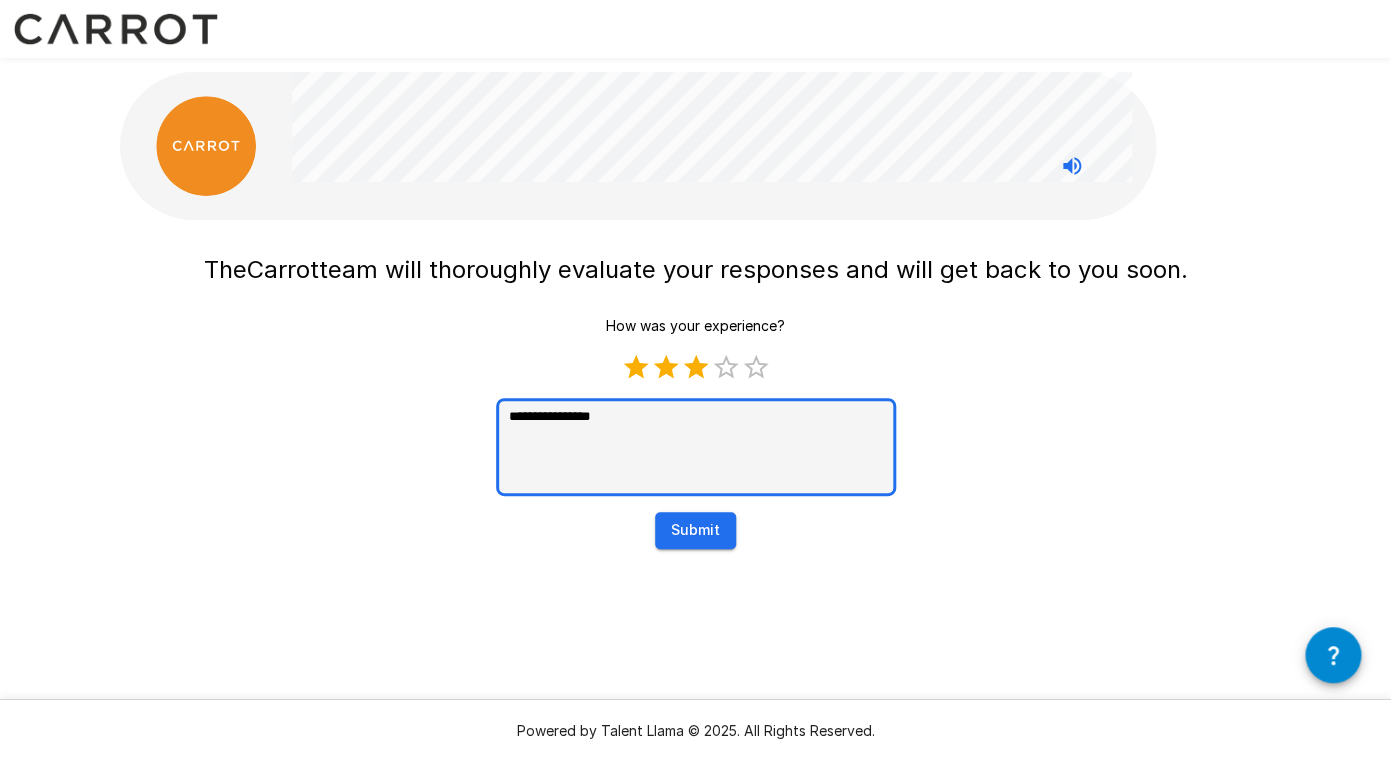 type on "**********" 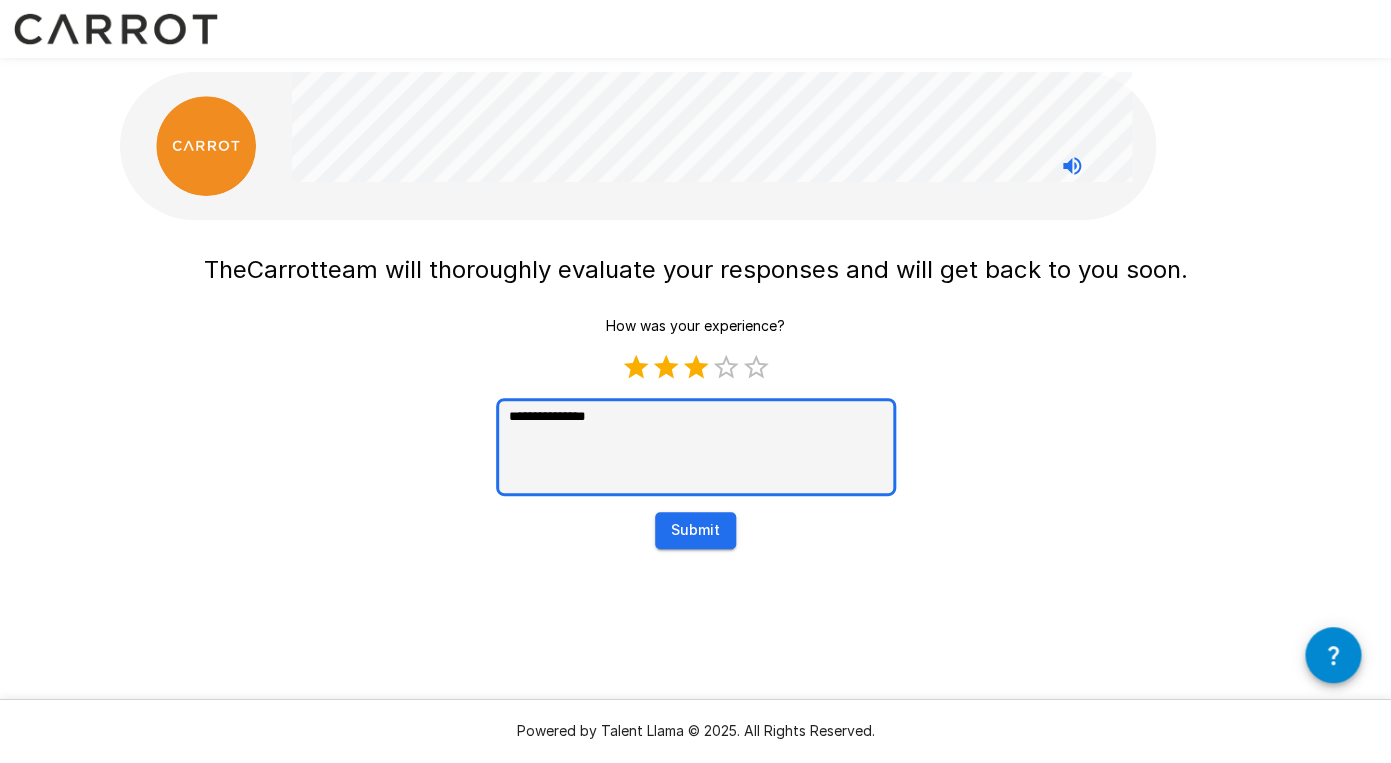 type on "**********" 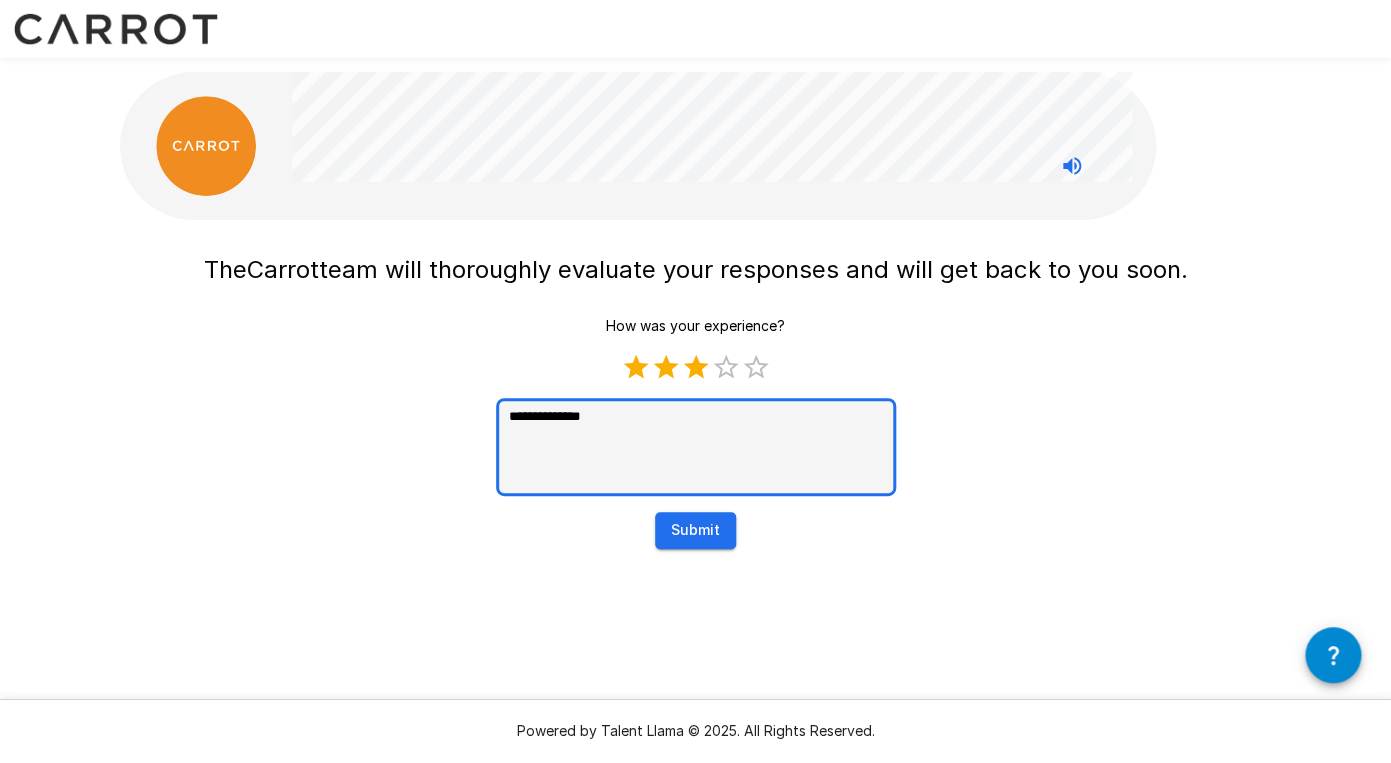 type on "**********" 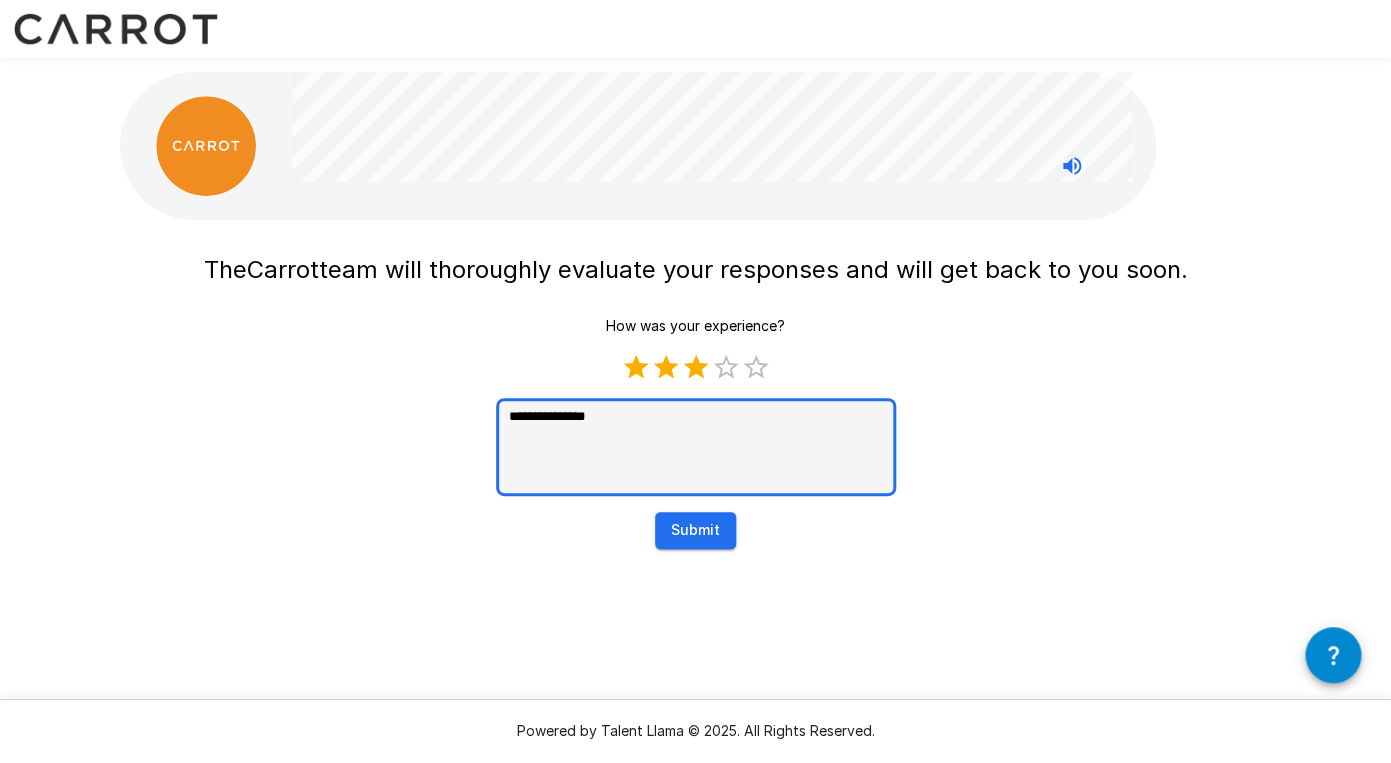 type on "**********" 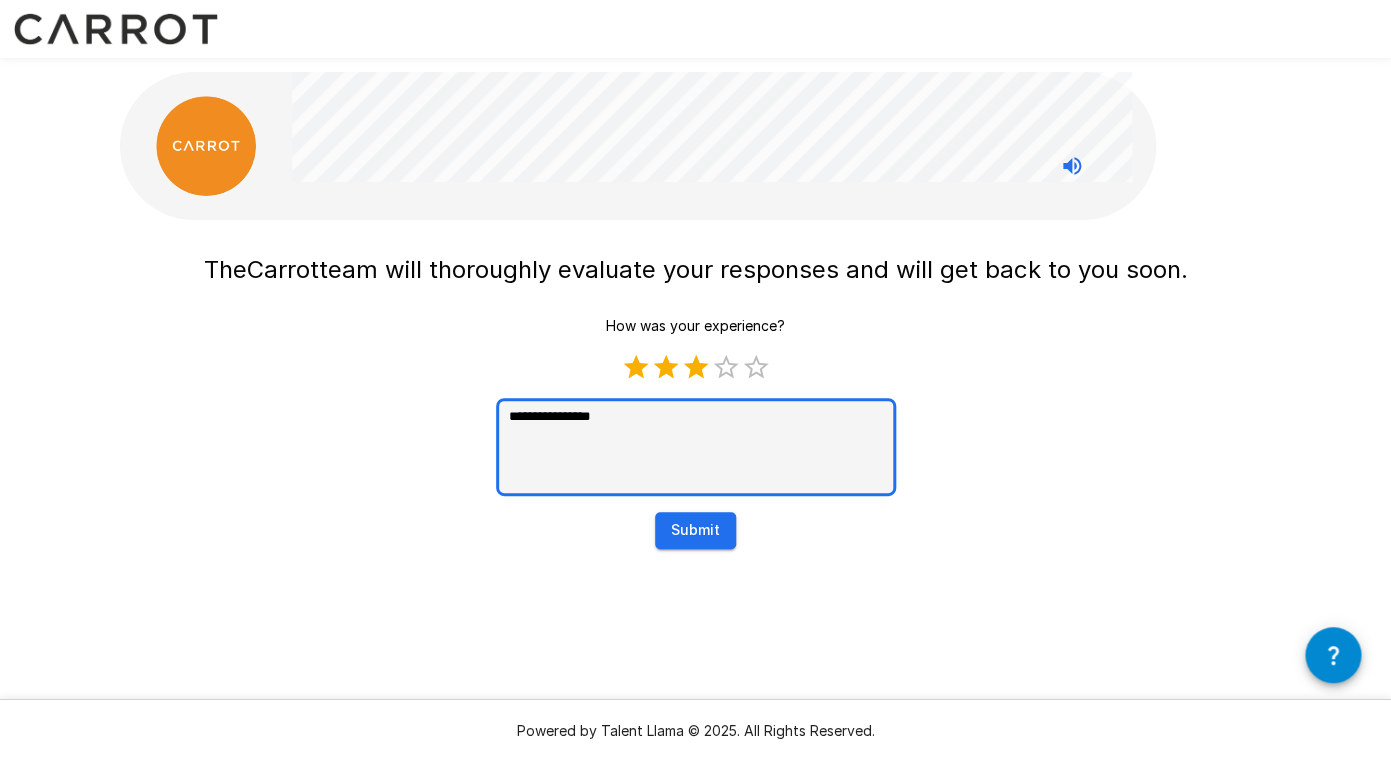 type on "**********" 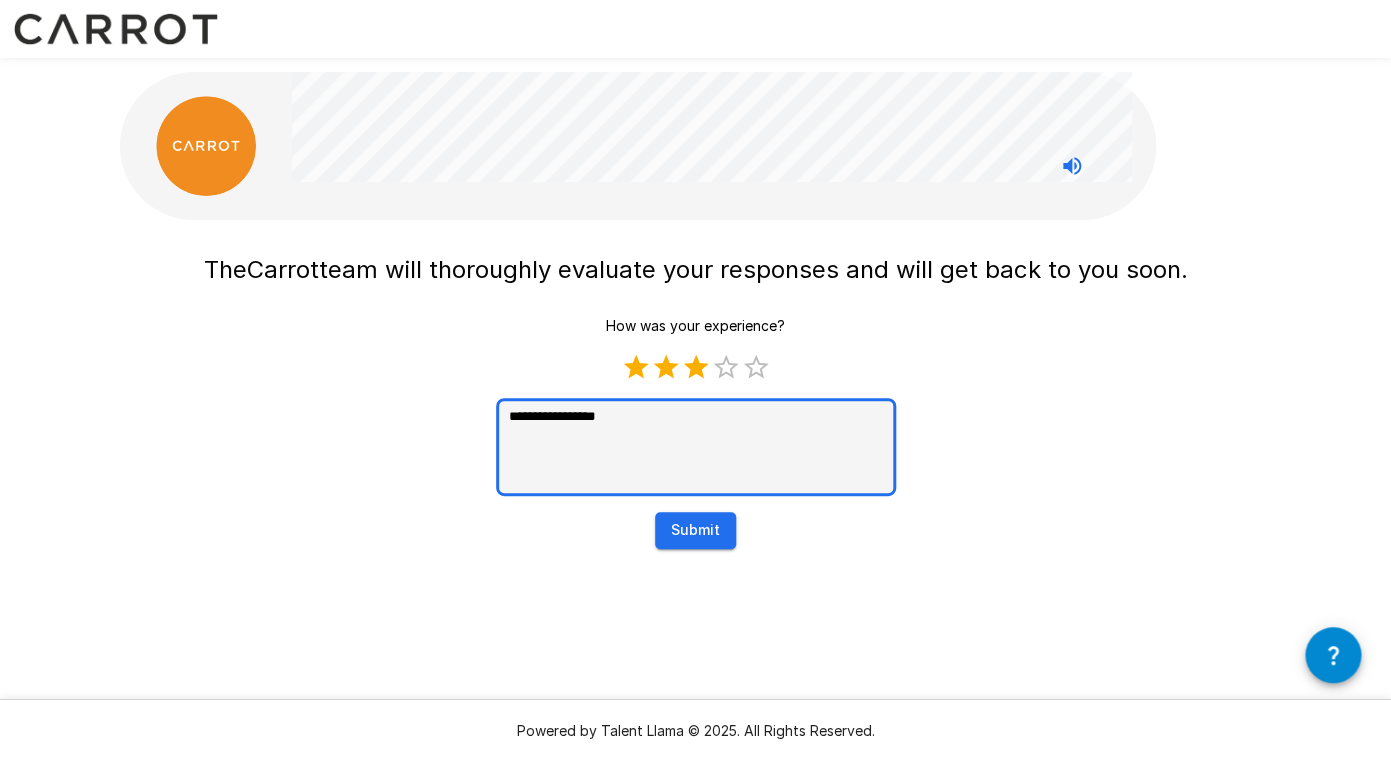 type on "**********" 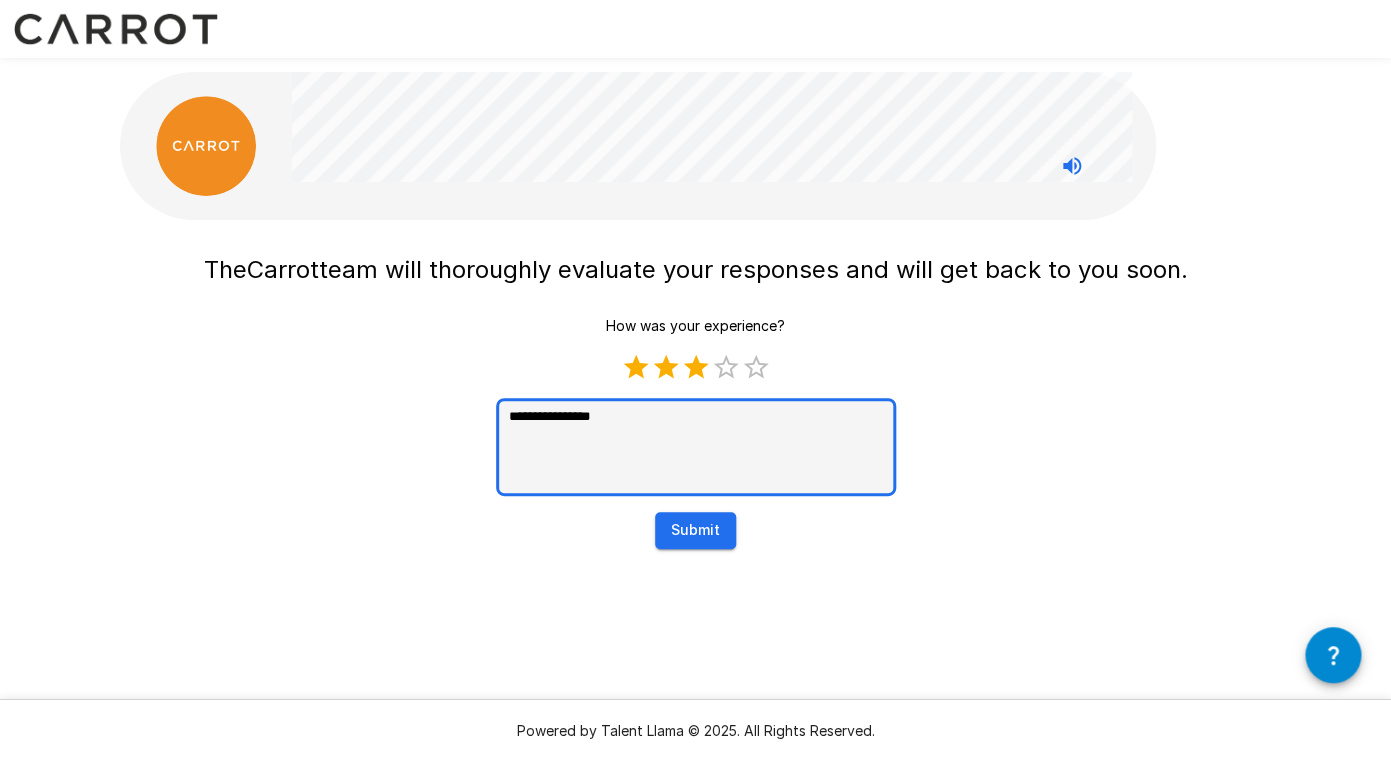 type on "**********" 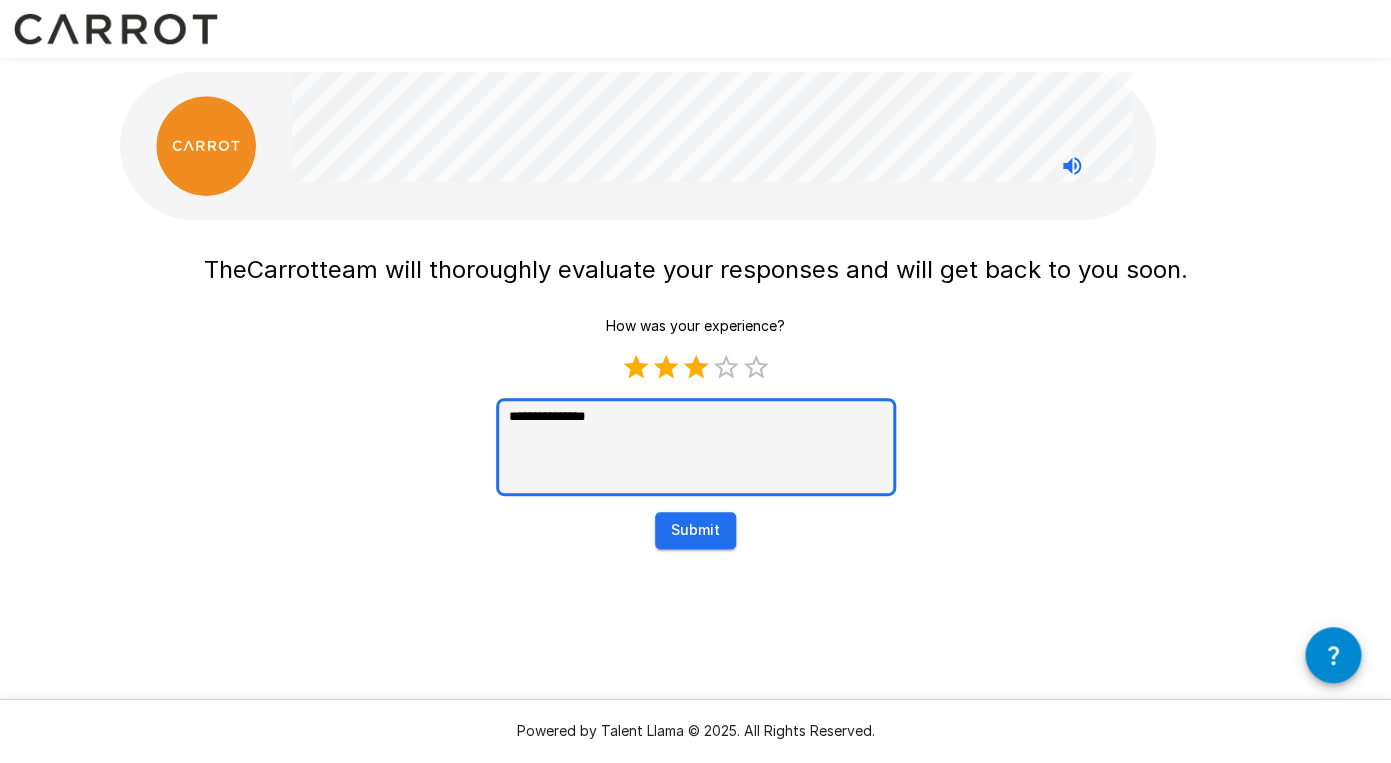 type on "**********" 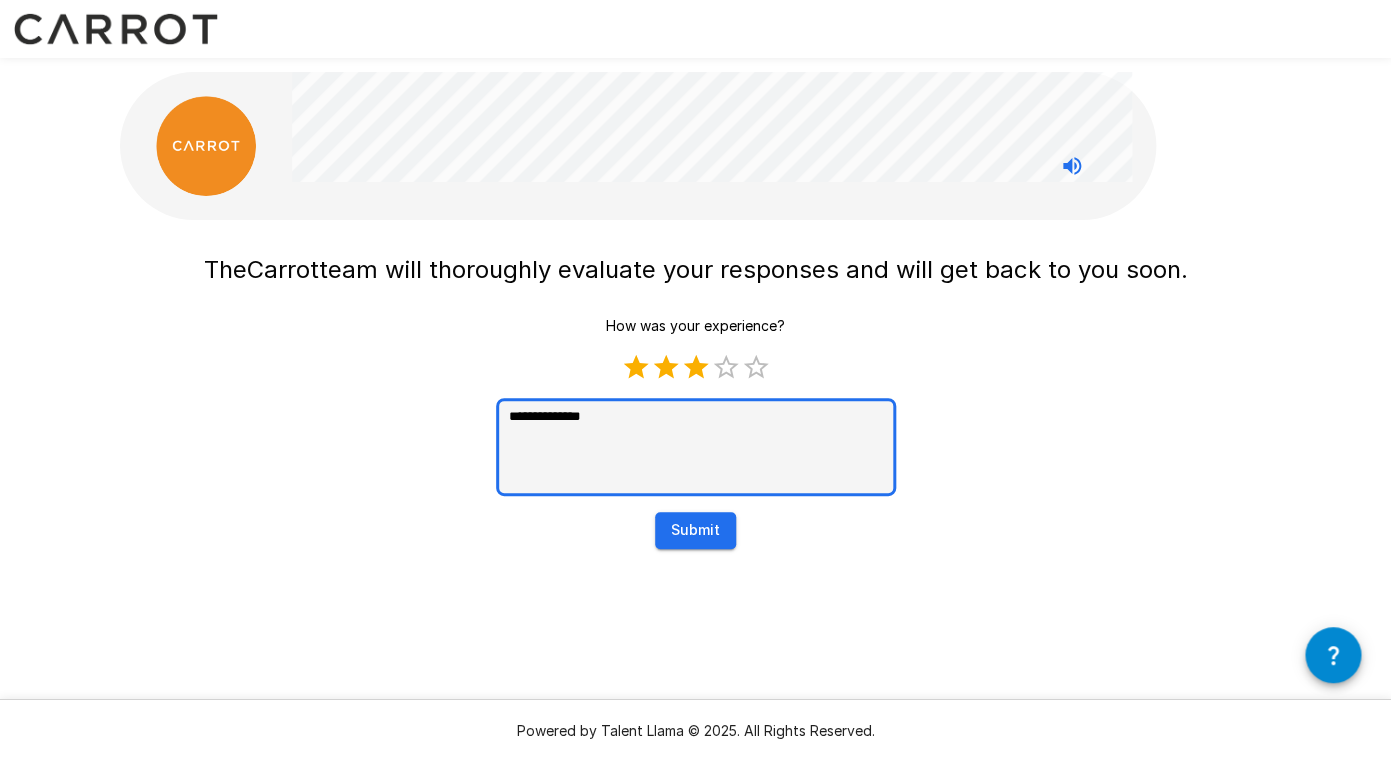 type on "**********" 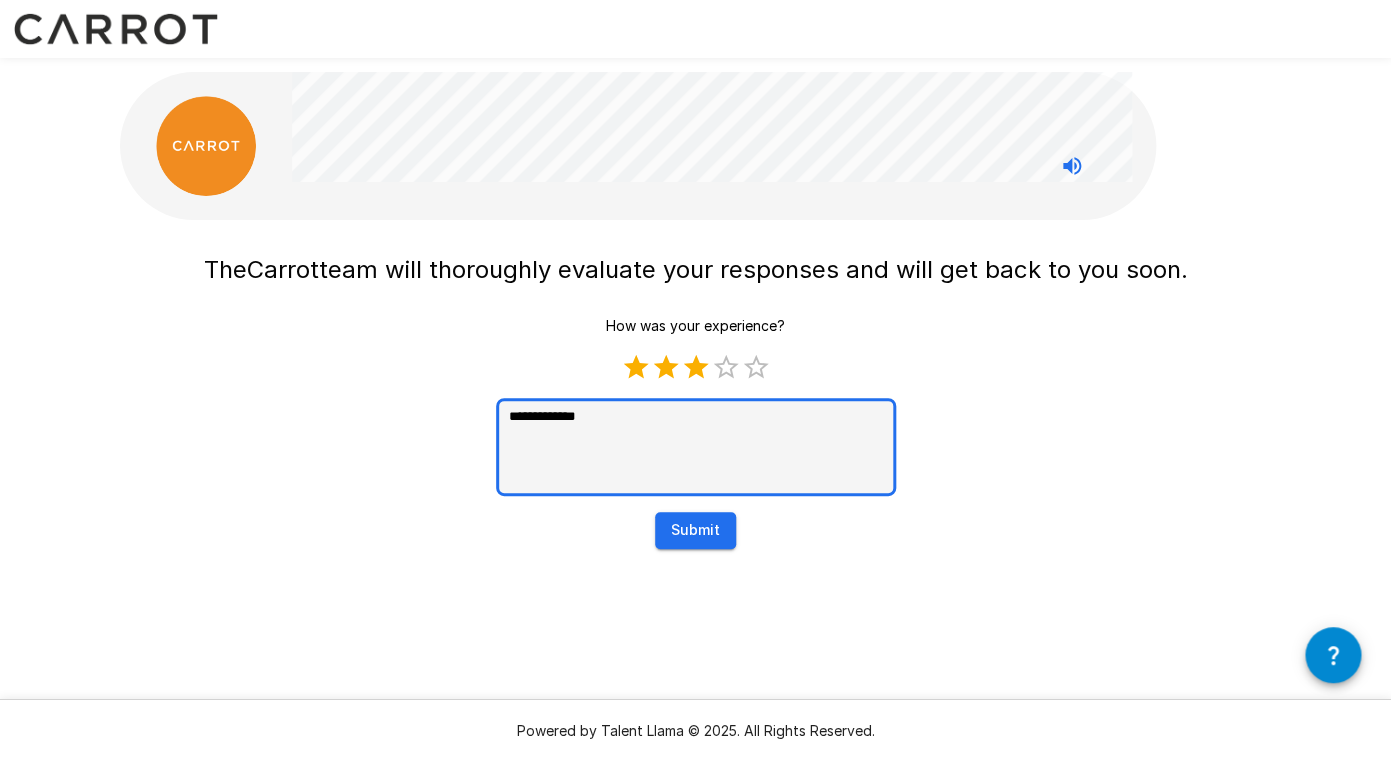 type on "**********" 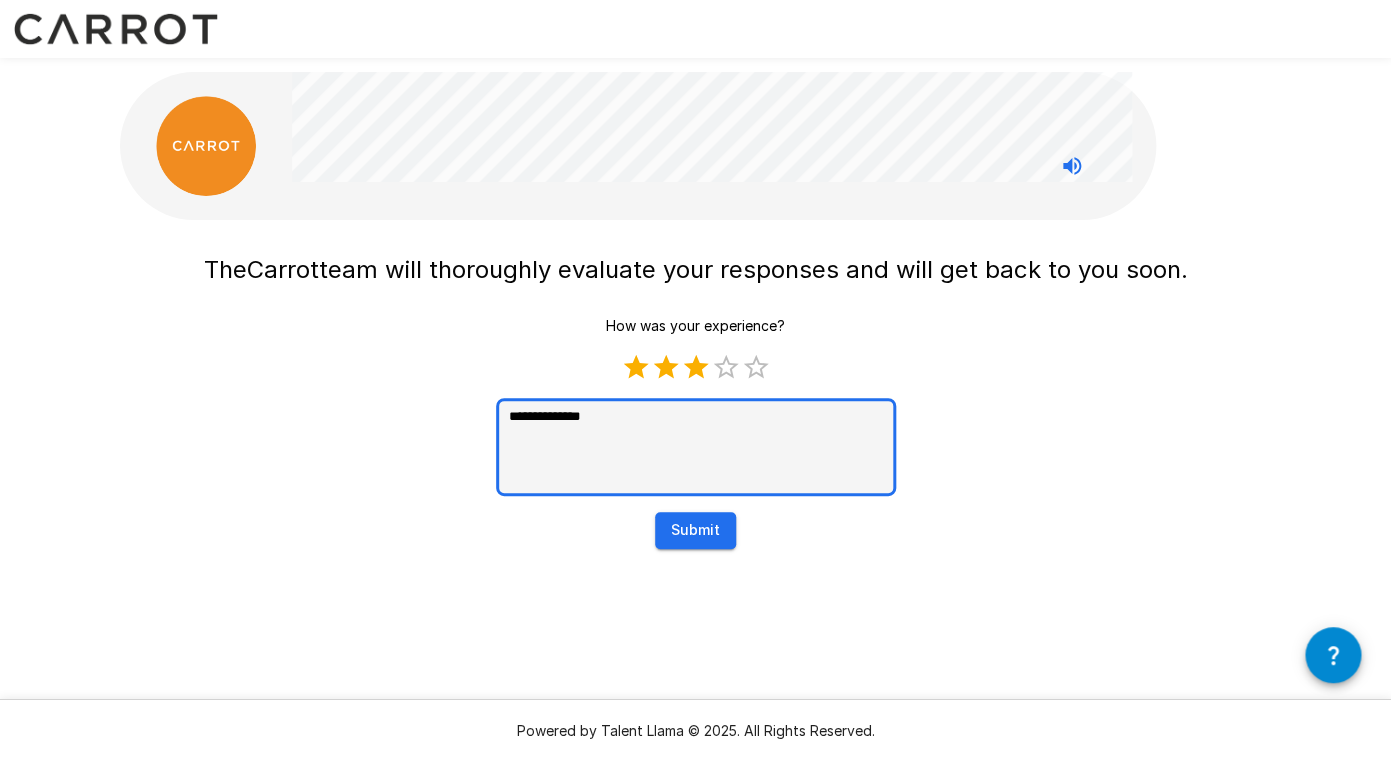 type on "**********" 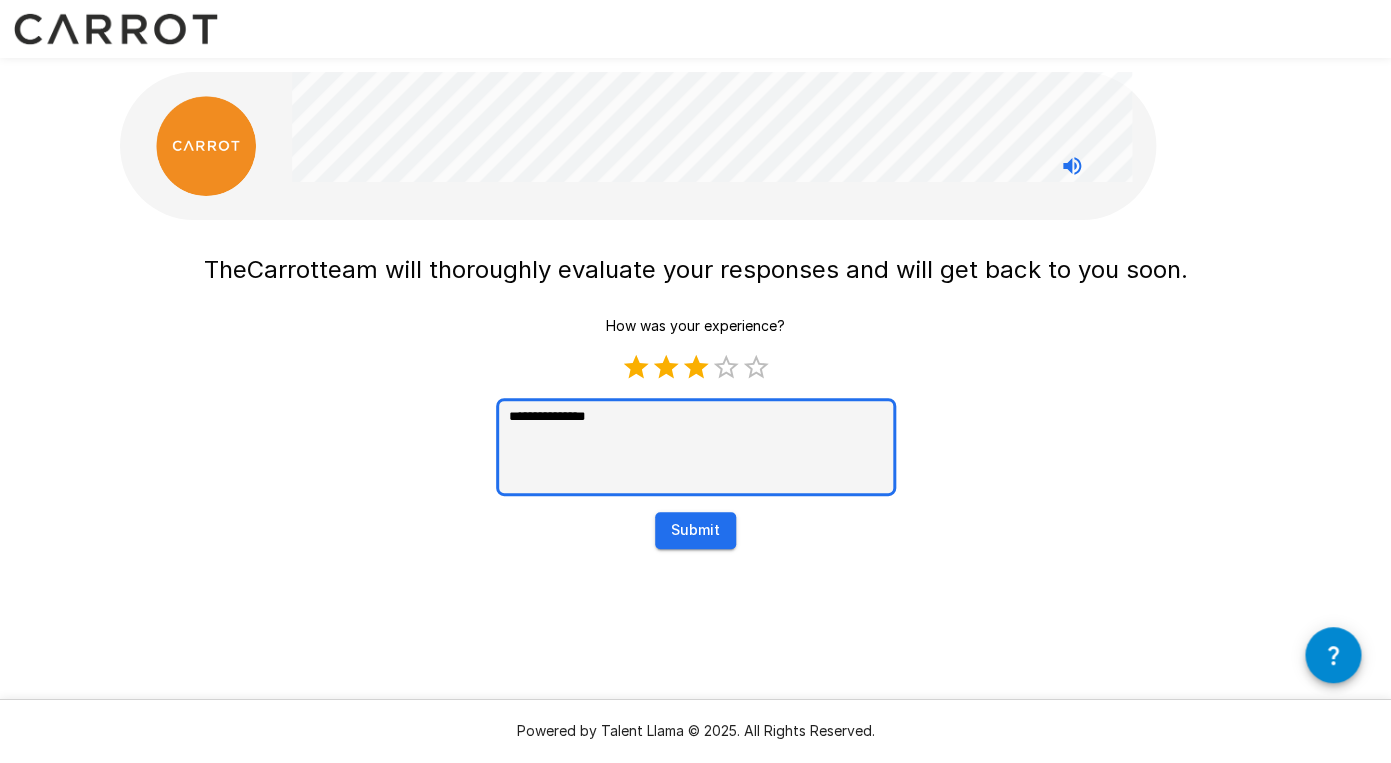 type on "**********" 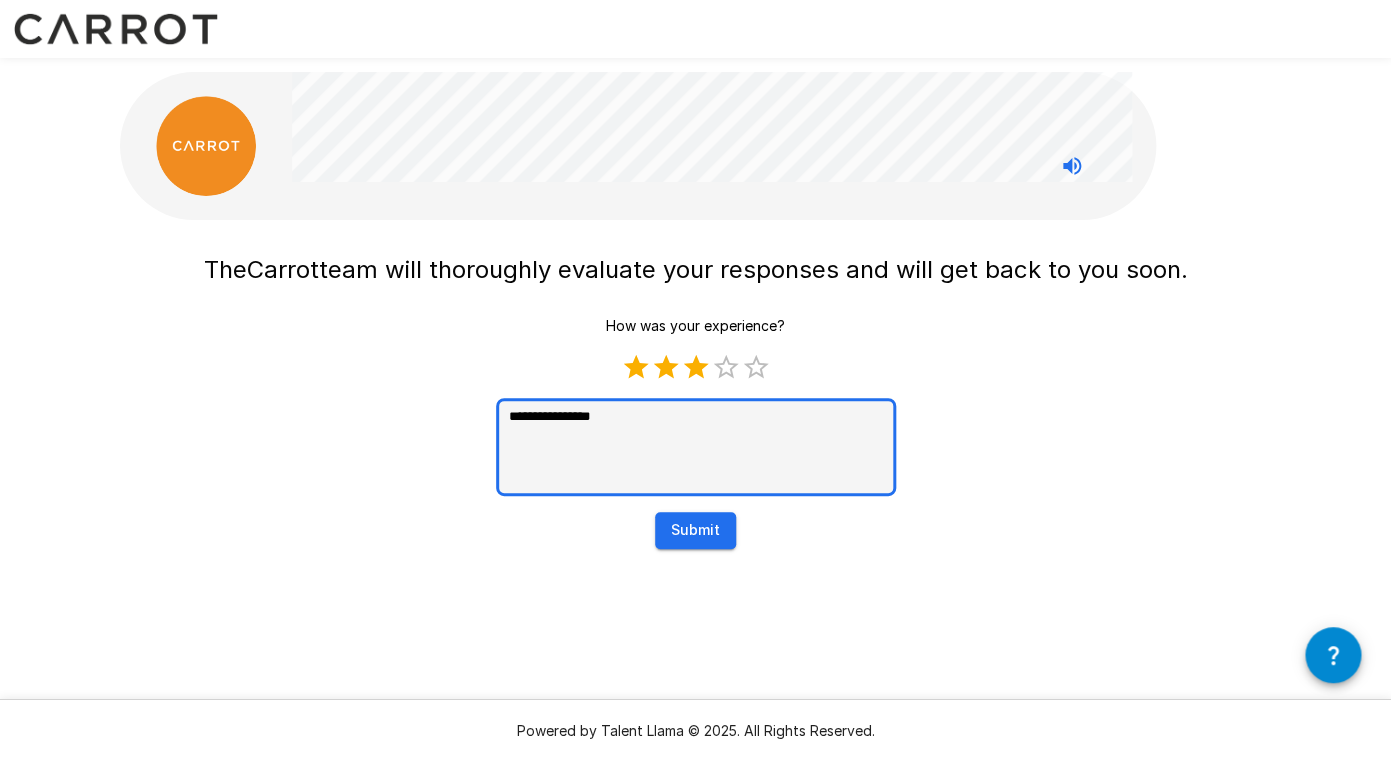 type on "**********" 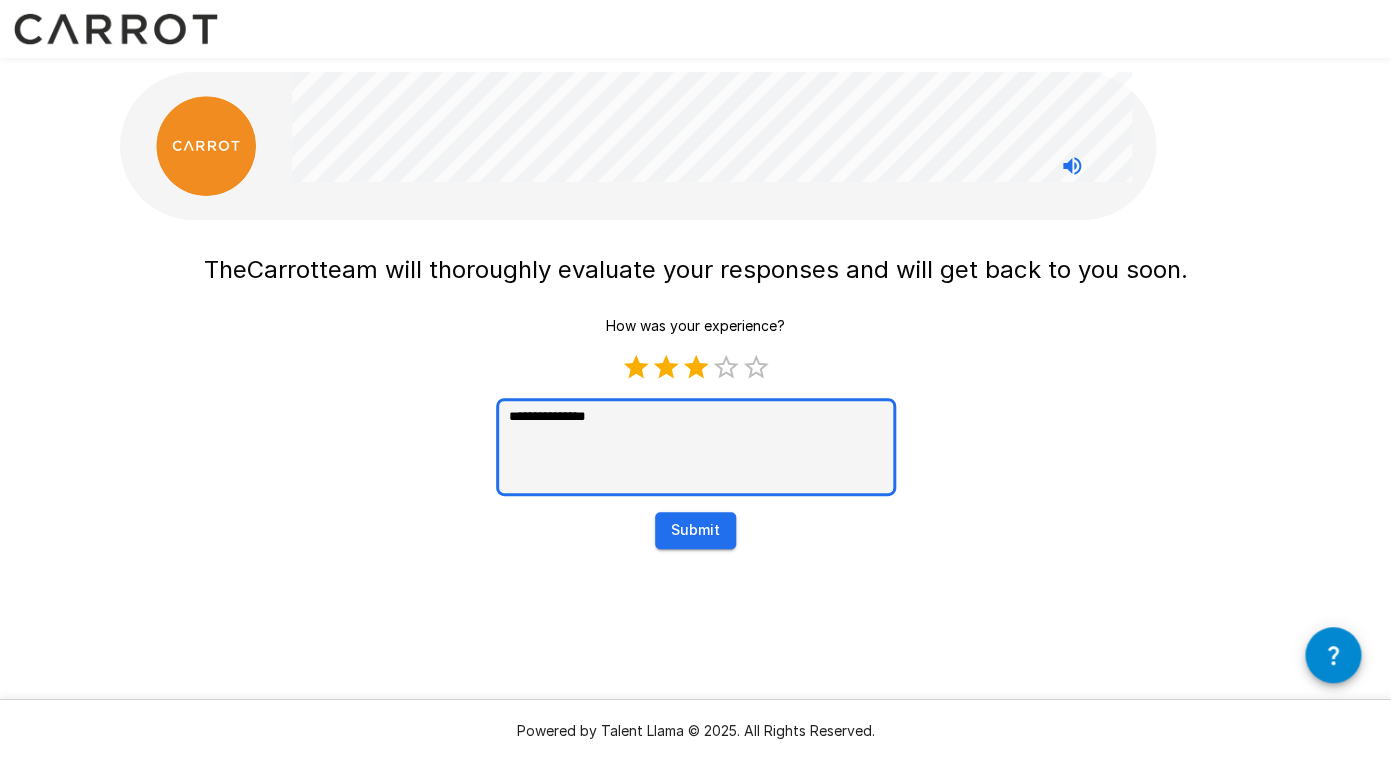 type on "**********" 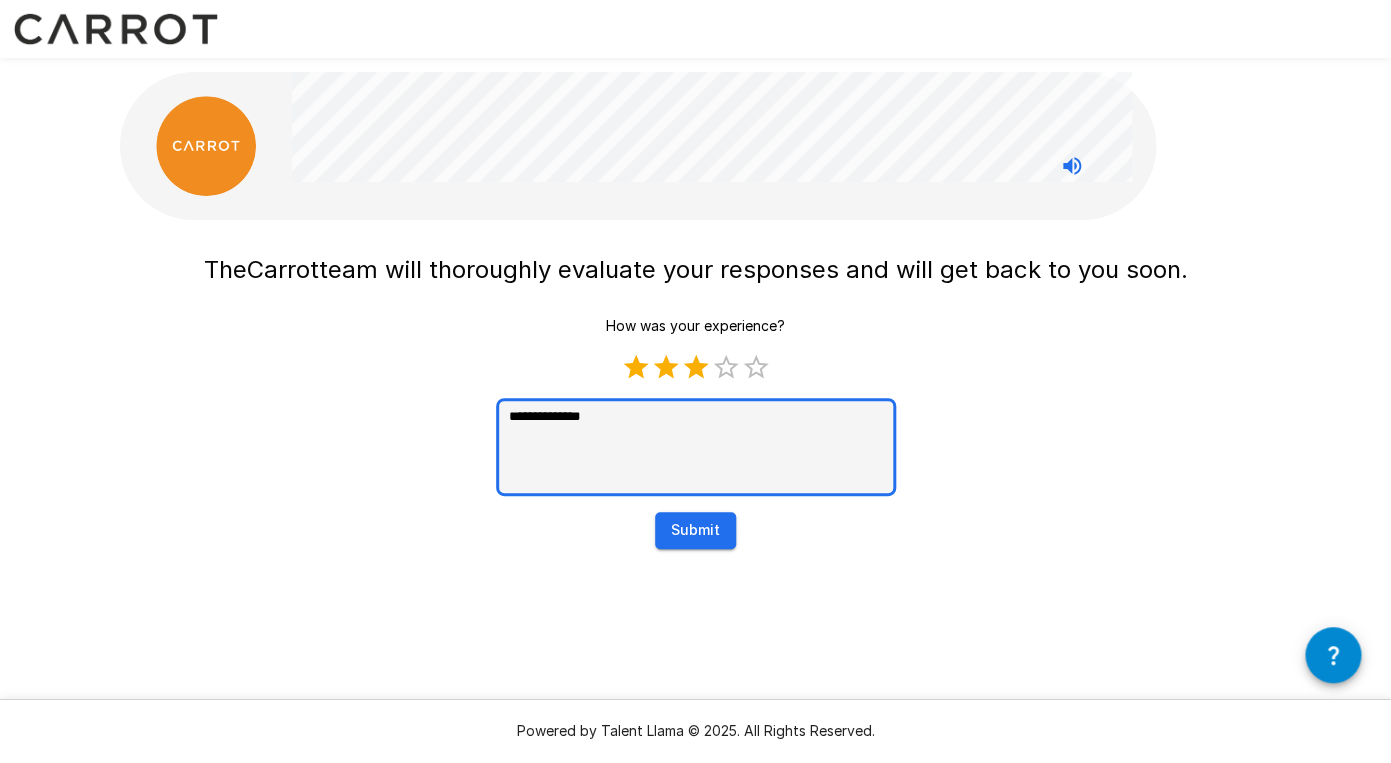 type on "**********" 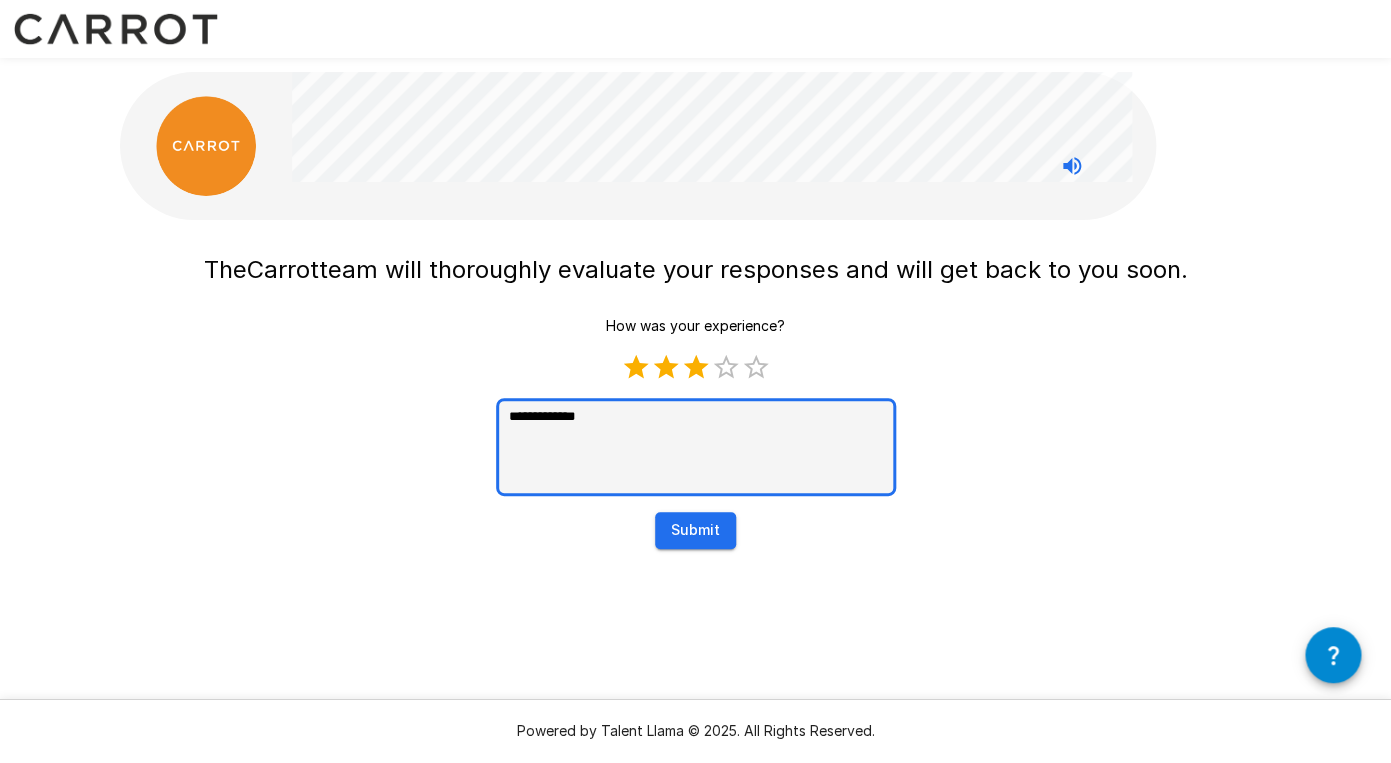 type on "**********" 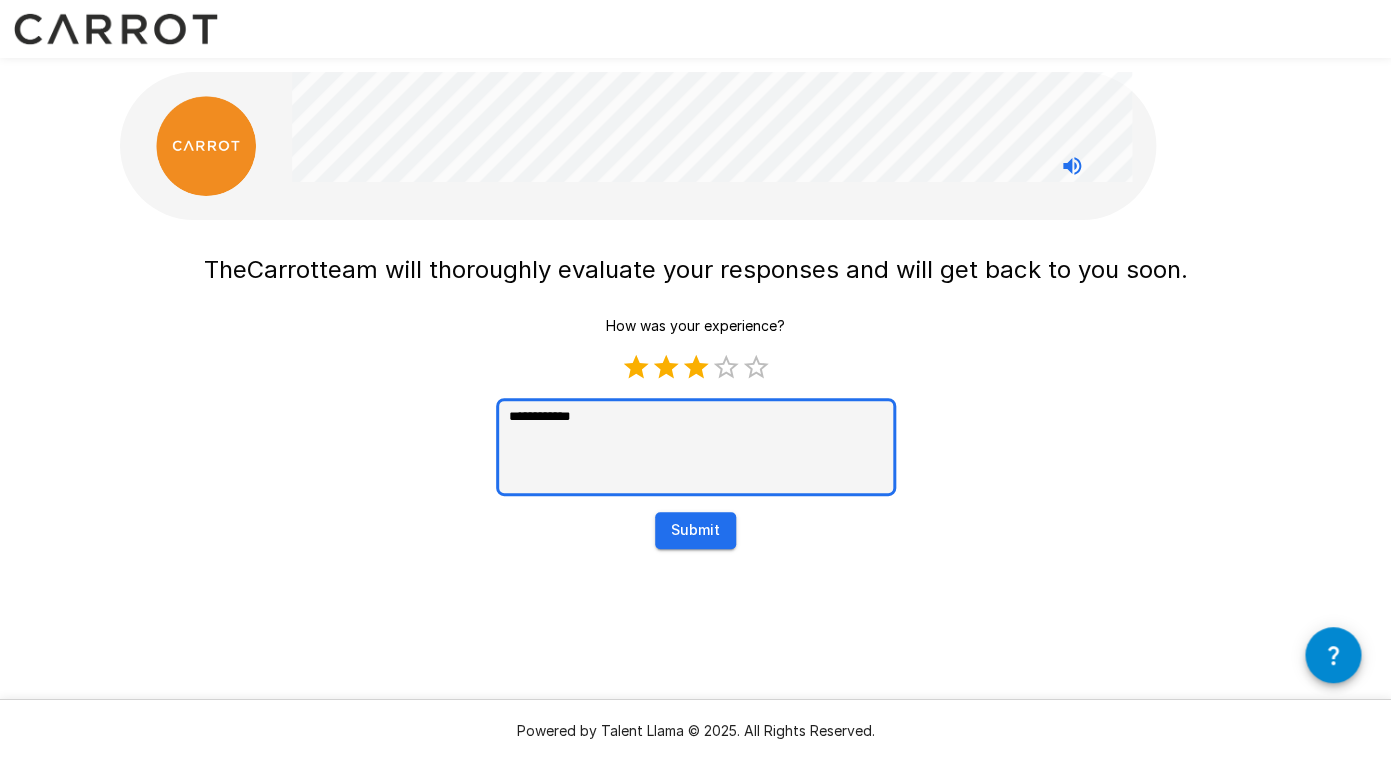 type on "**********" 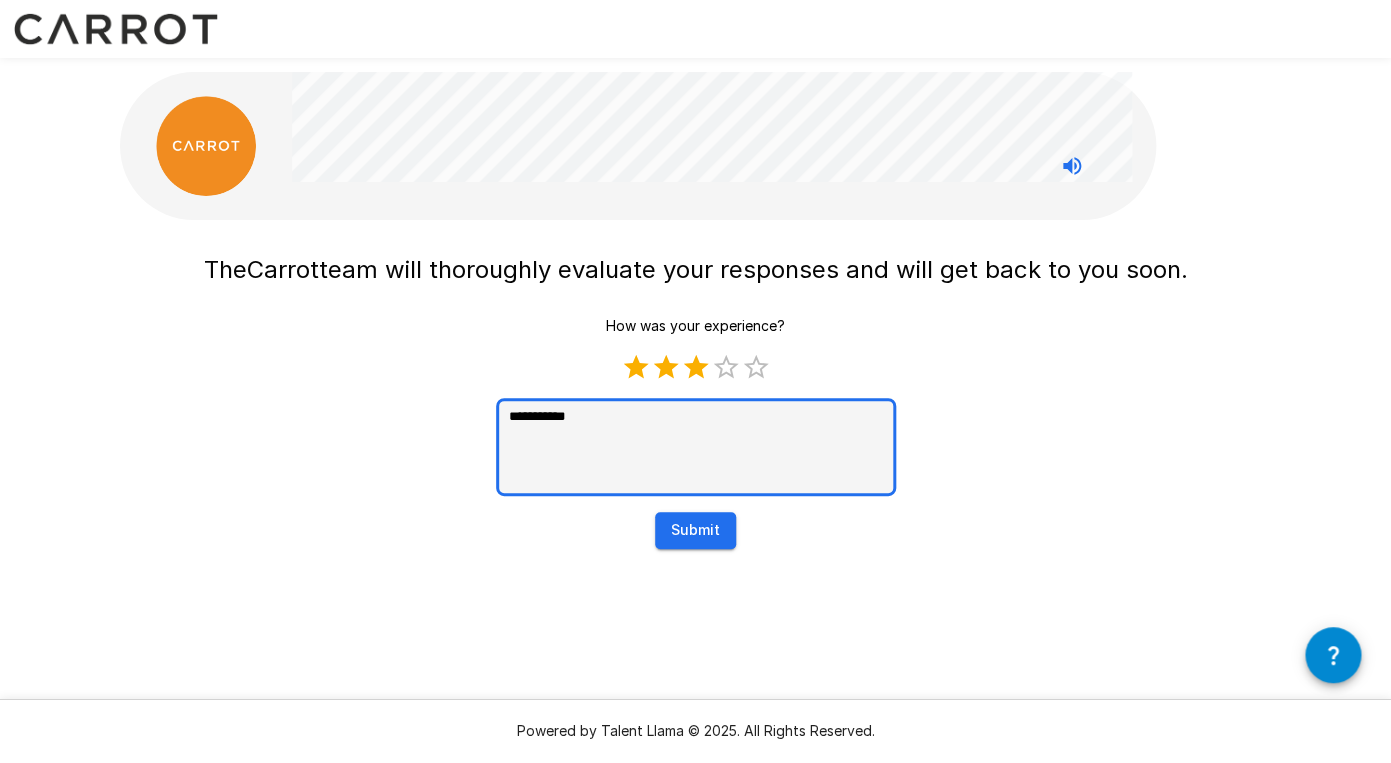 type on "*" 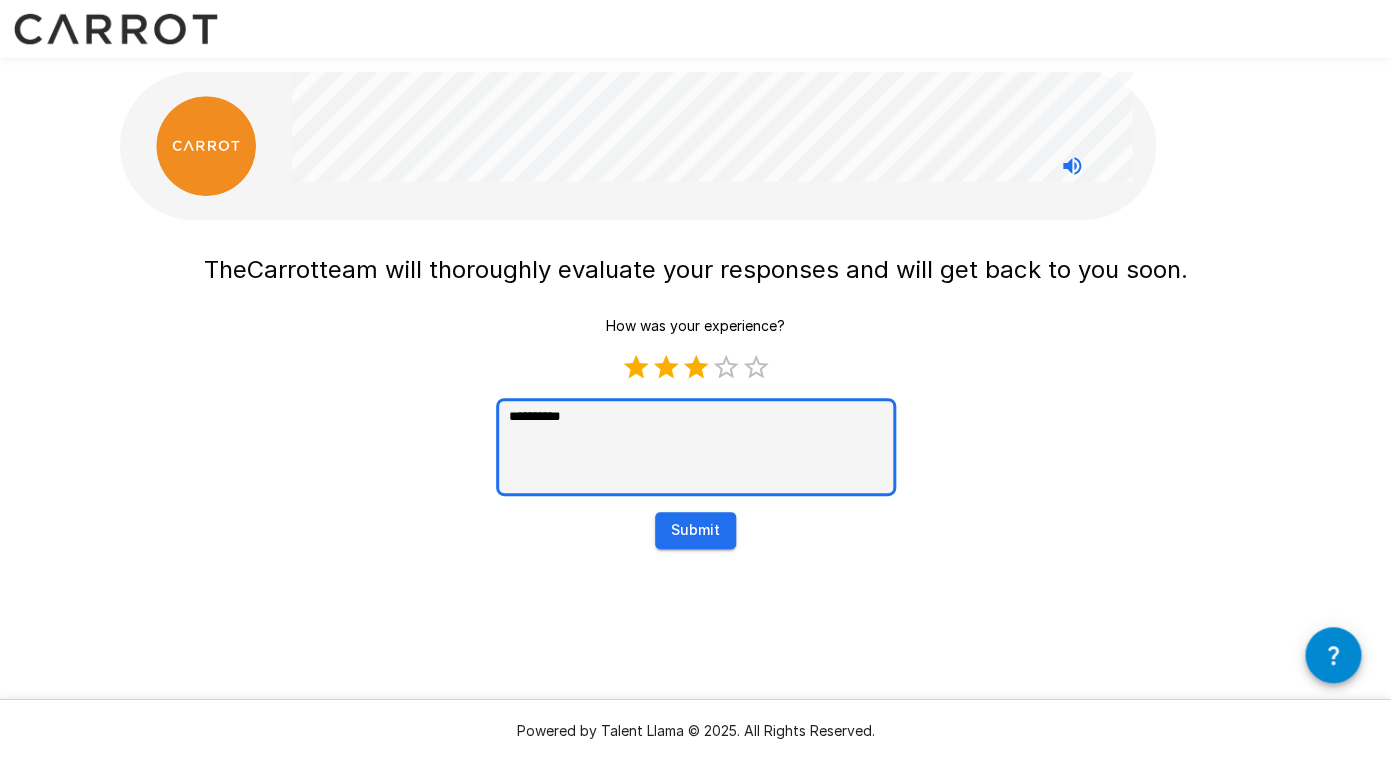 type on "*********" 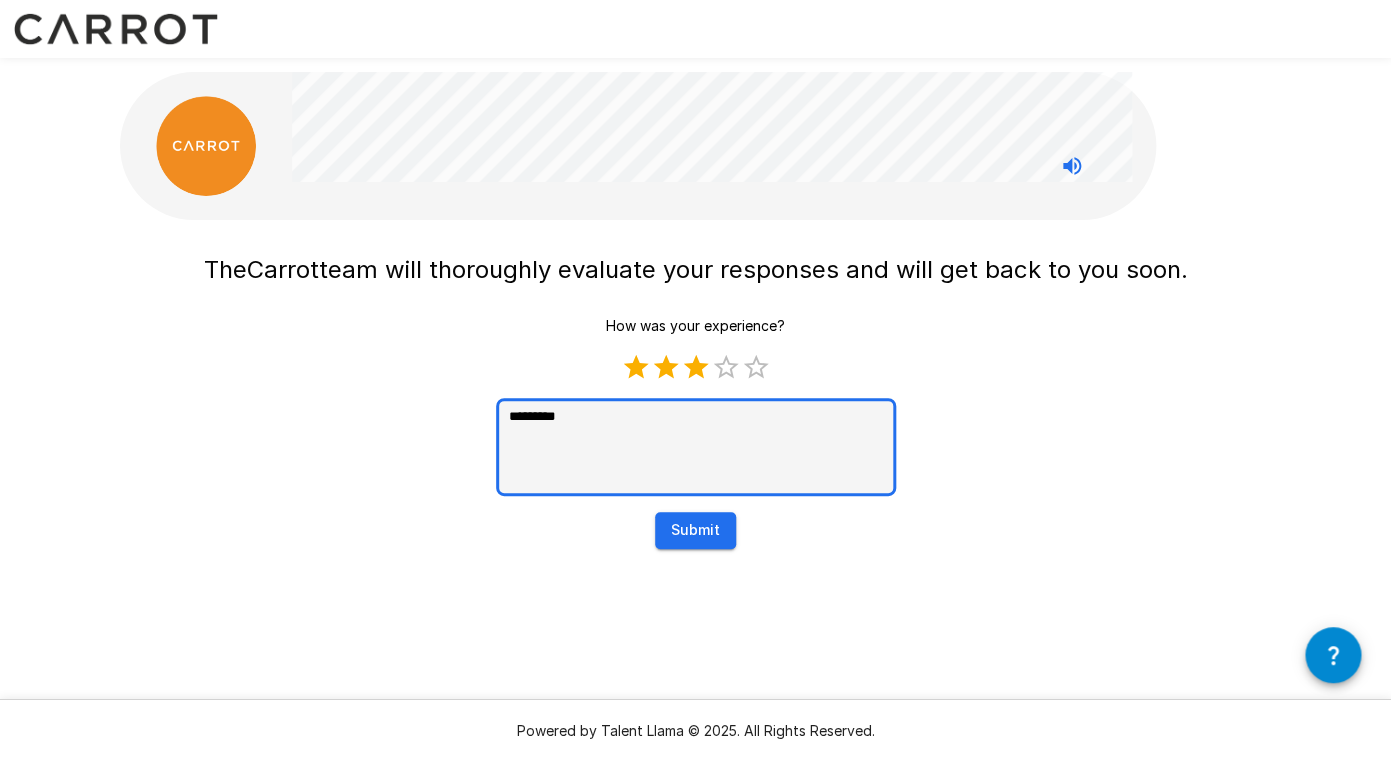 type on "*******" 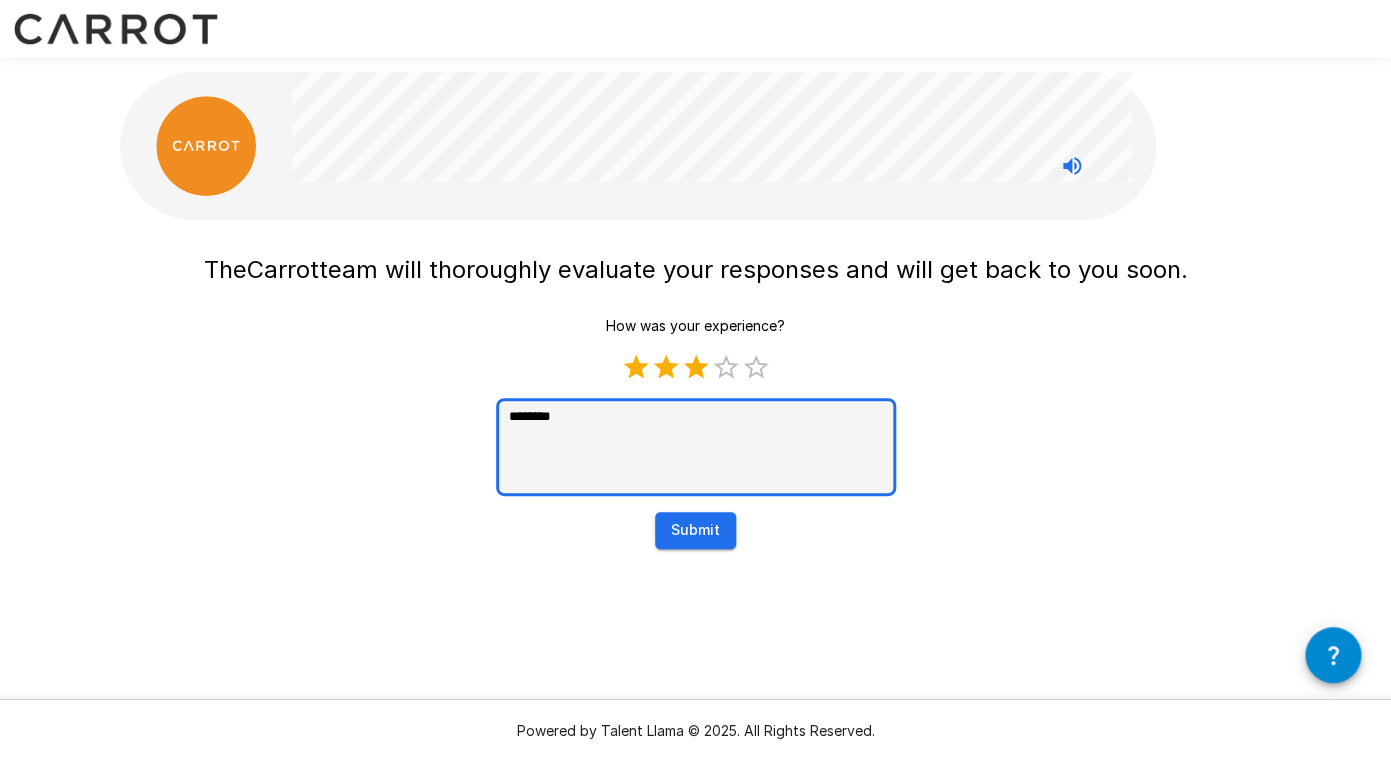 type on "*******" 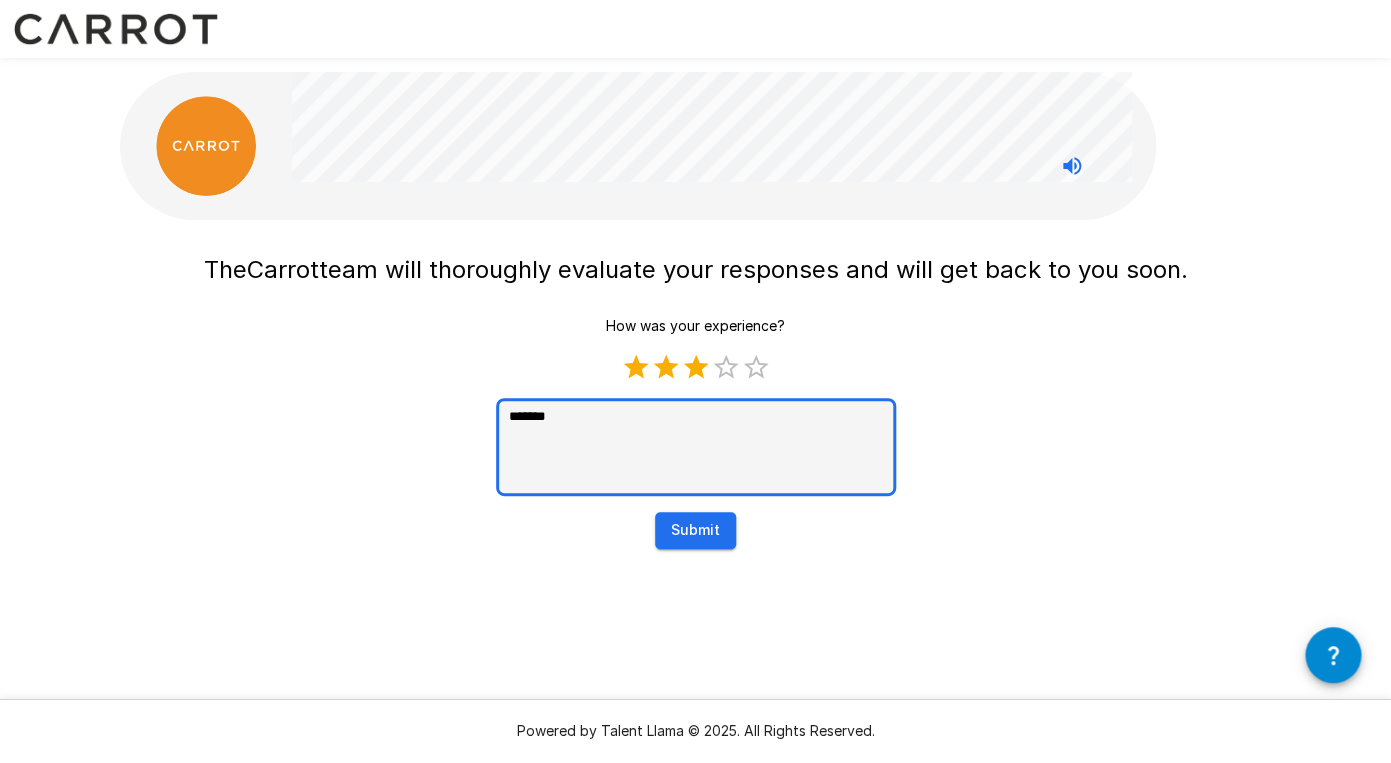 type on "******" 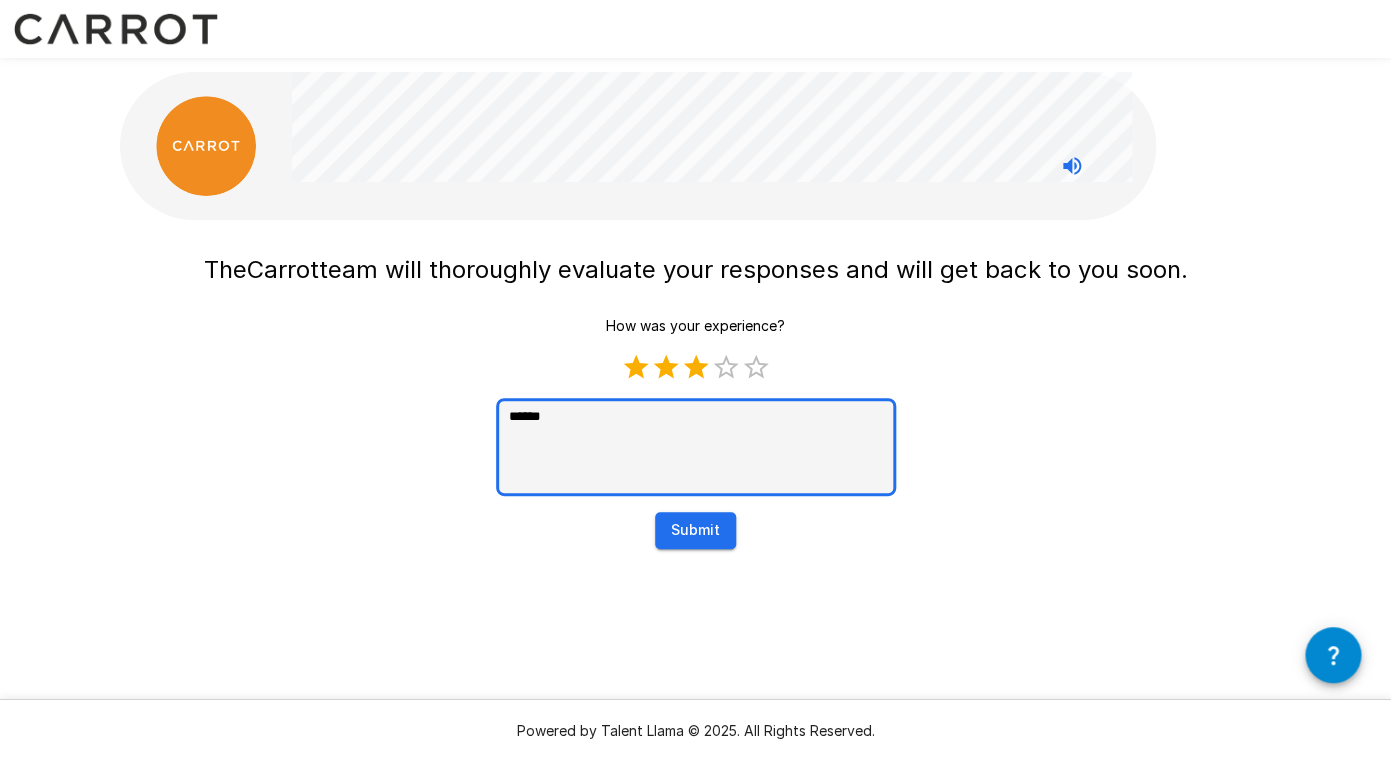 type on "*****" 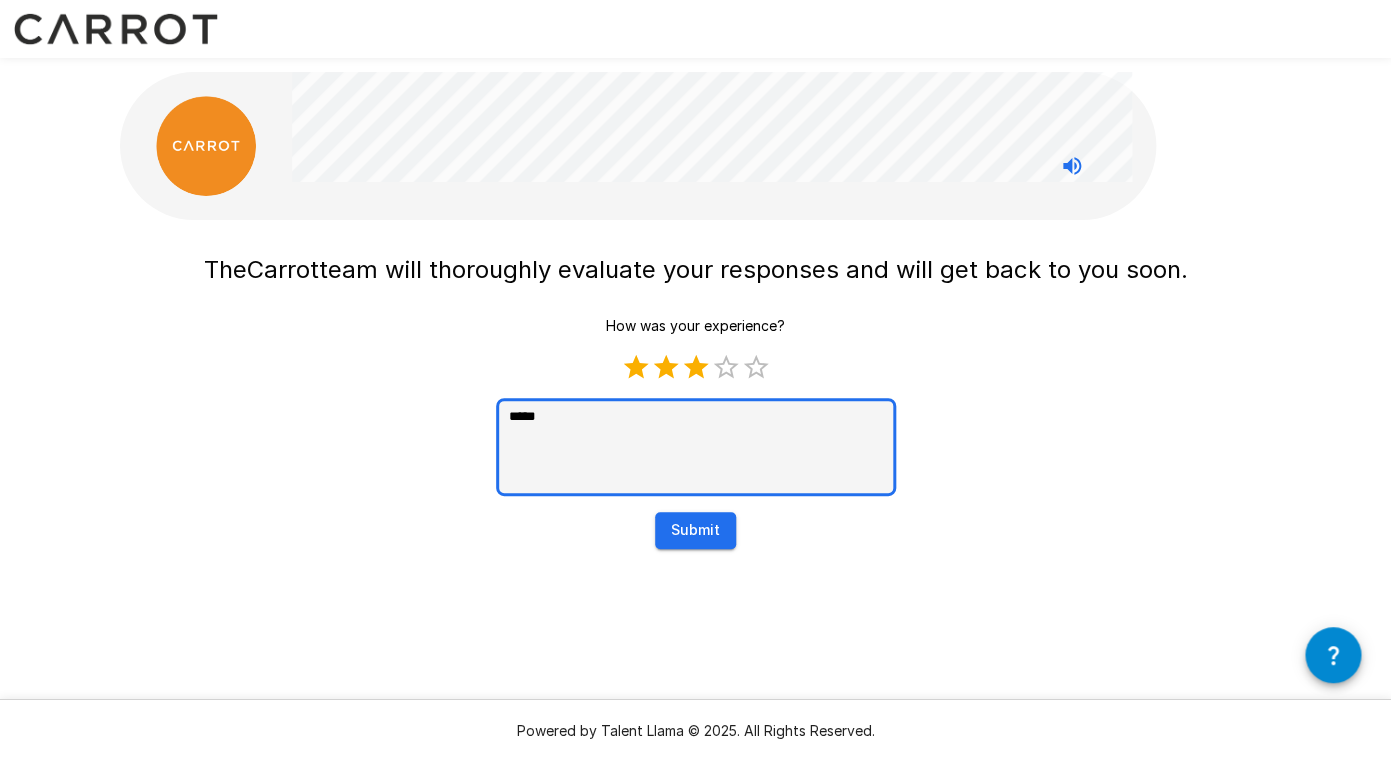 type on "****" 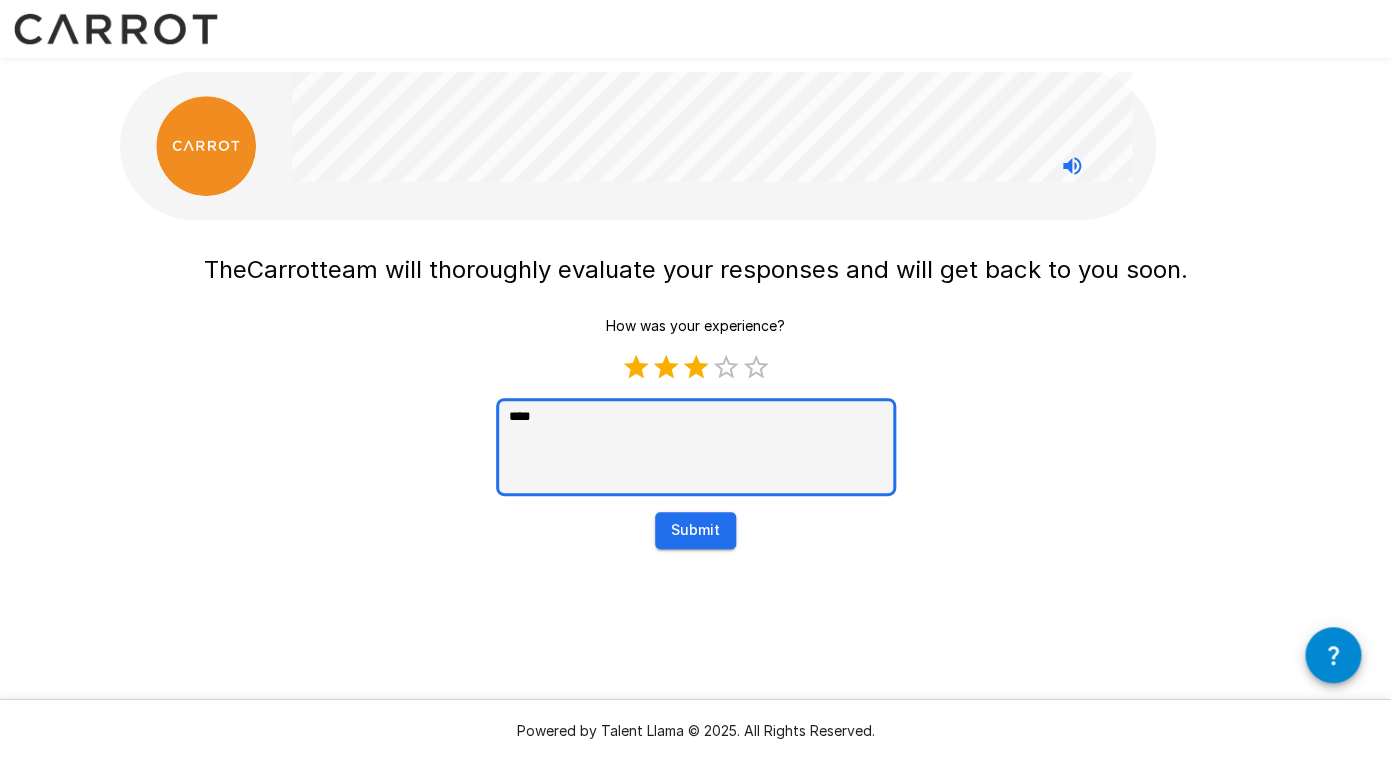 type on "***" 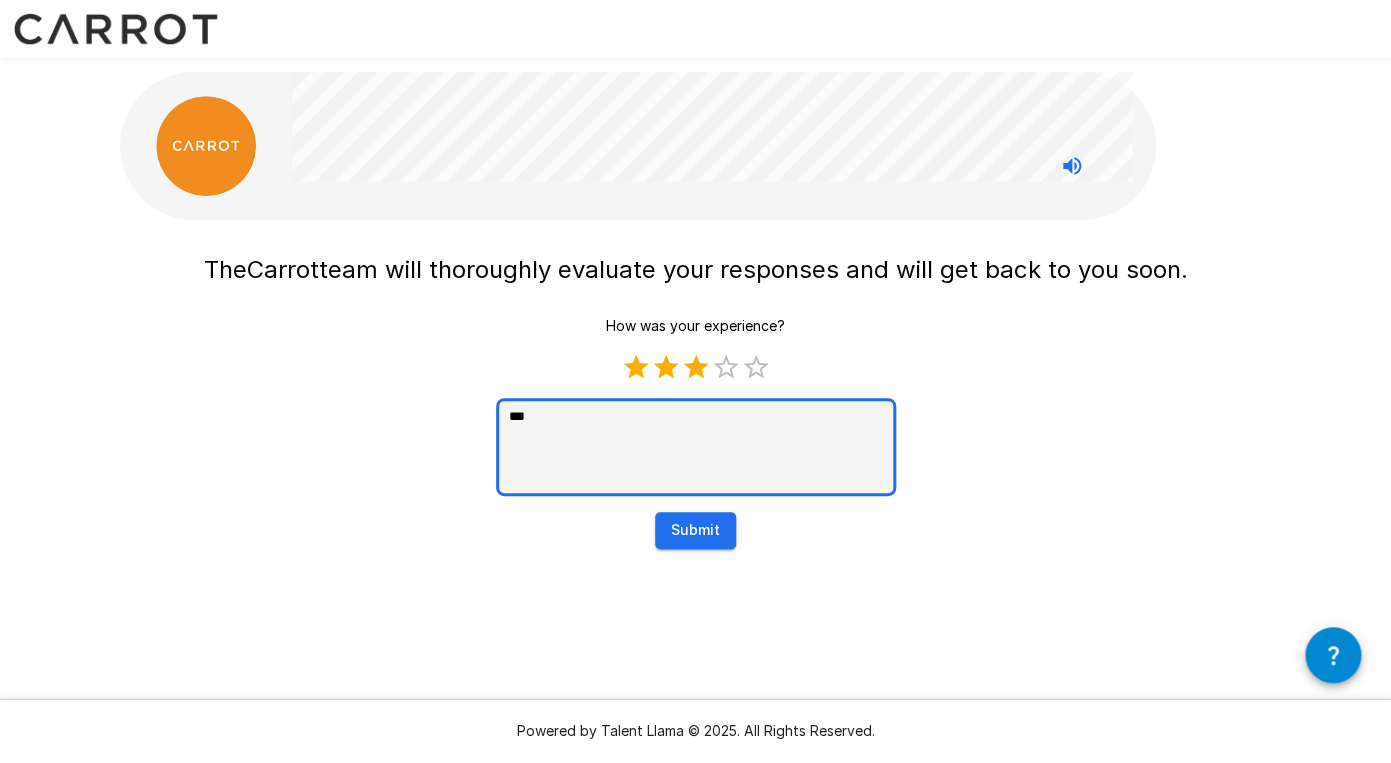 type on "*" 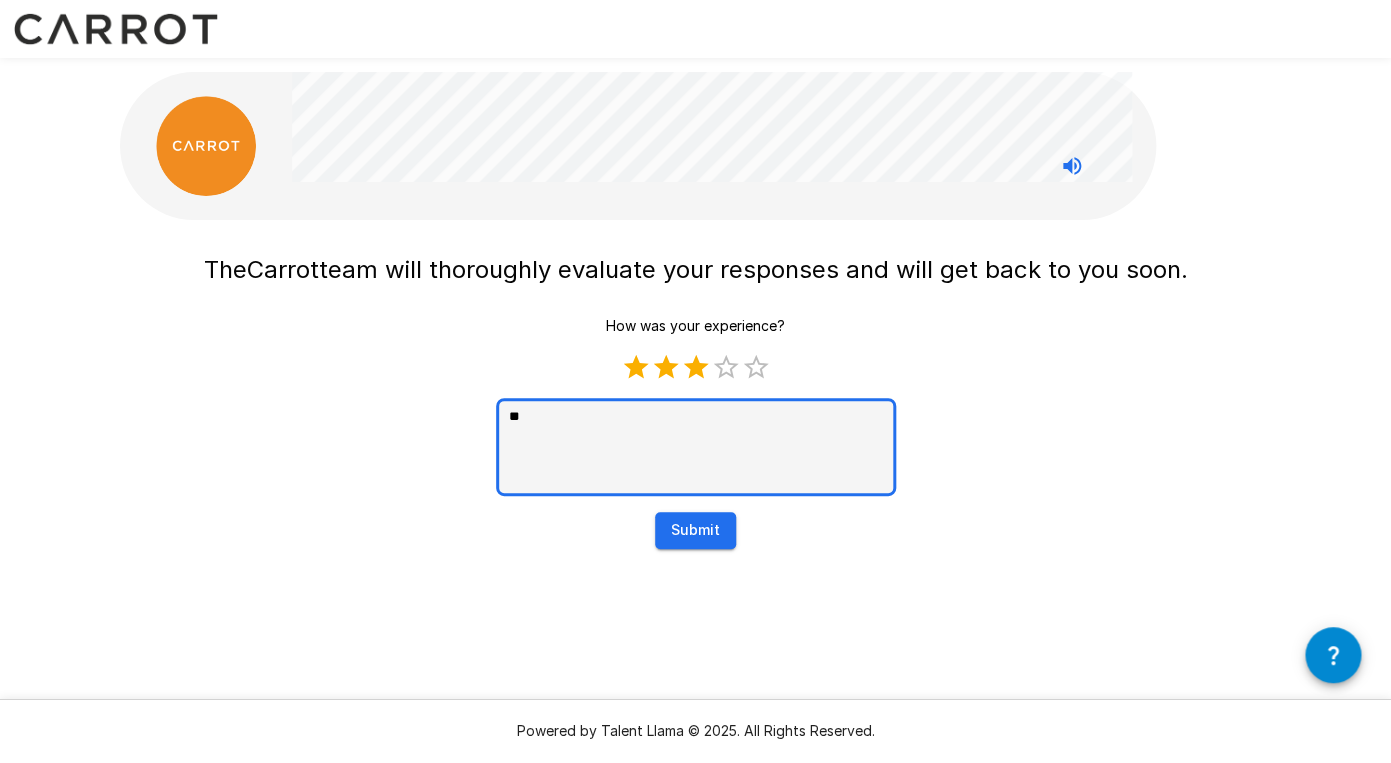 type on "*" 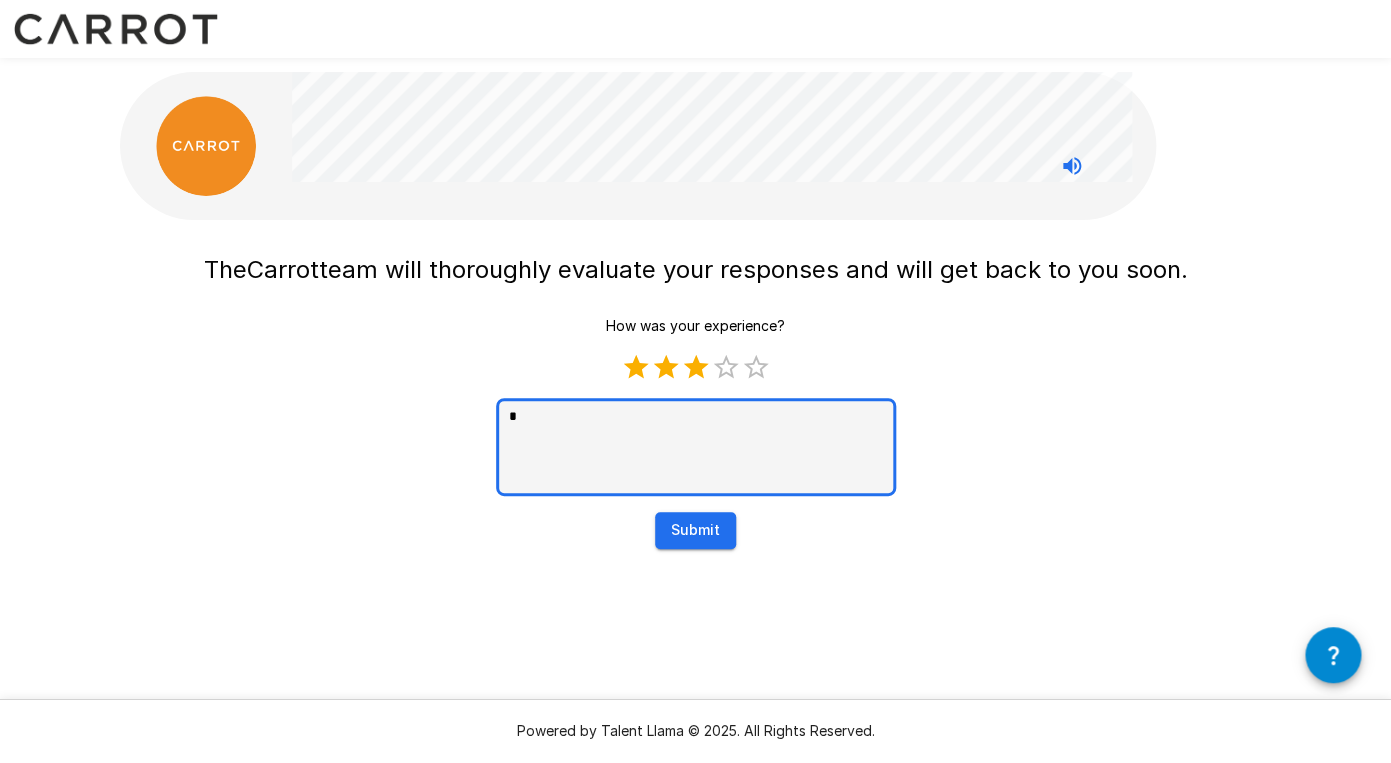 type 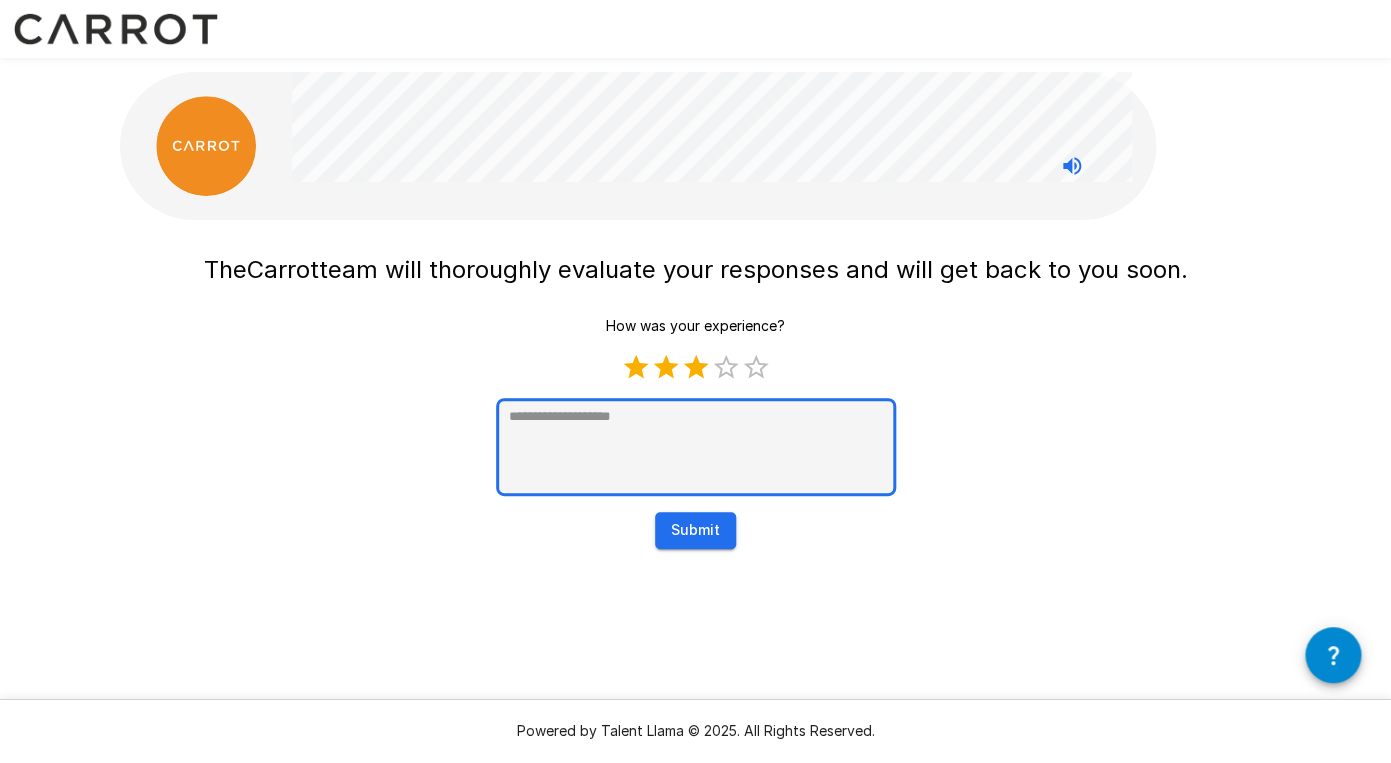 type on "*" 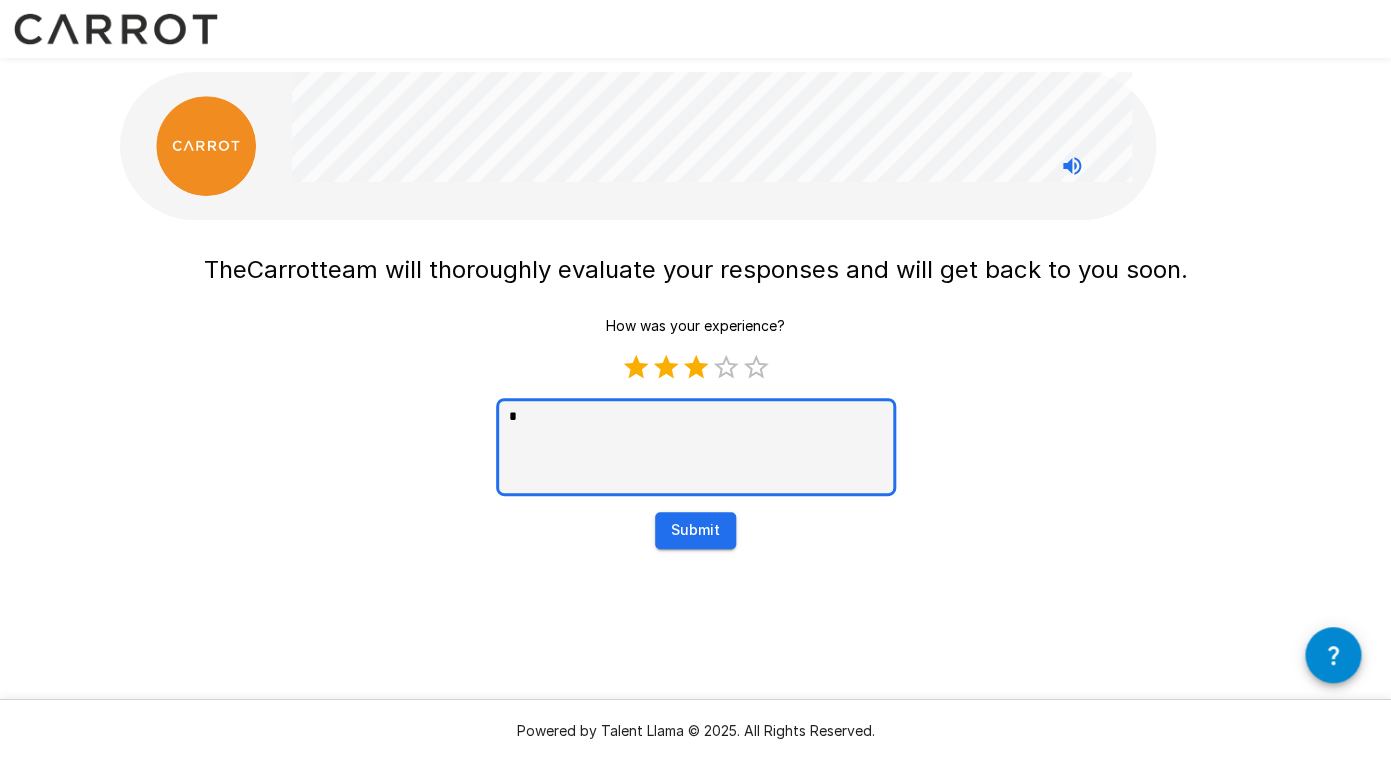 type on "*" 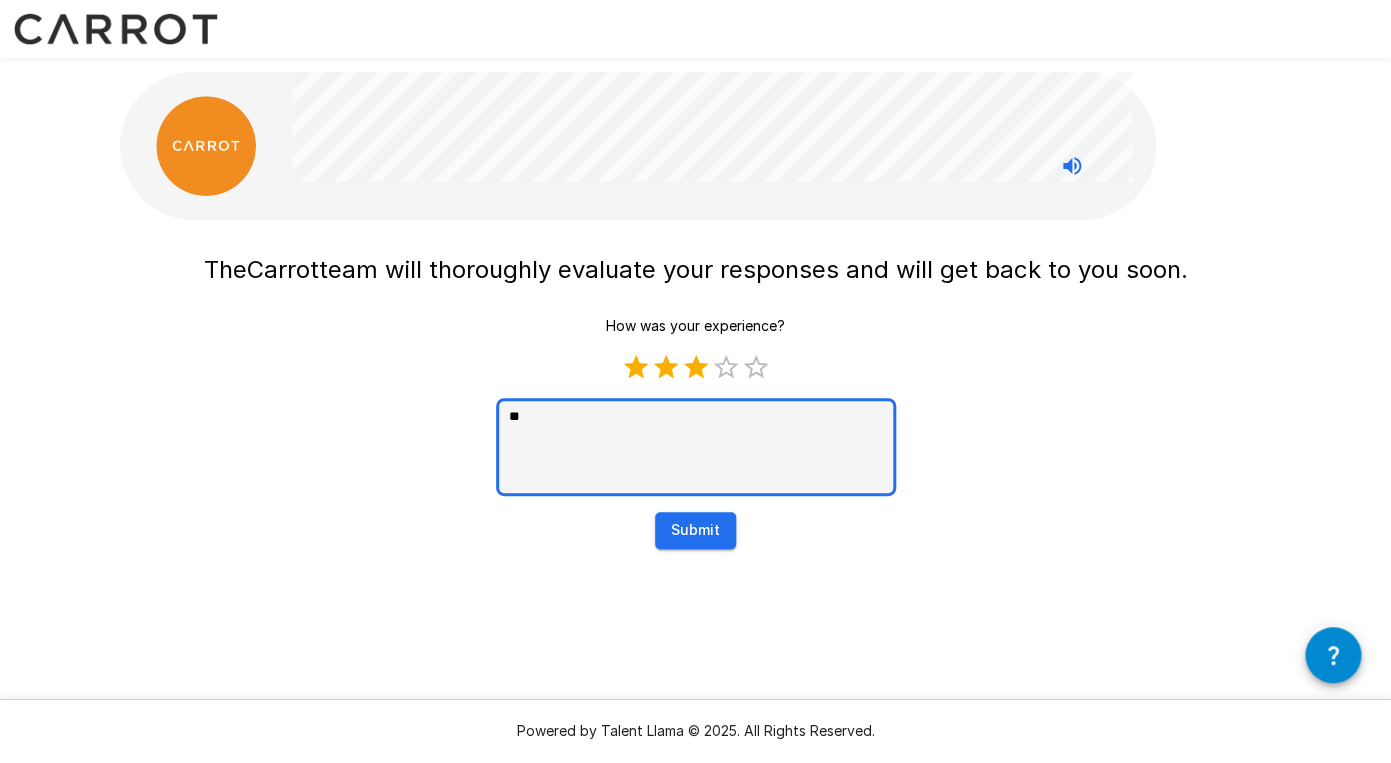 type on "***" 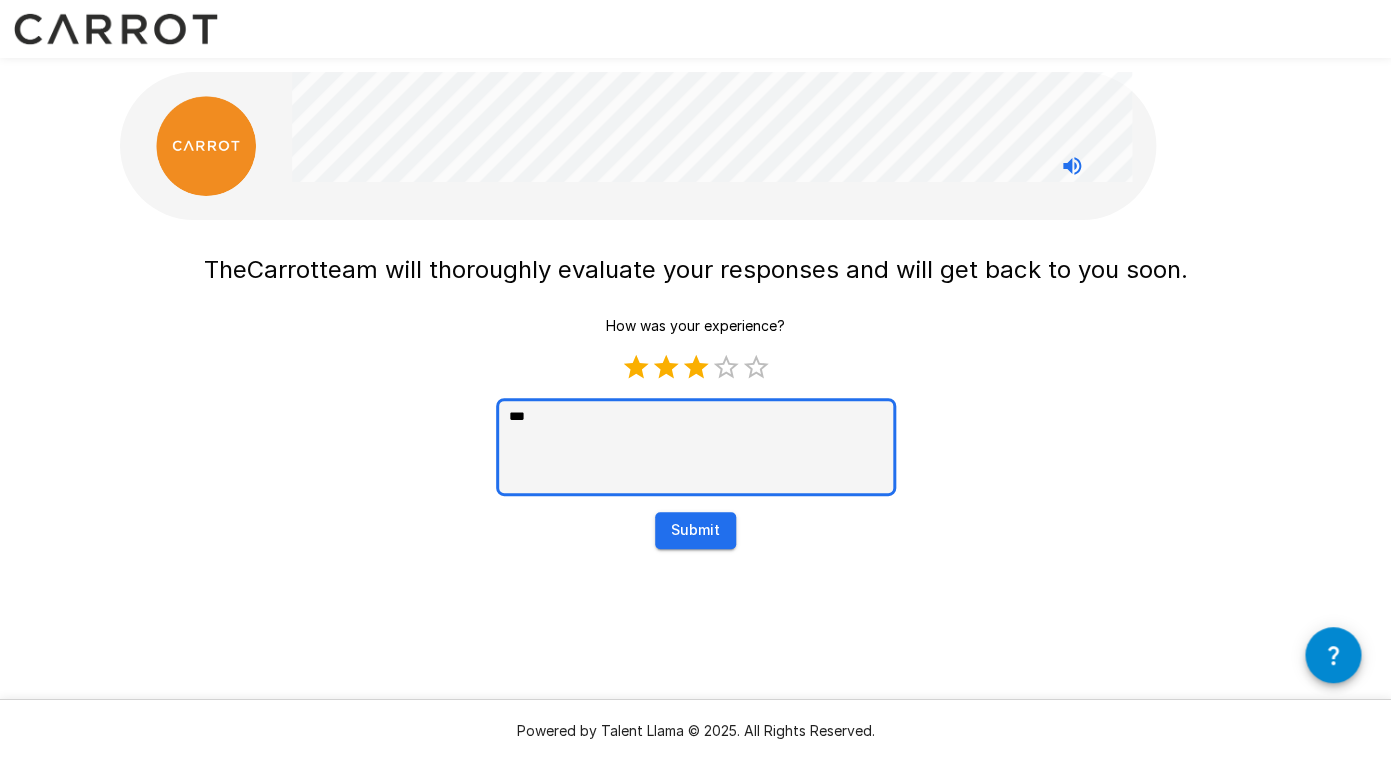 type on "****" 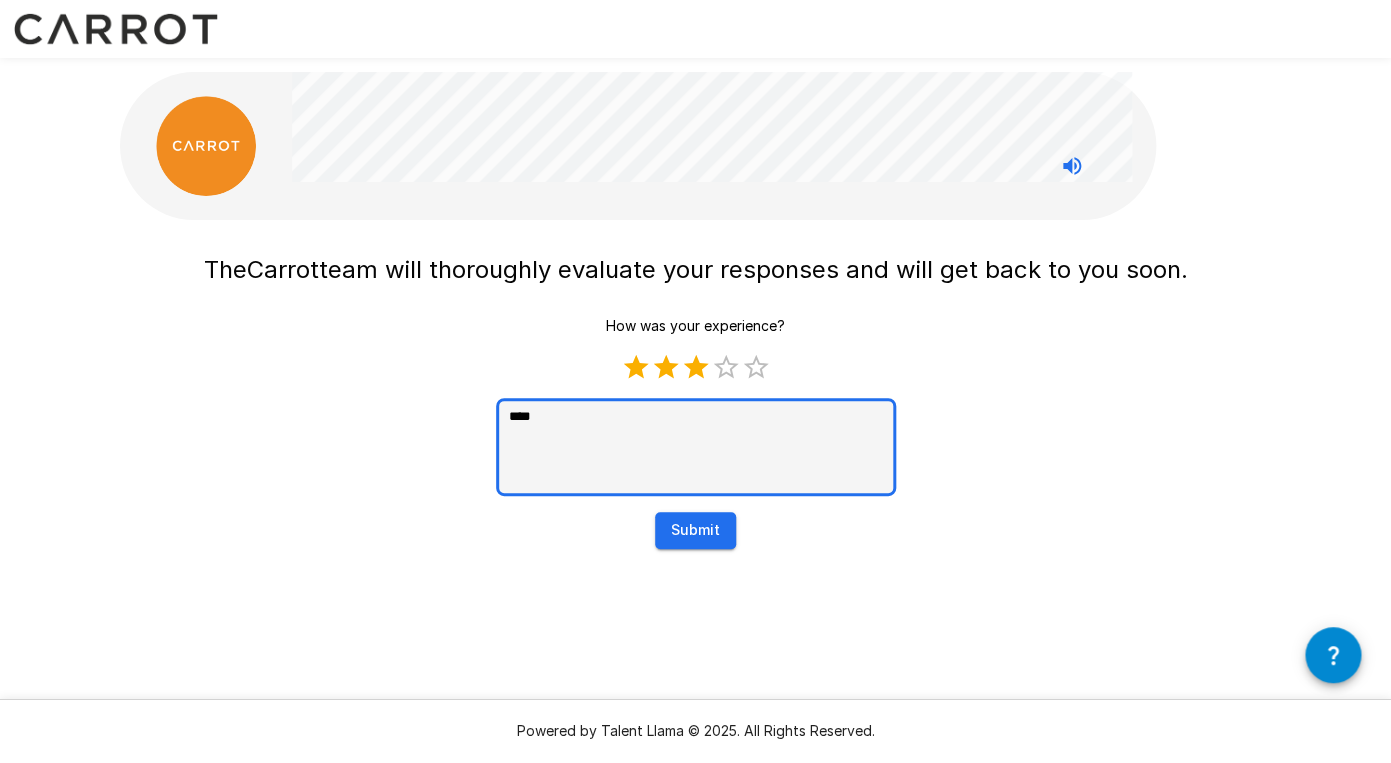 type on "*****" 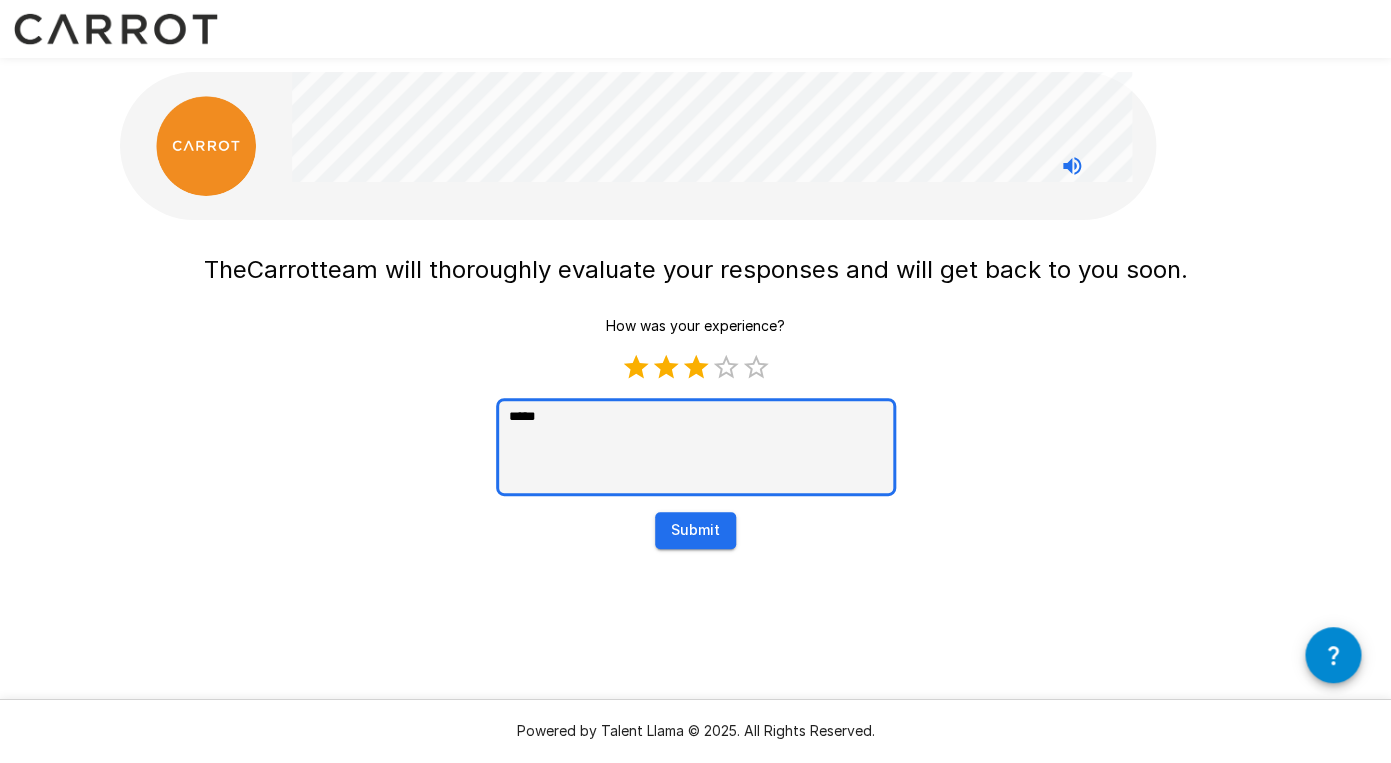 type on "******" 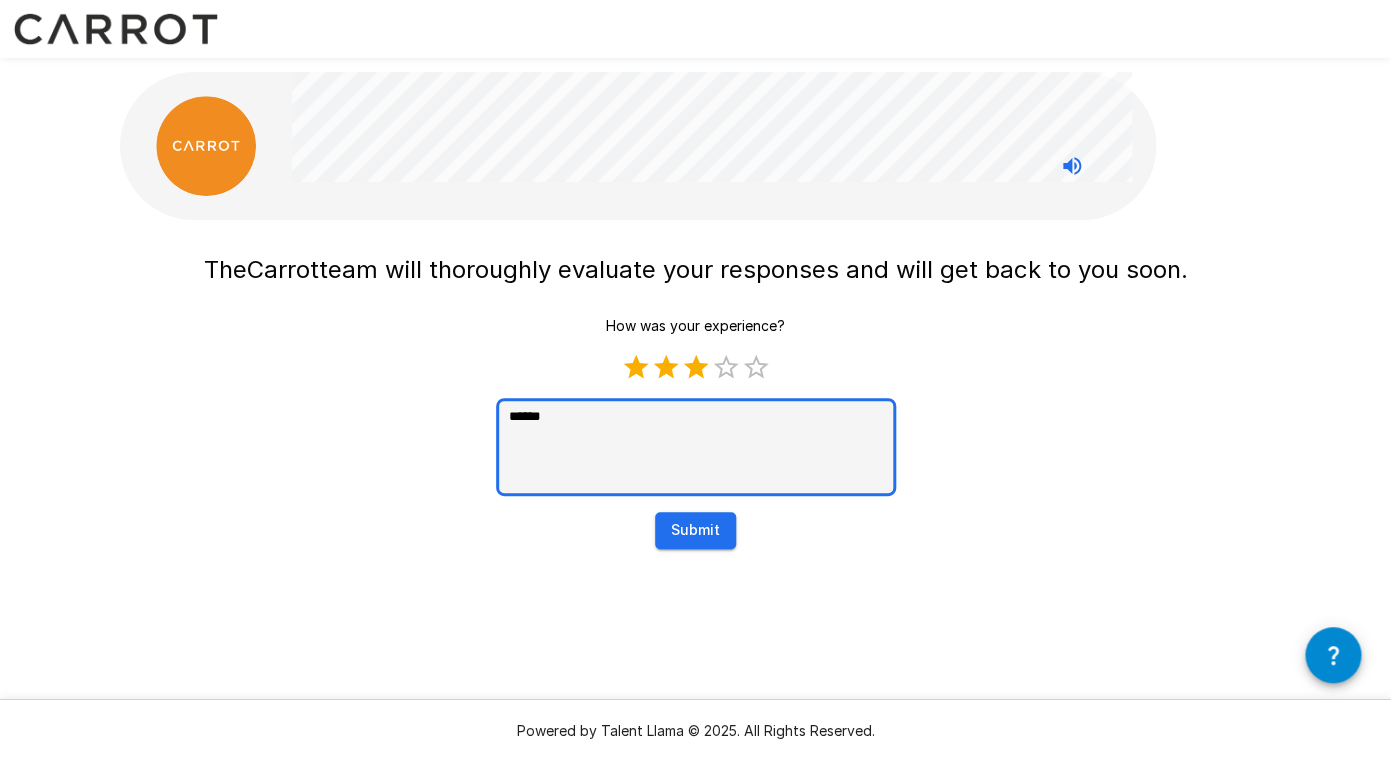 type on "*******" 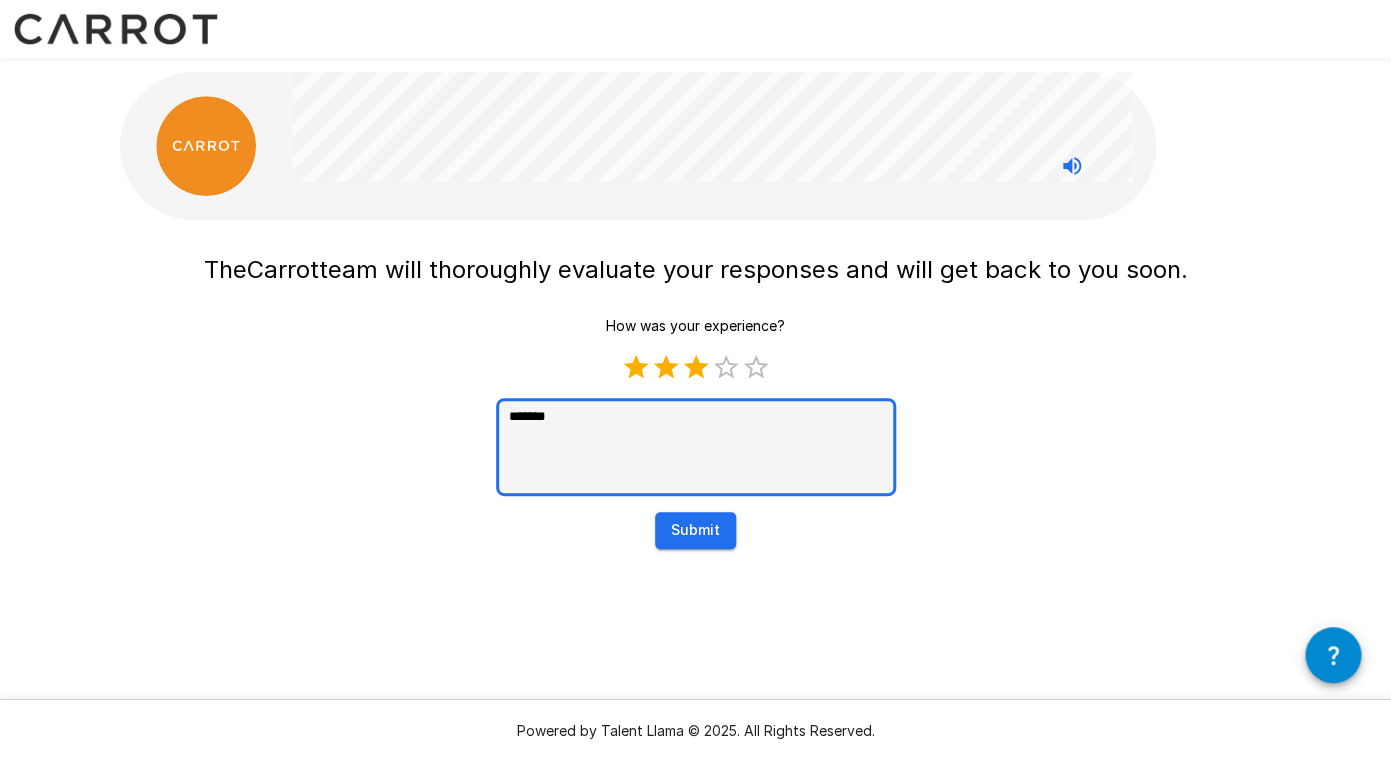 type on "********" 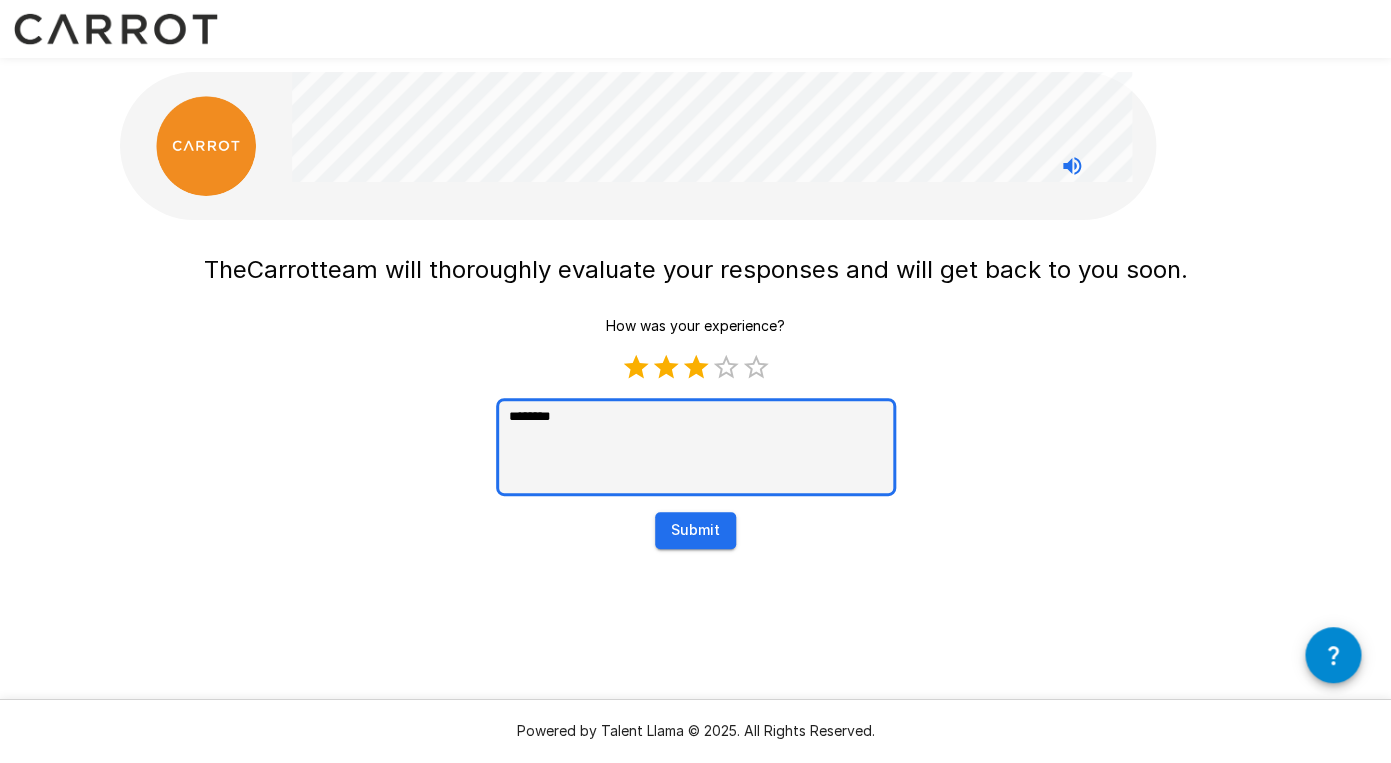 type on "*********" 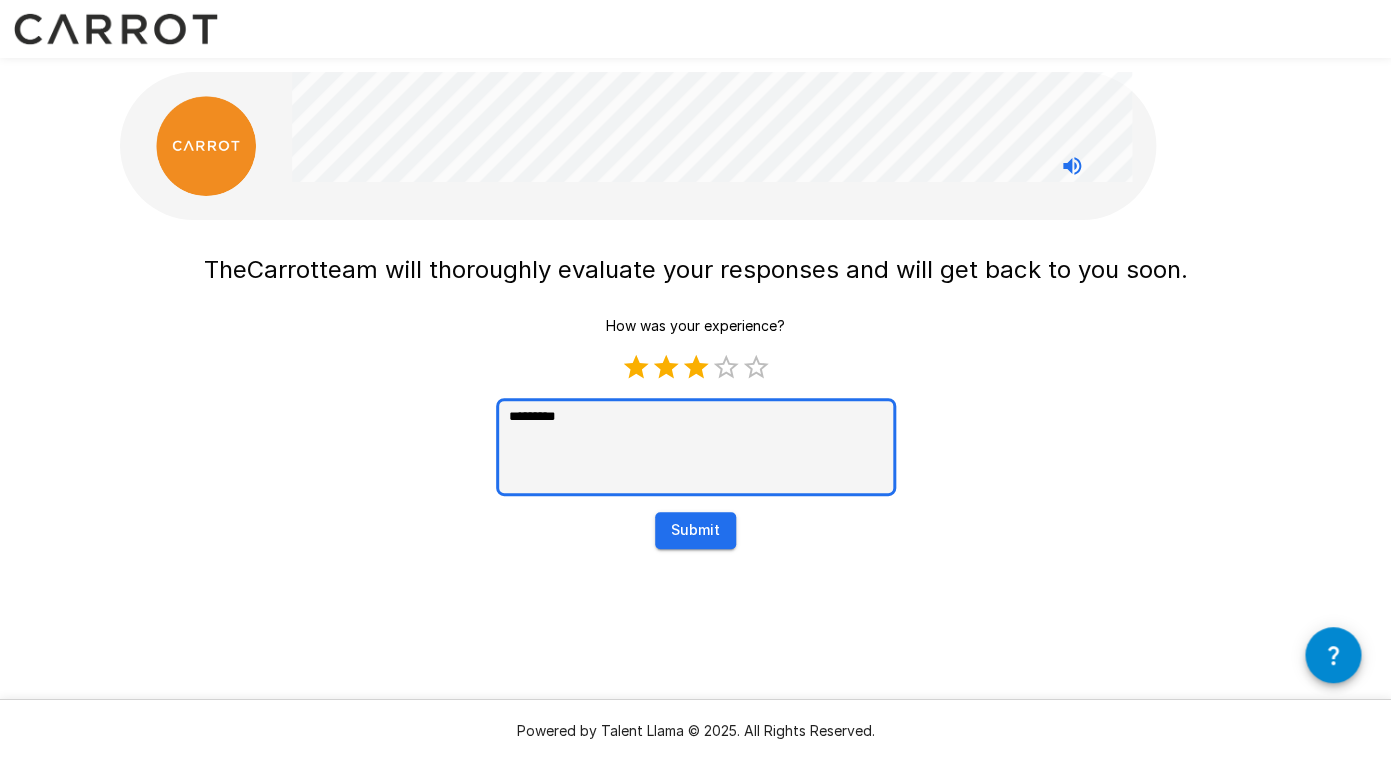type on "**********" 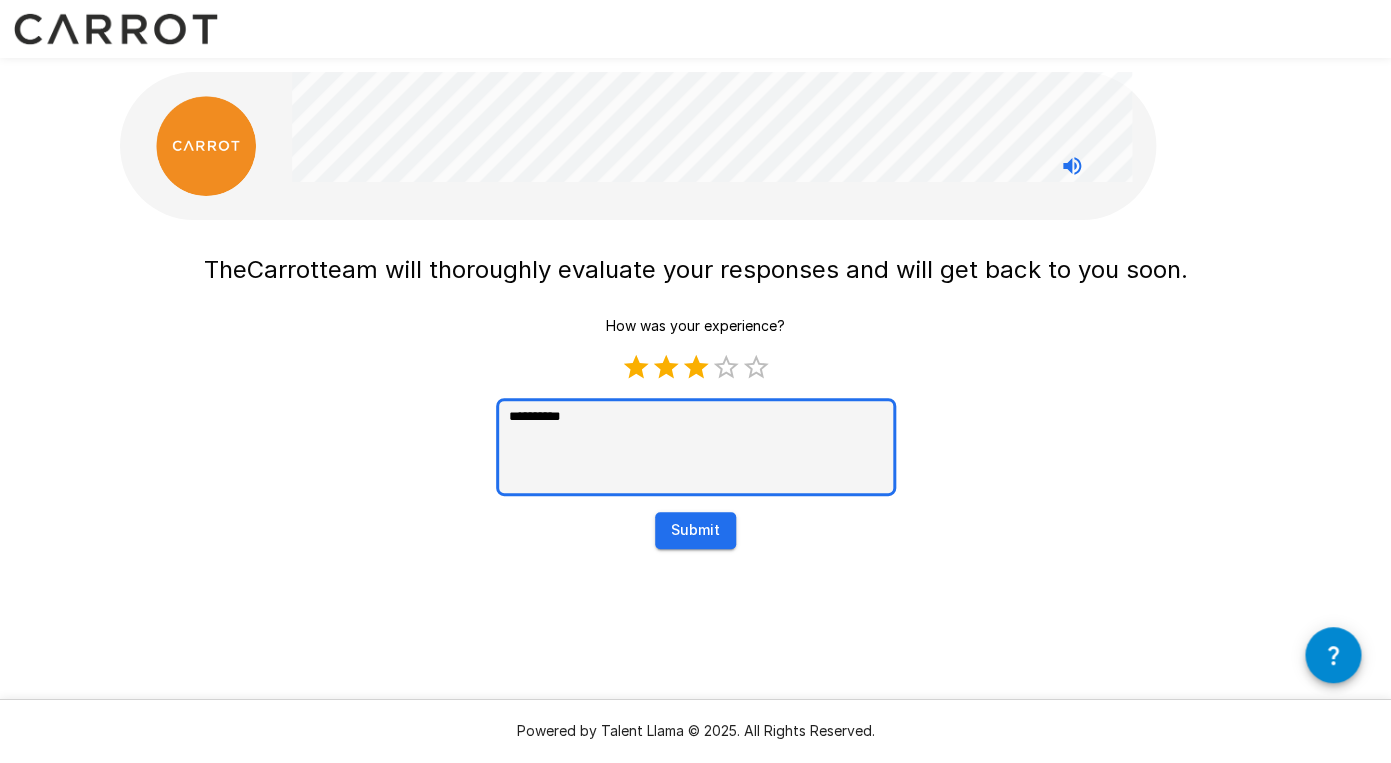 type on "**********" 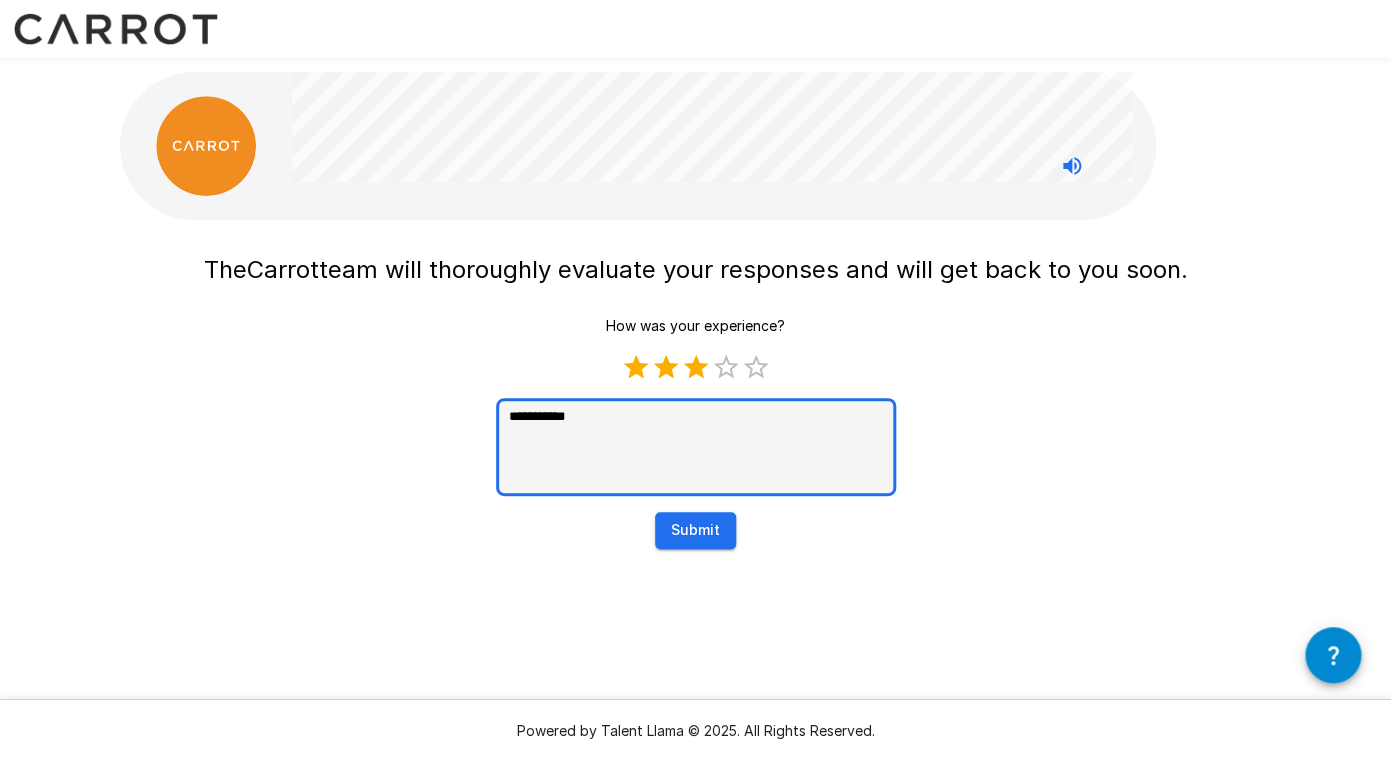 type on "**********" 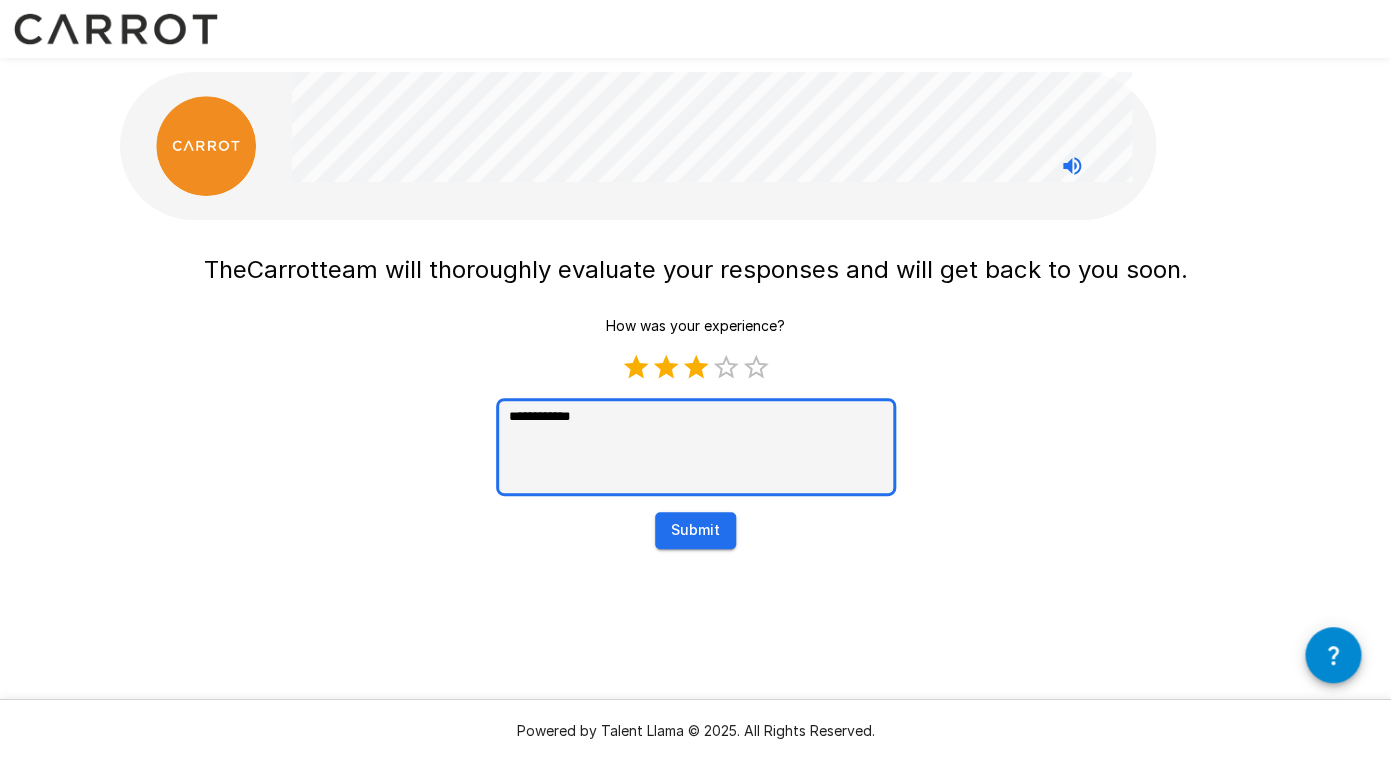 type on "**********" 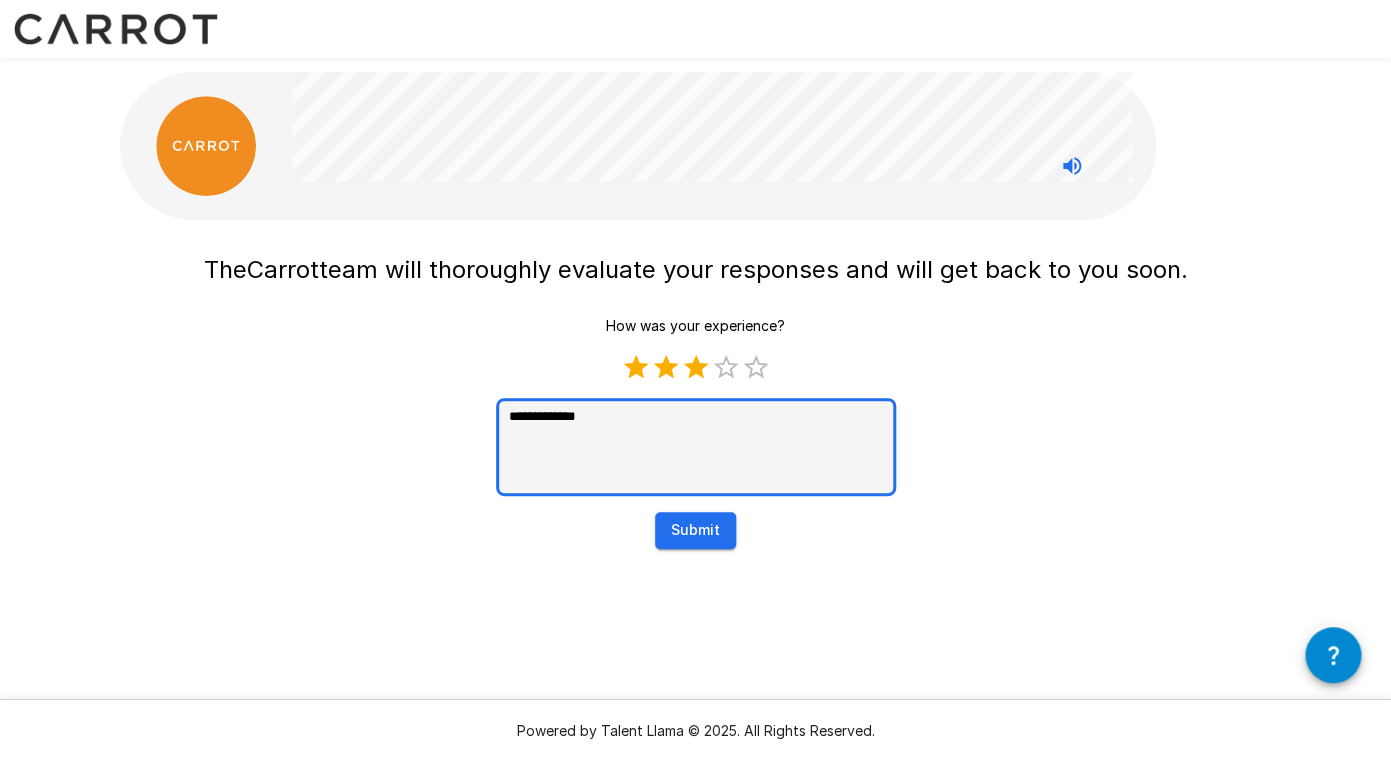 type on "**********" 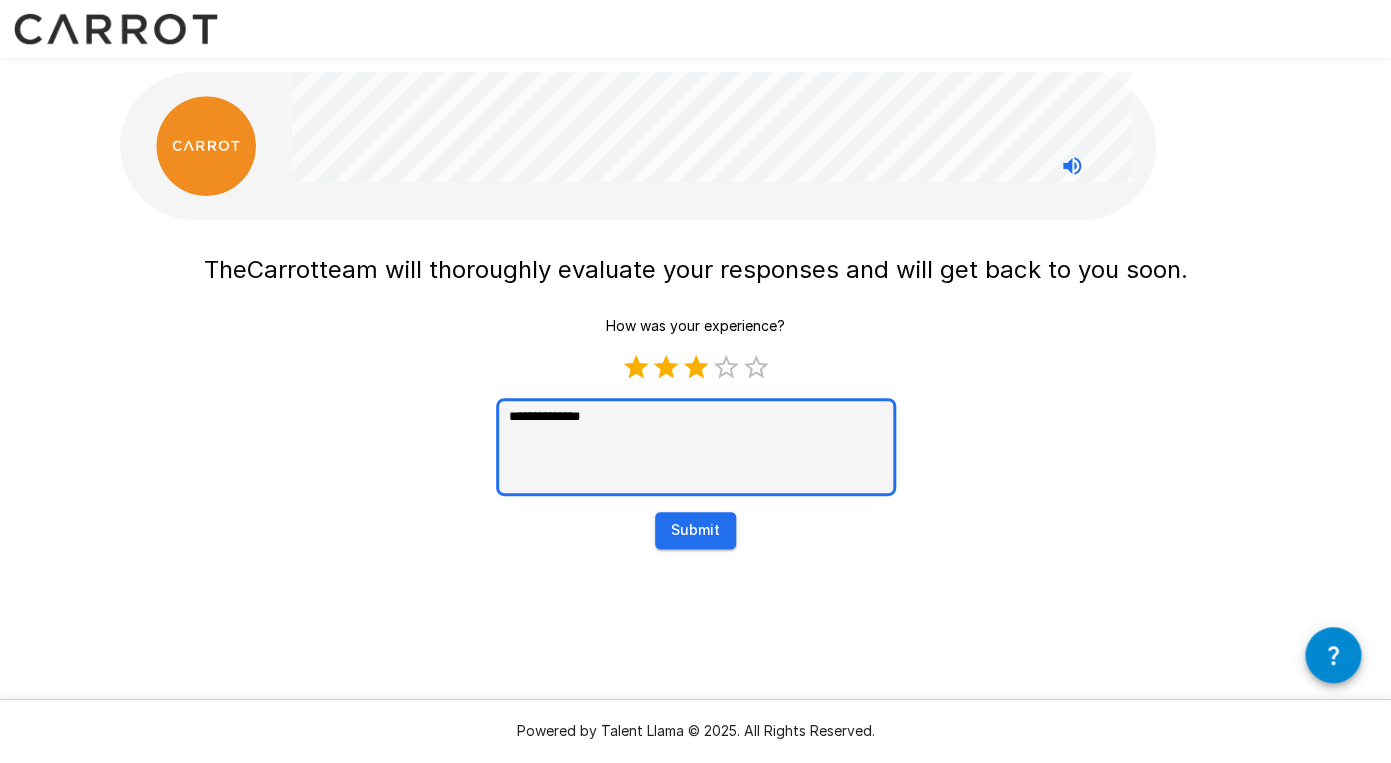 type on "**********" 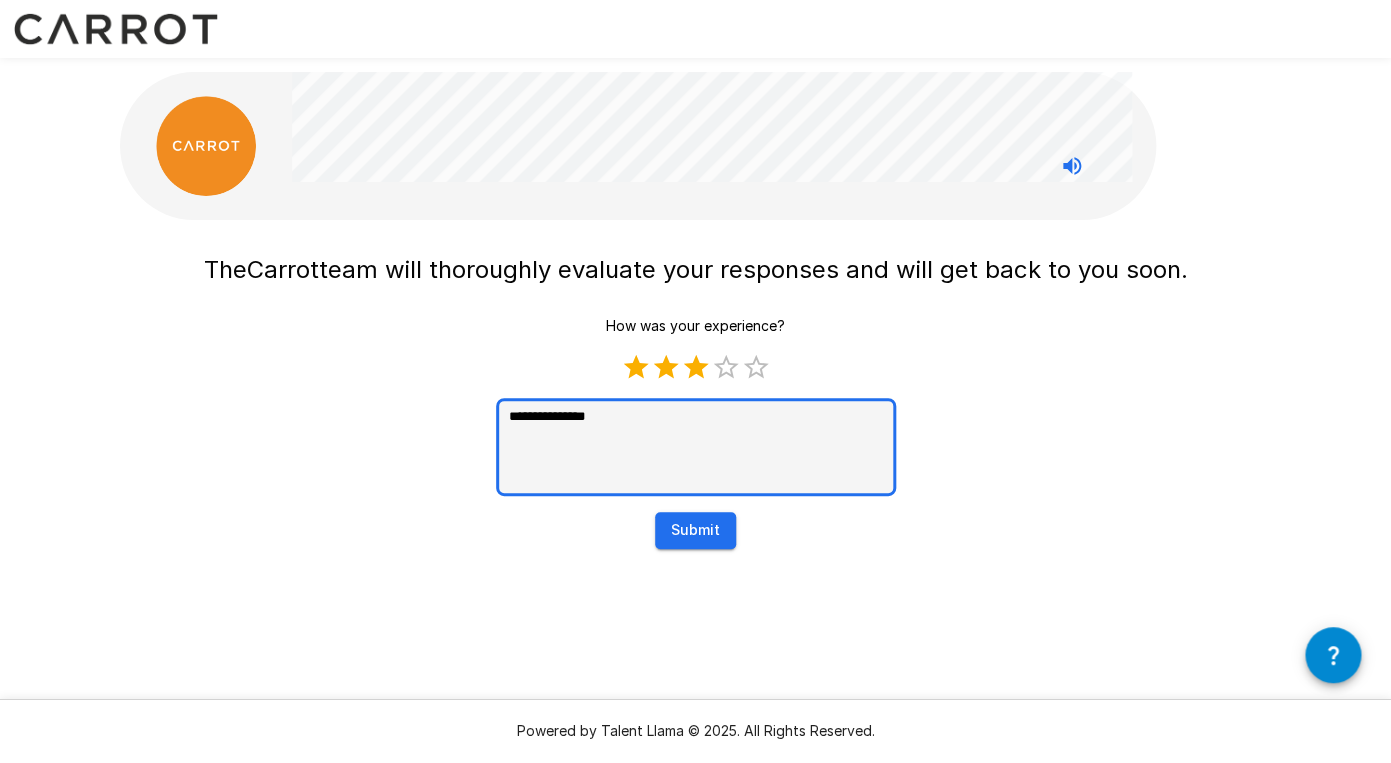 type on "*" 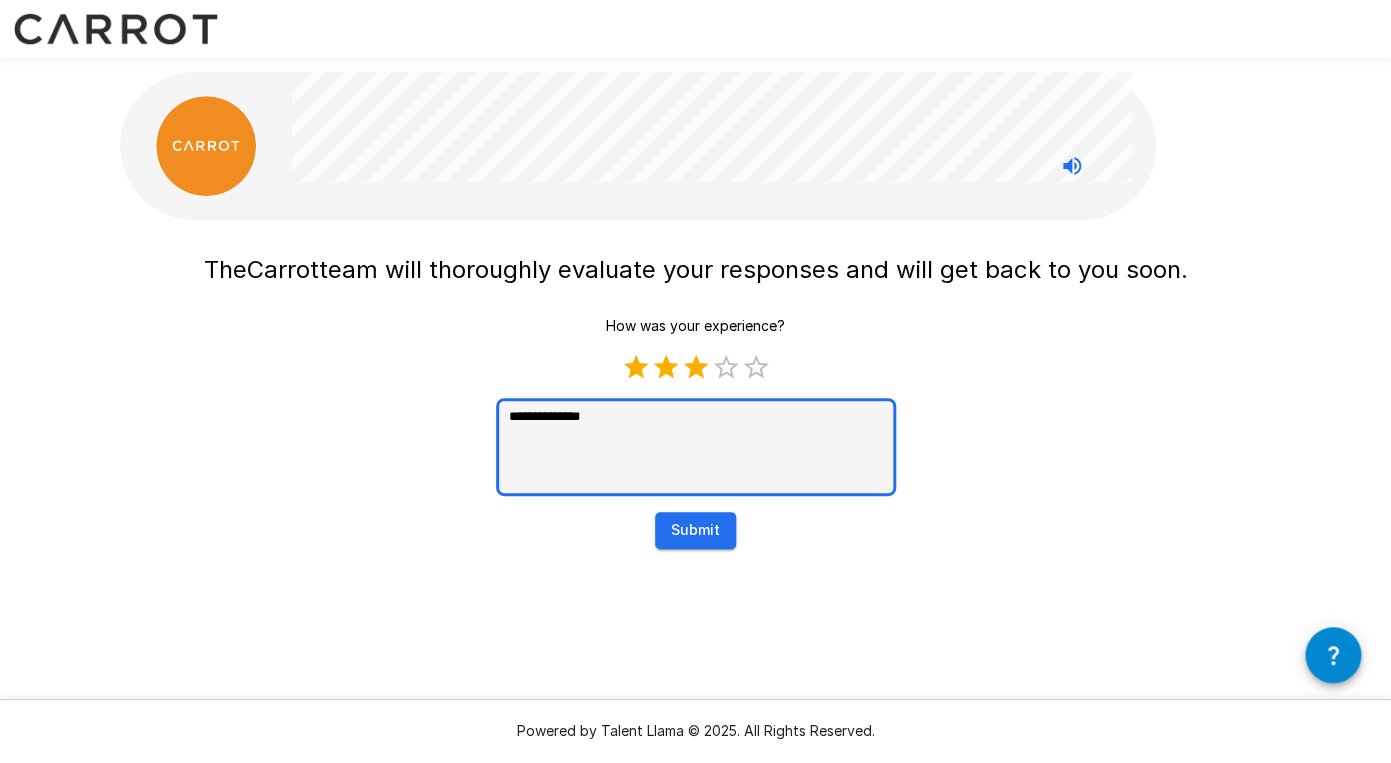 type on "**********" 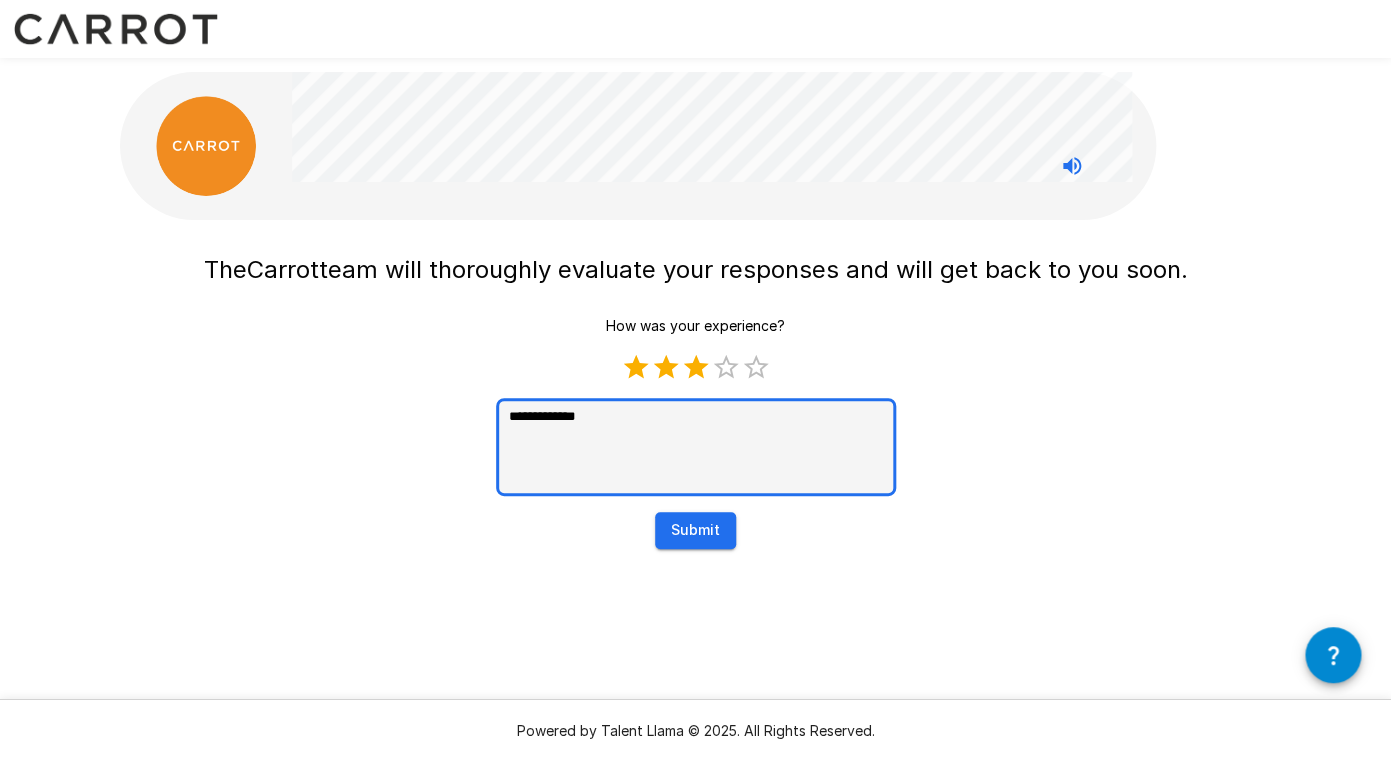 type on "**********" 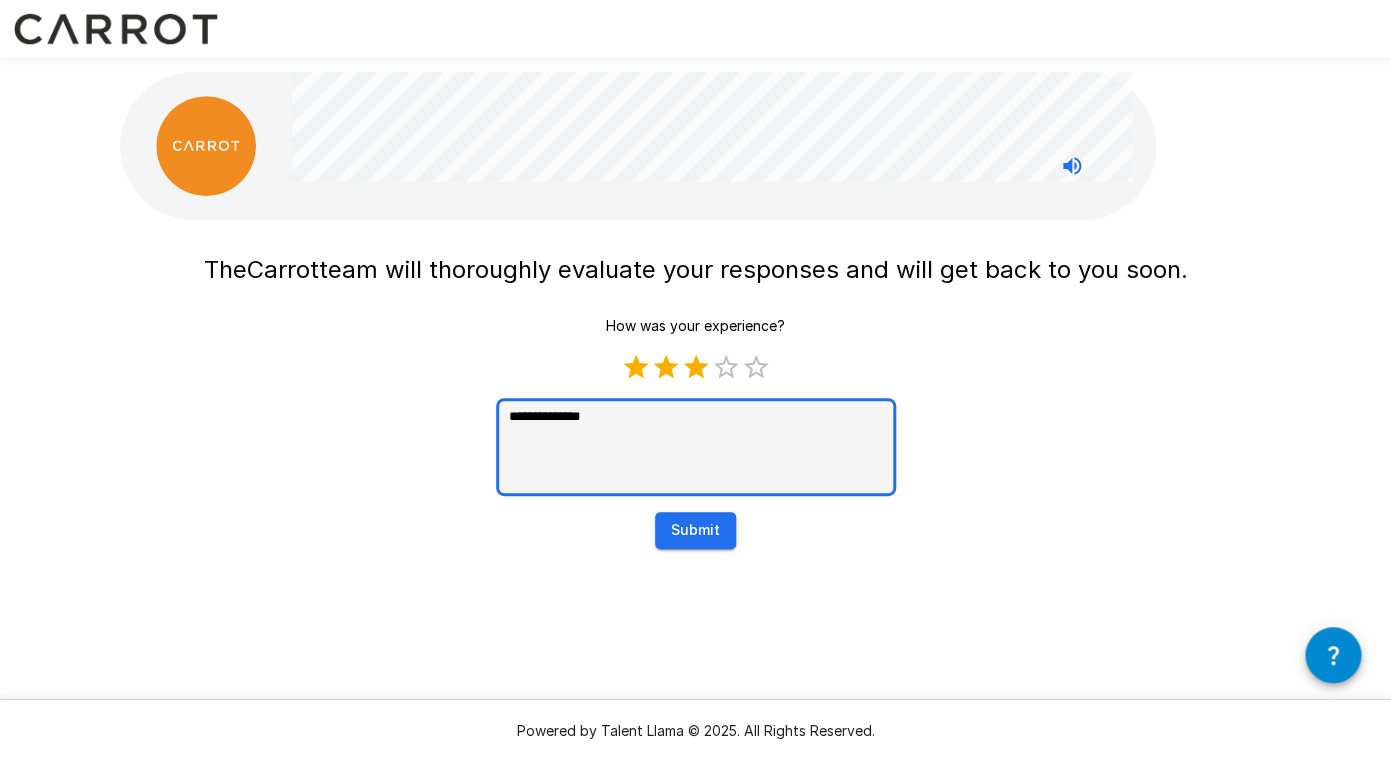 type on "**********" 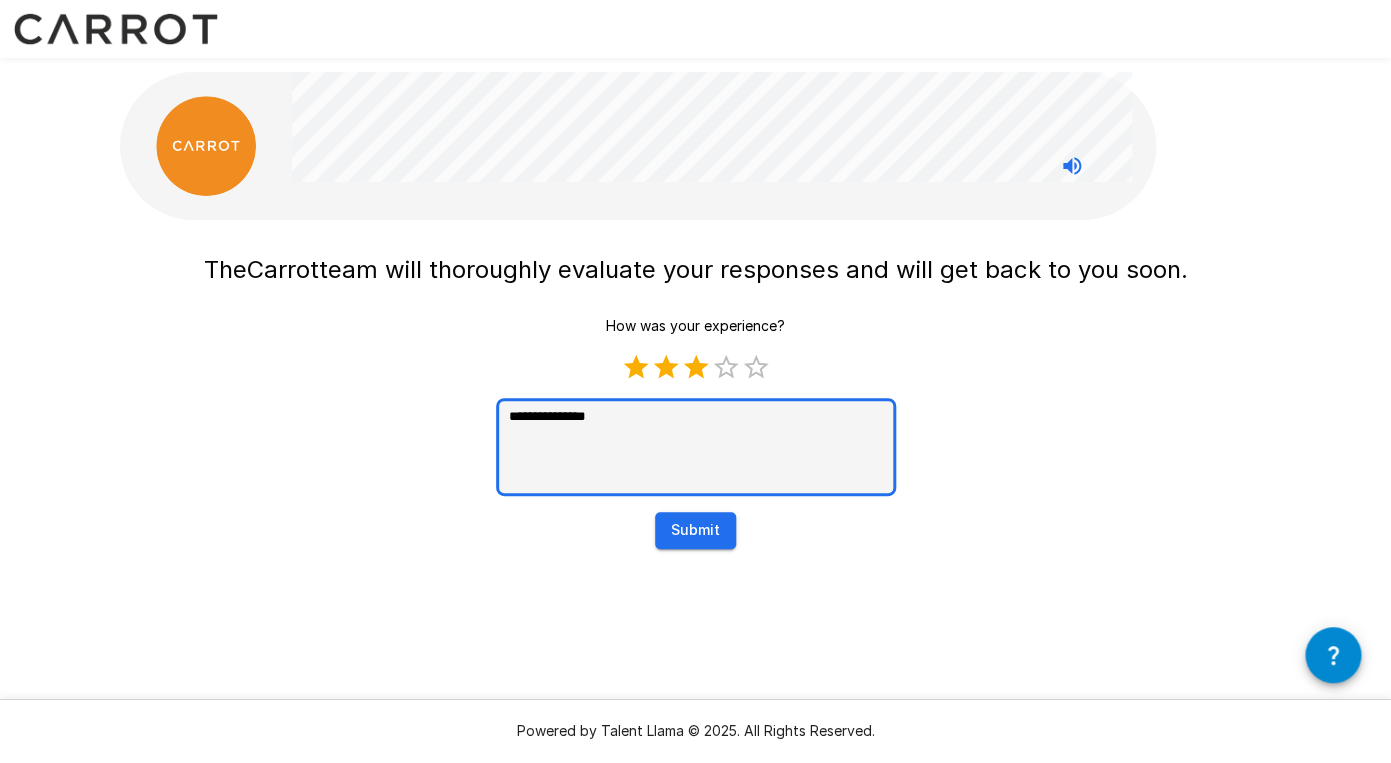 type on "**********" 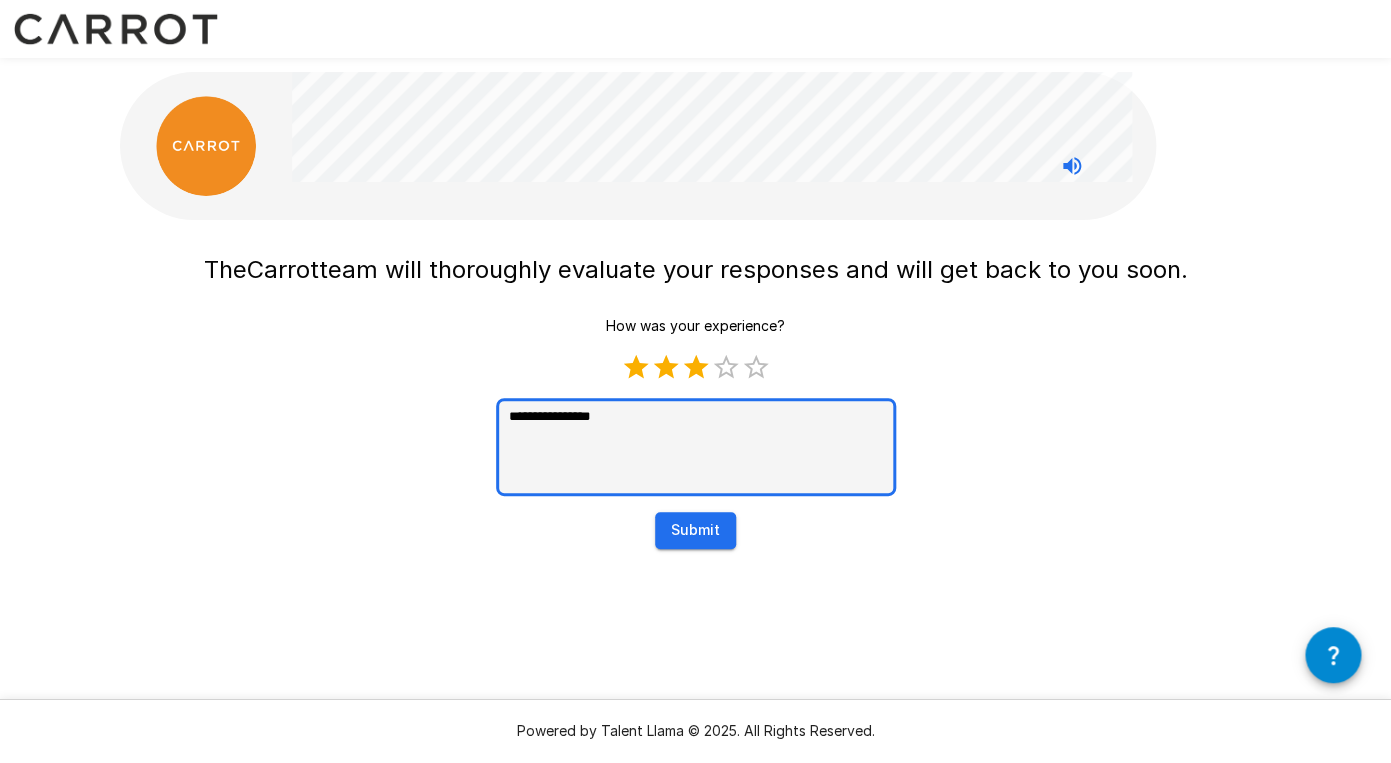 type on "*" 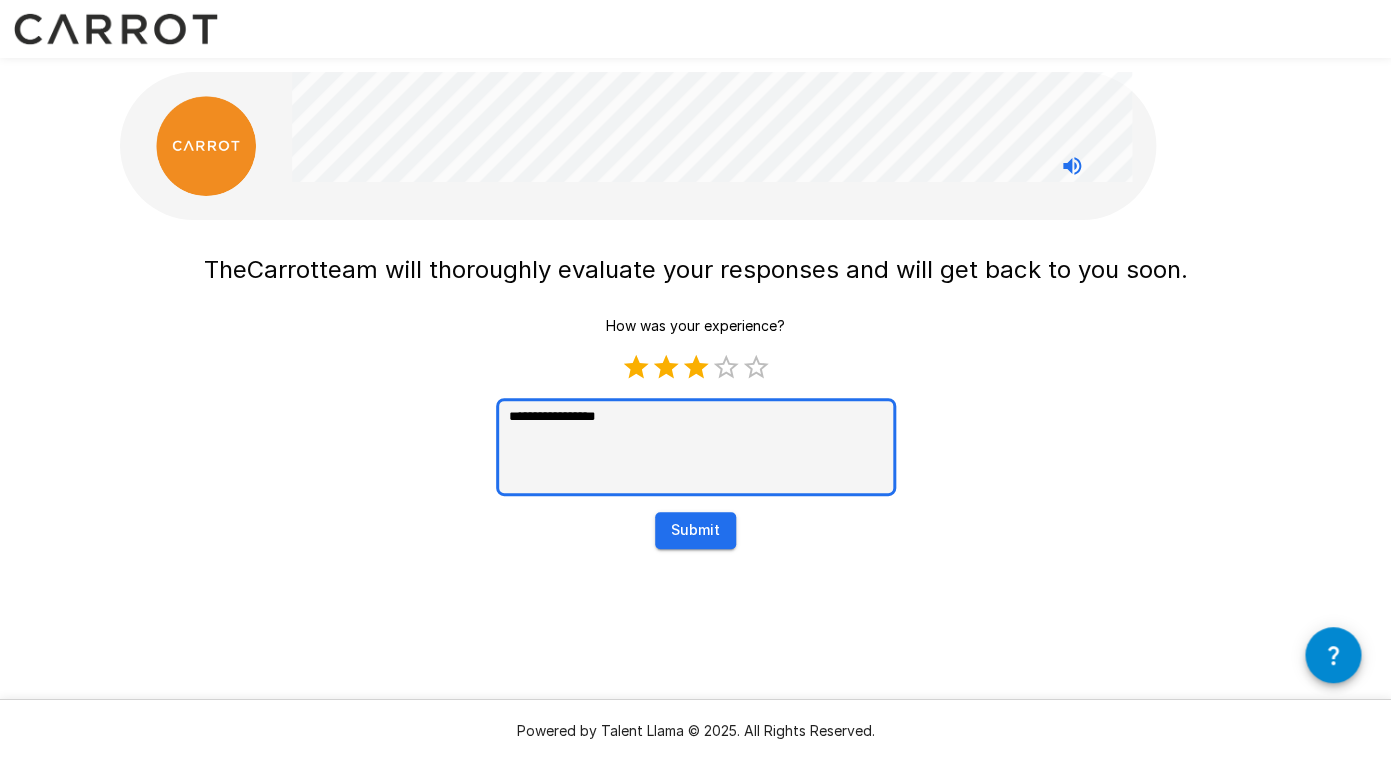 type on "**********" 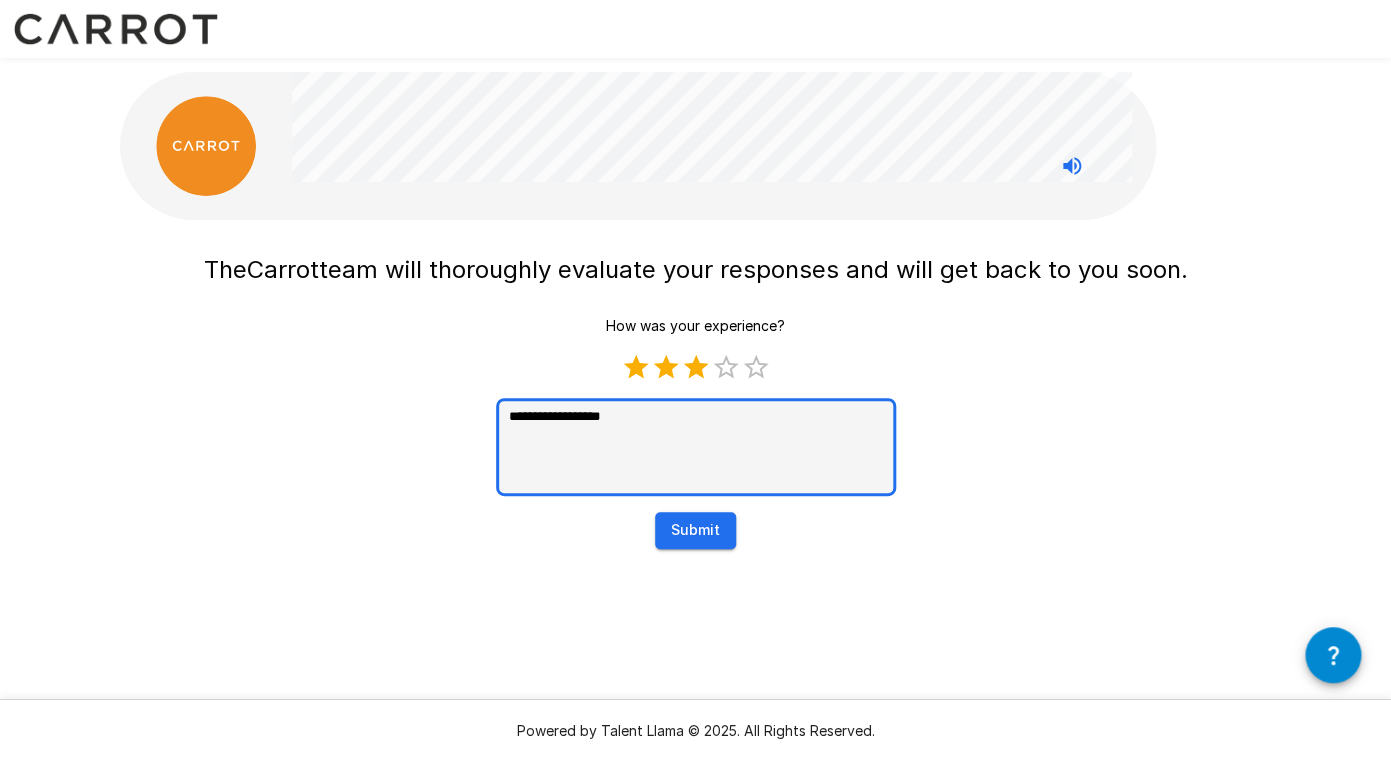 type on "**********" 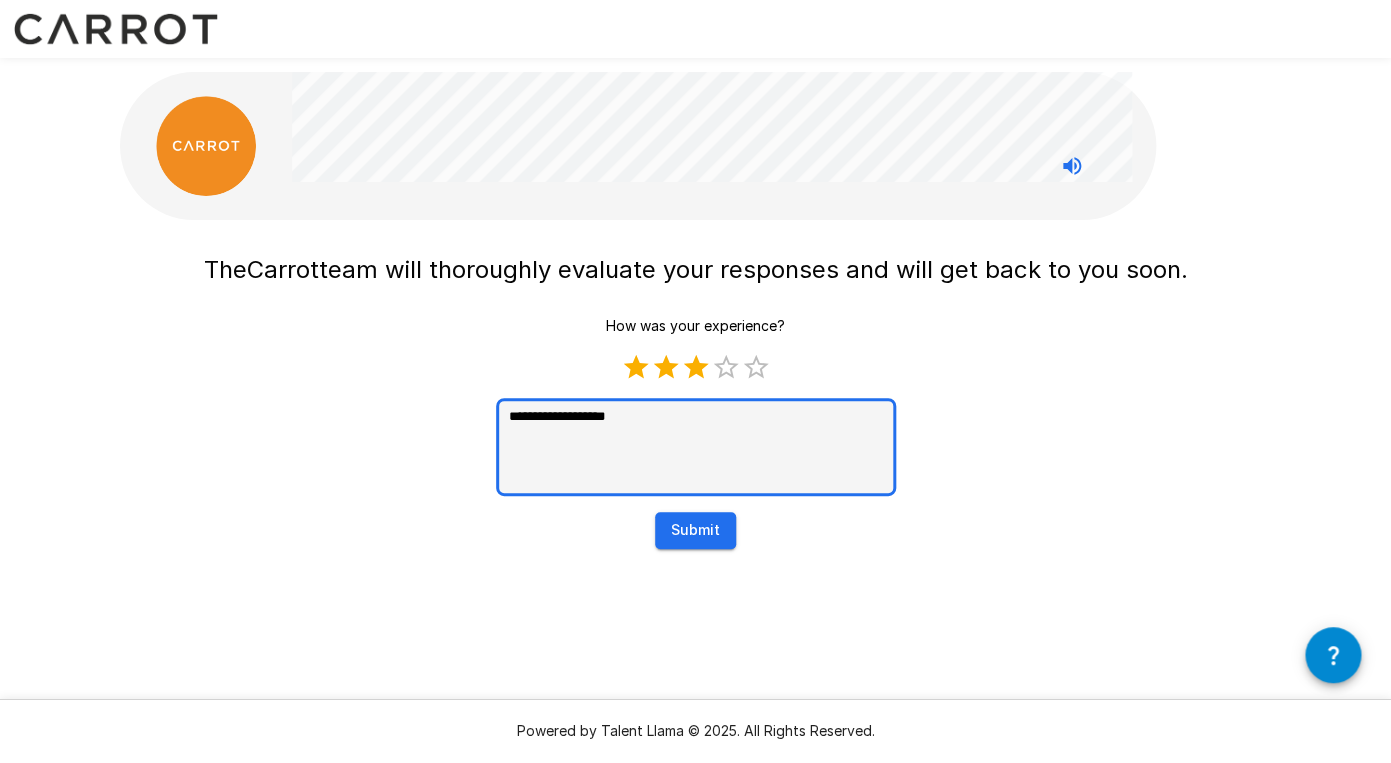 type on "**********" 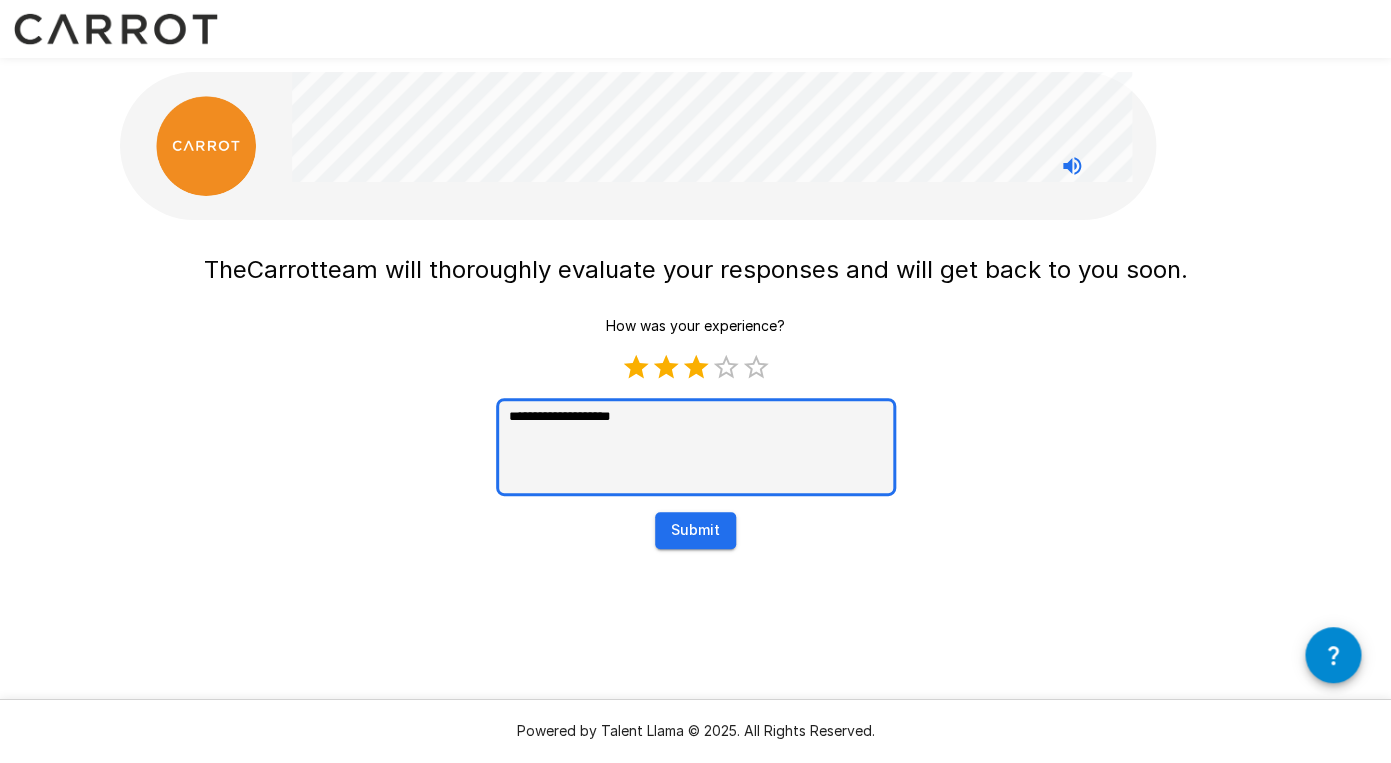 type on "*" 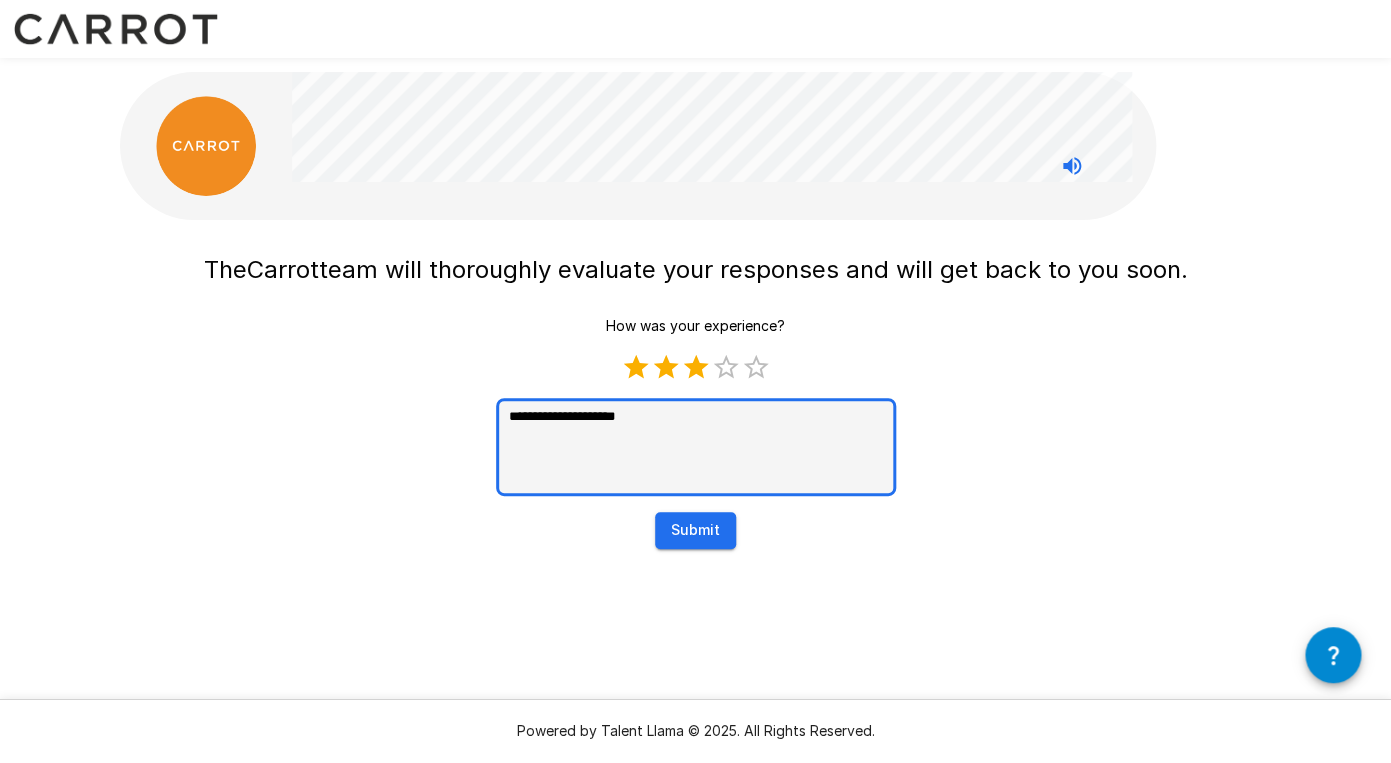 type on "**********" 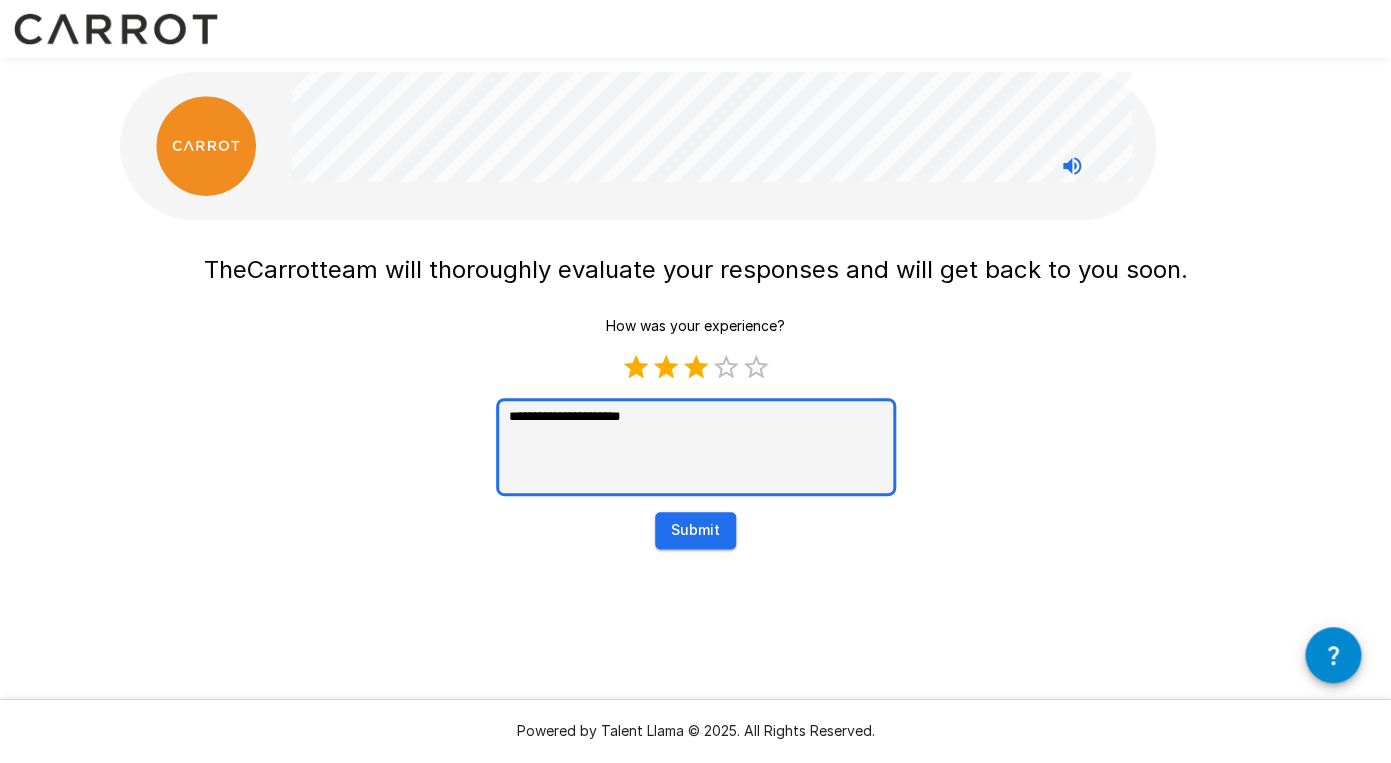 type on "**********" 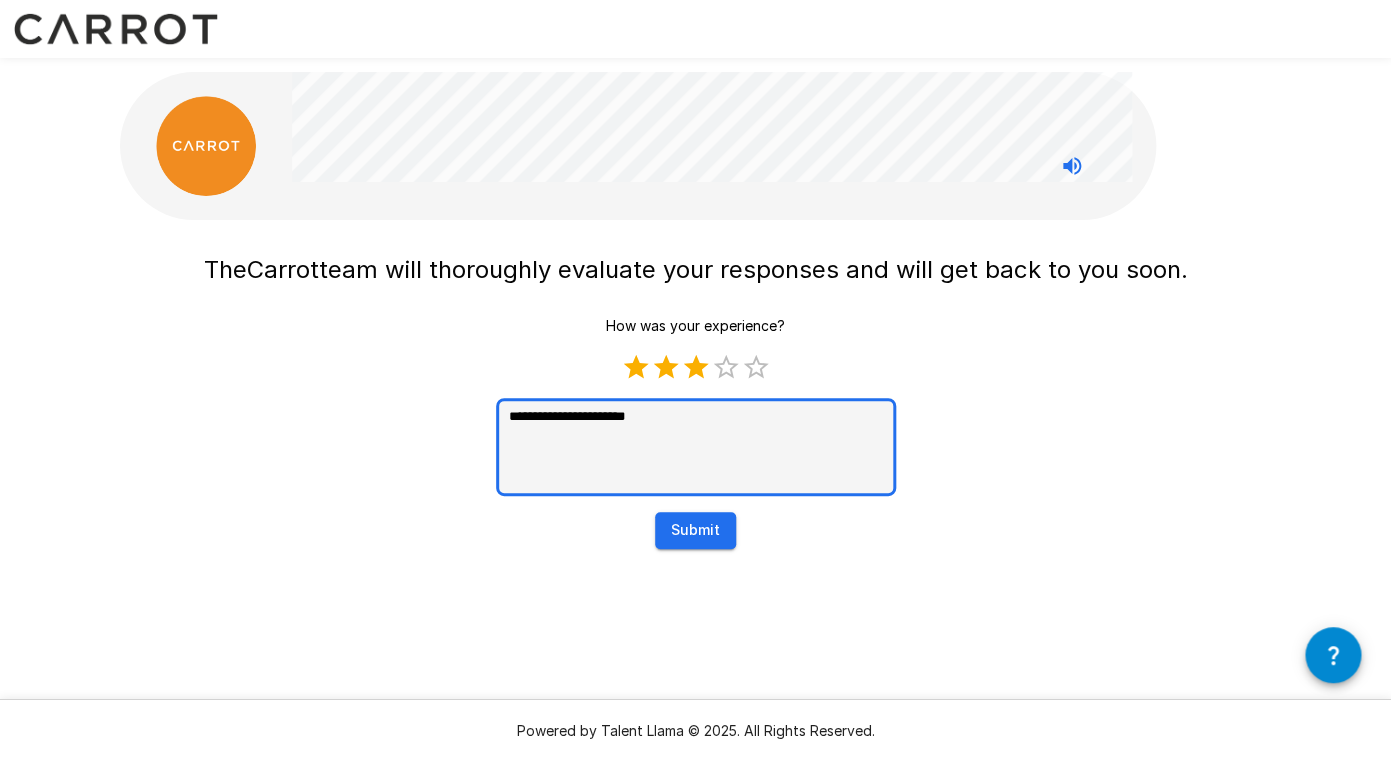type on "**********" 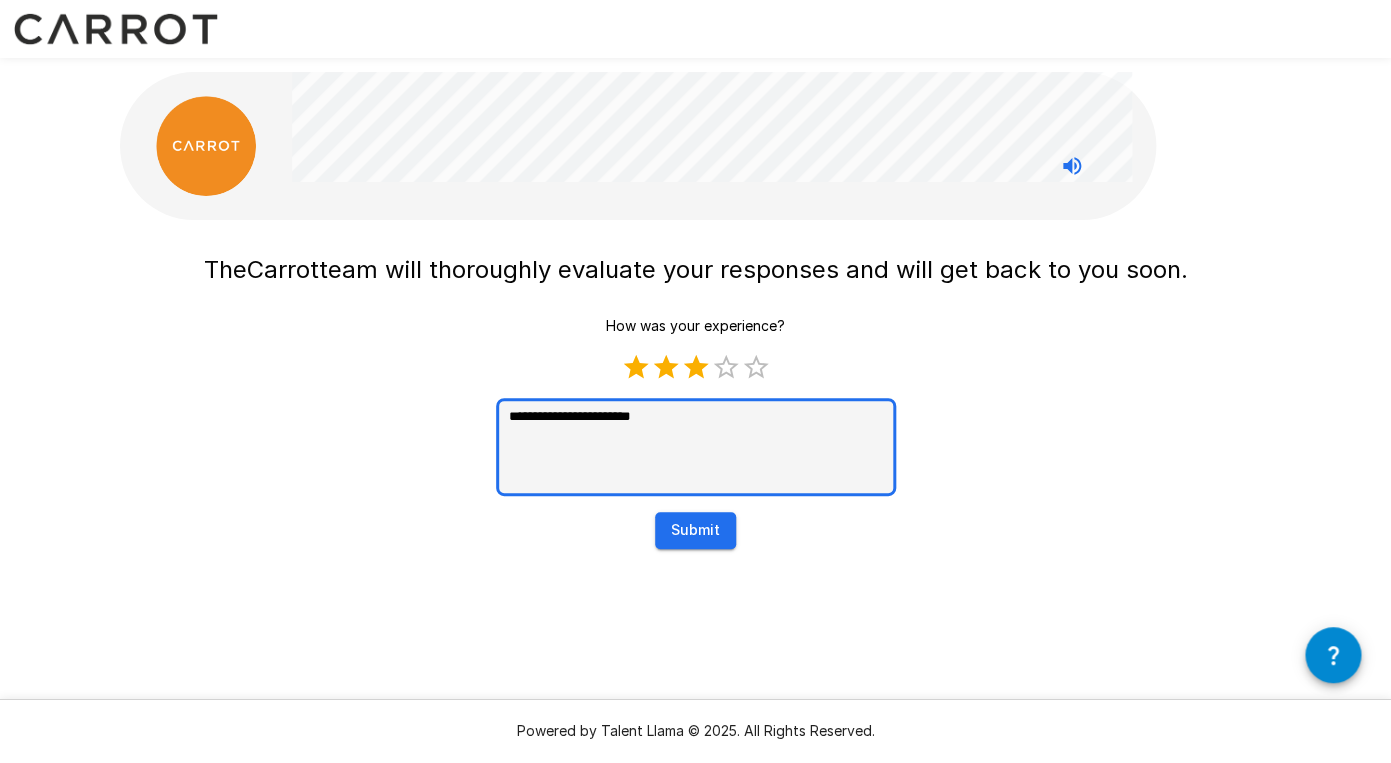 type on "**********" 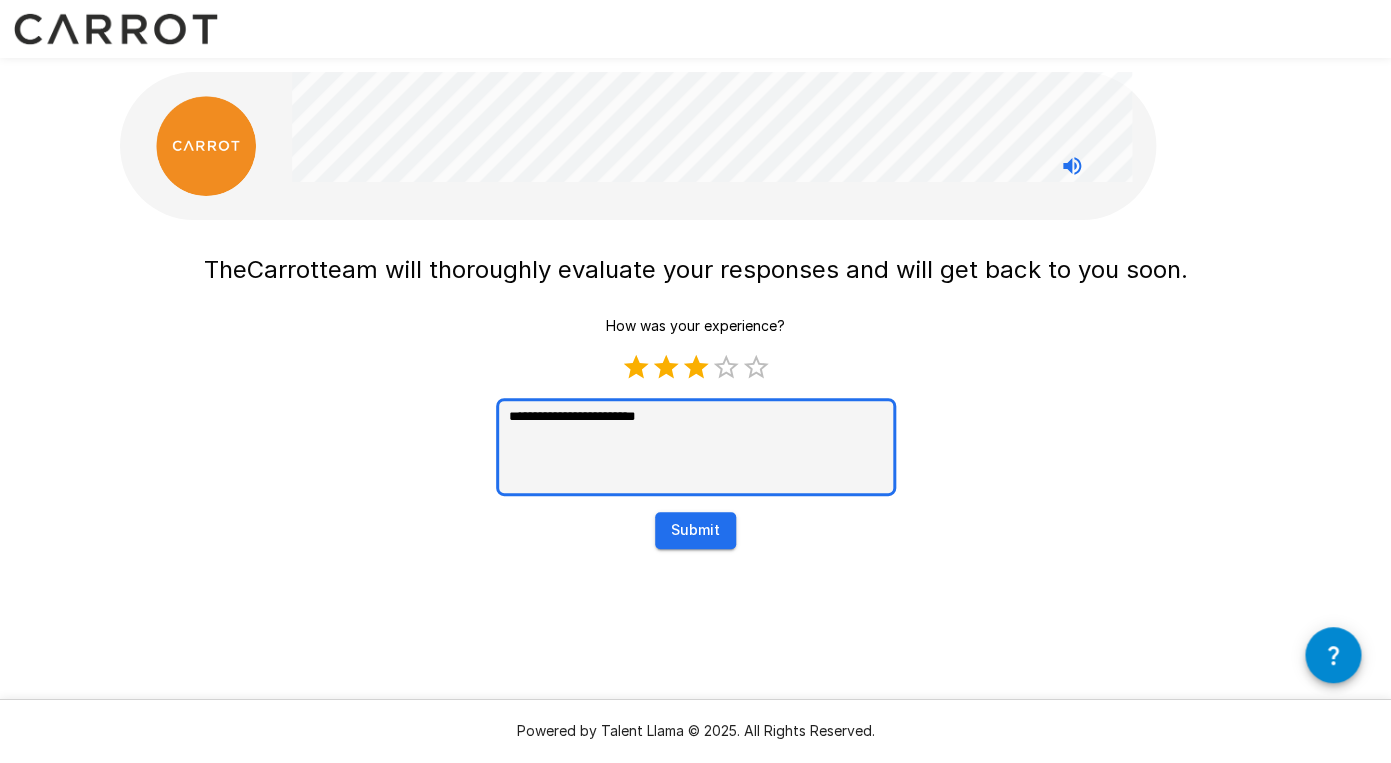 type on "**********" 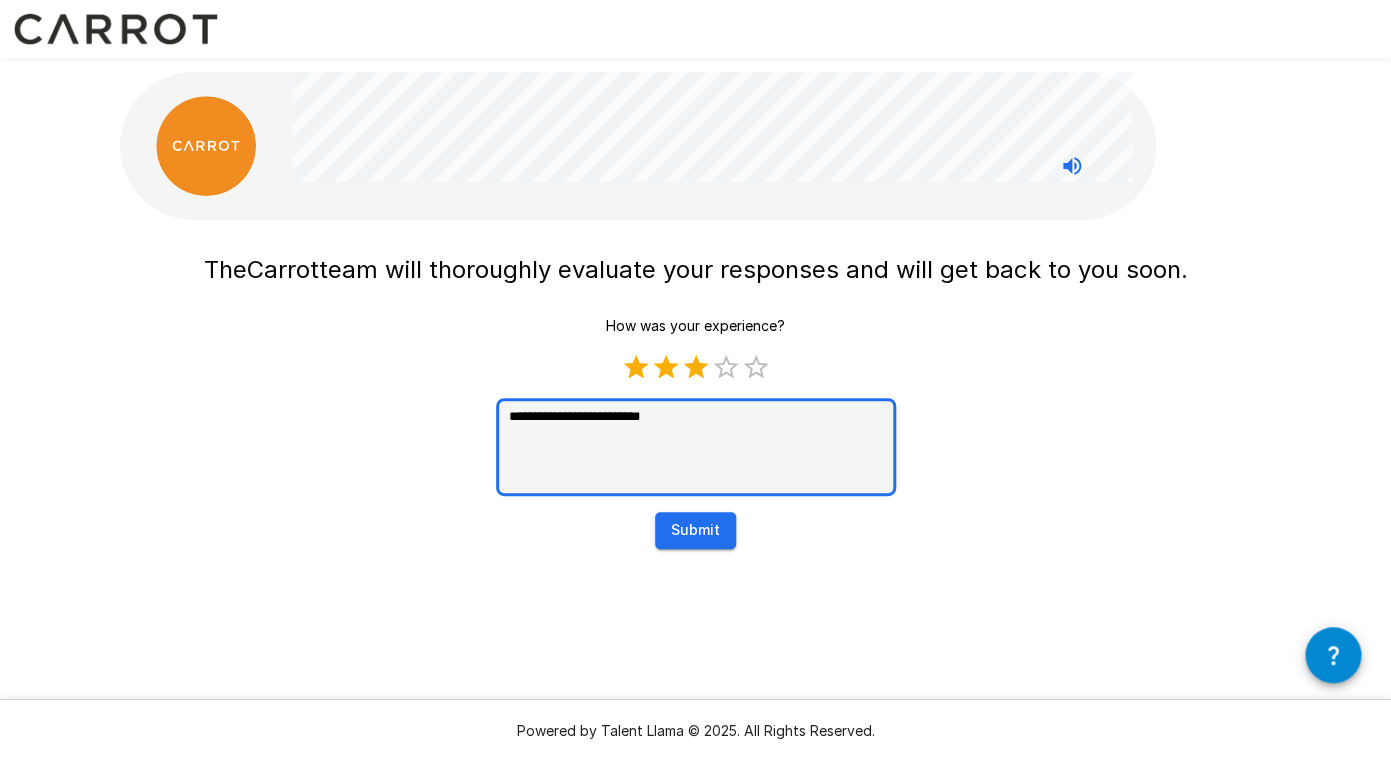 type on "**********" 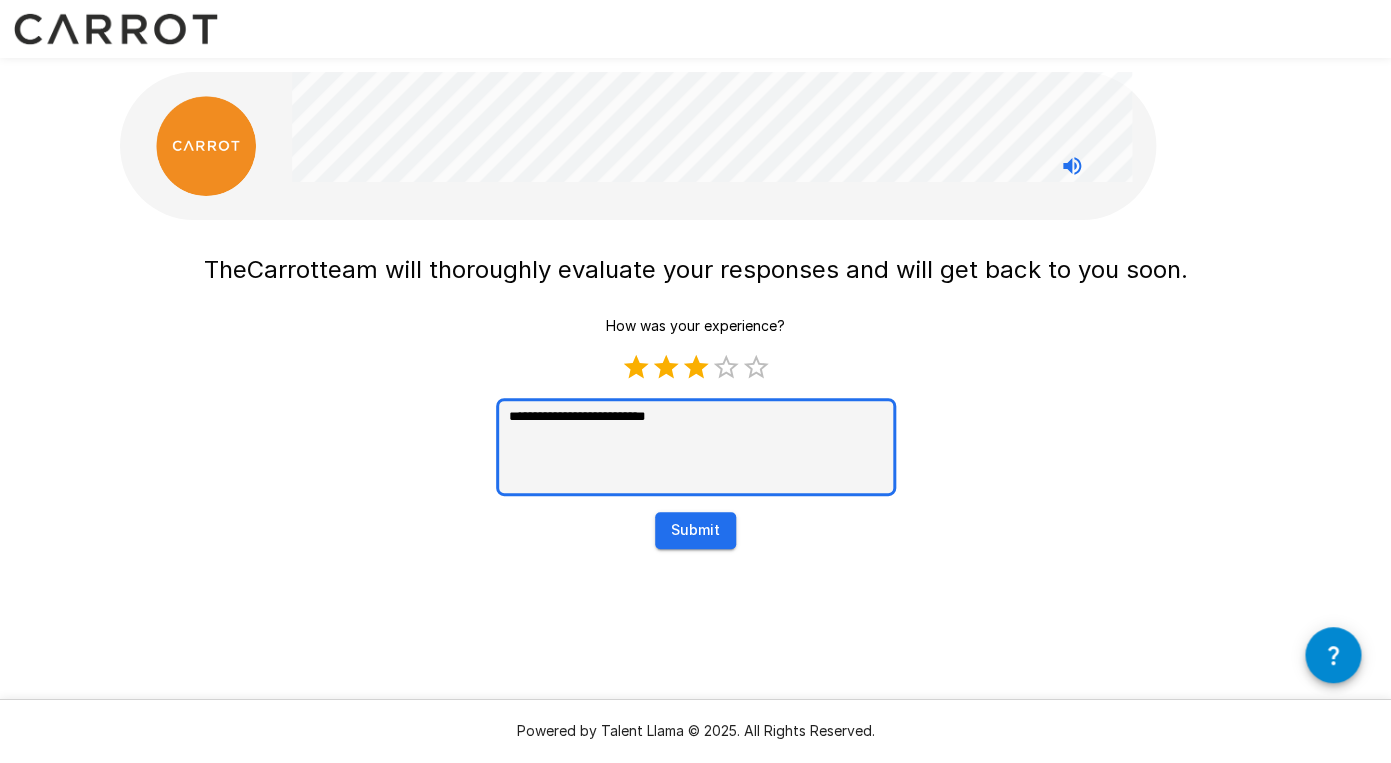 type on "**********" 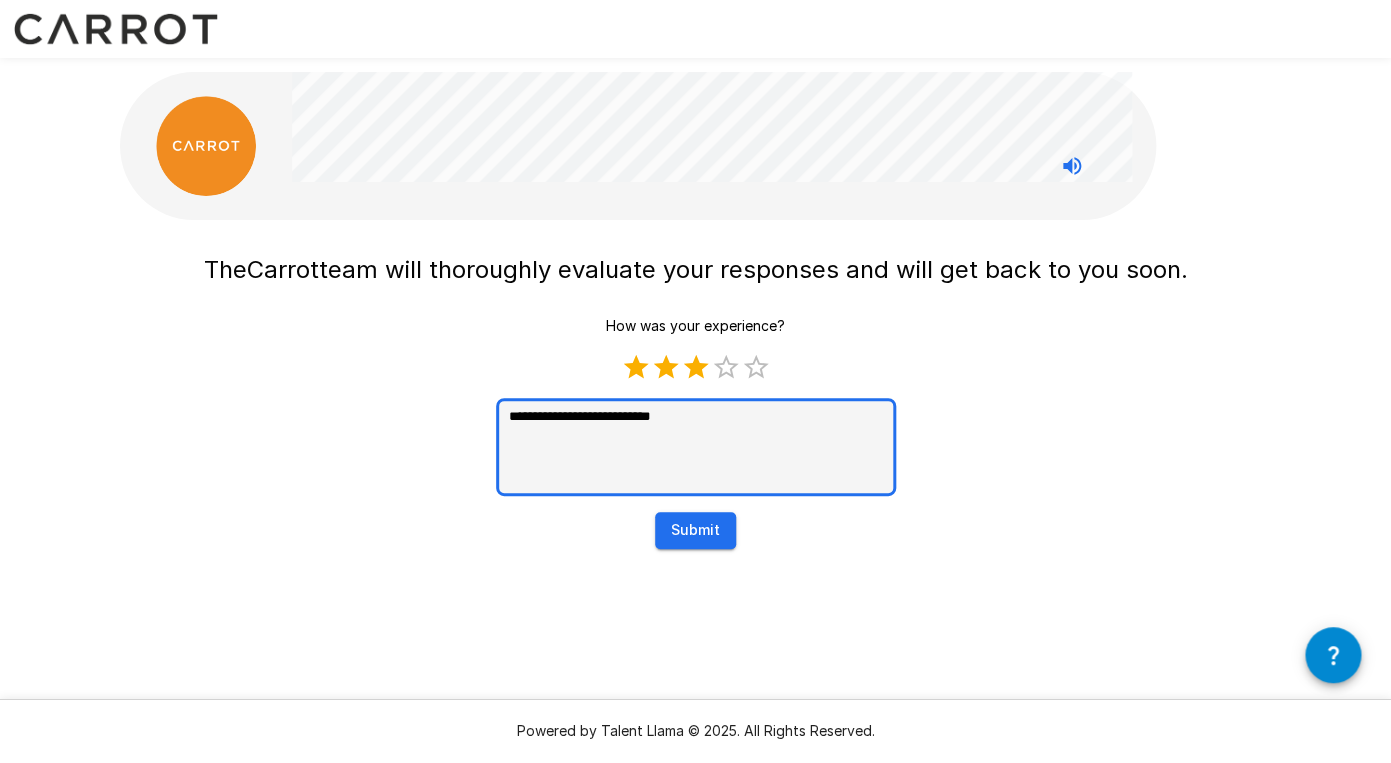 type on "**********" 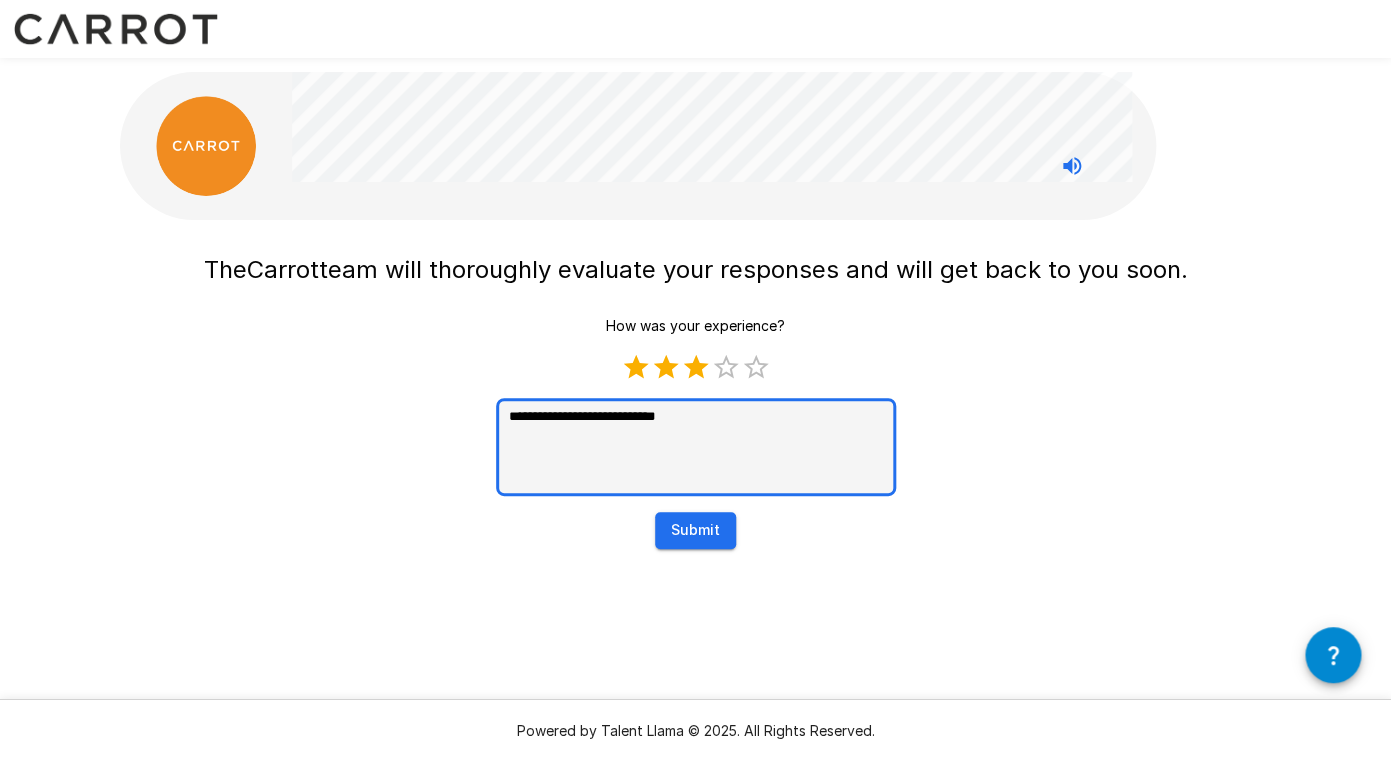 type on "**********" 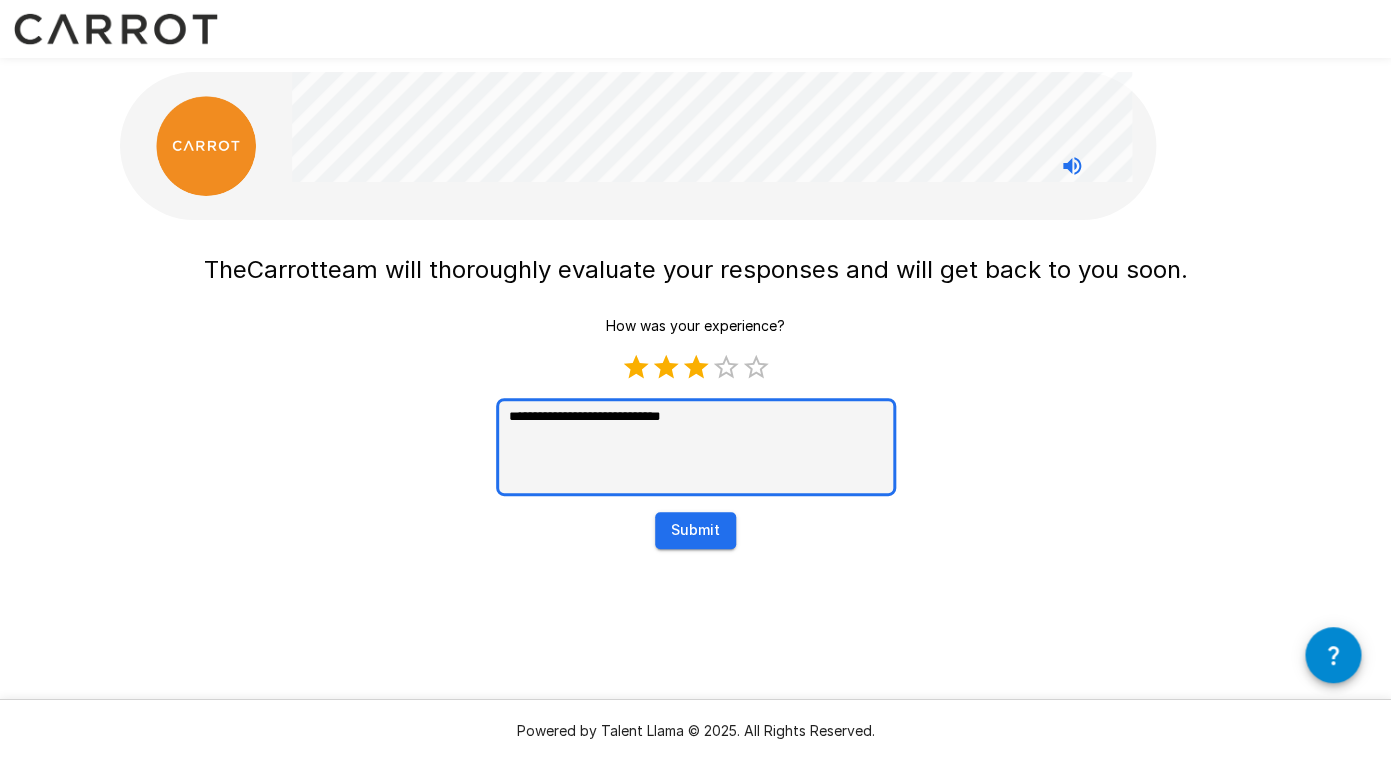 type on "**********" 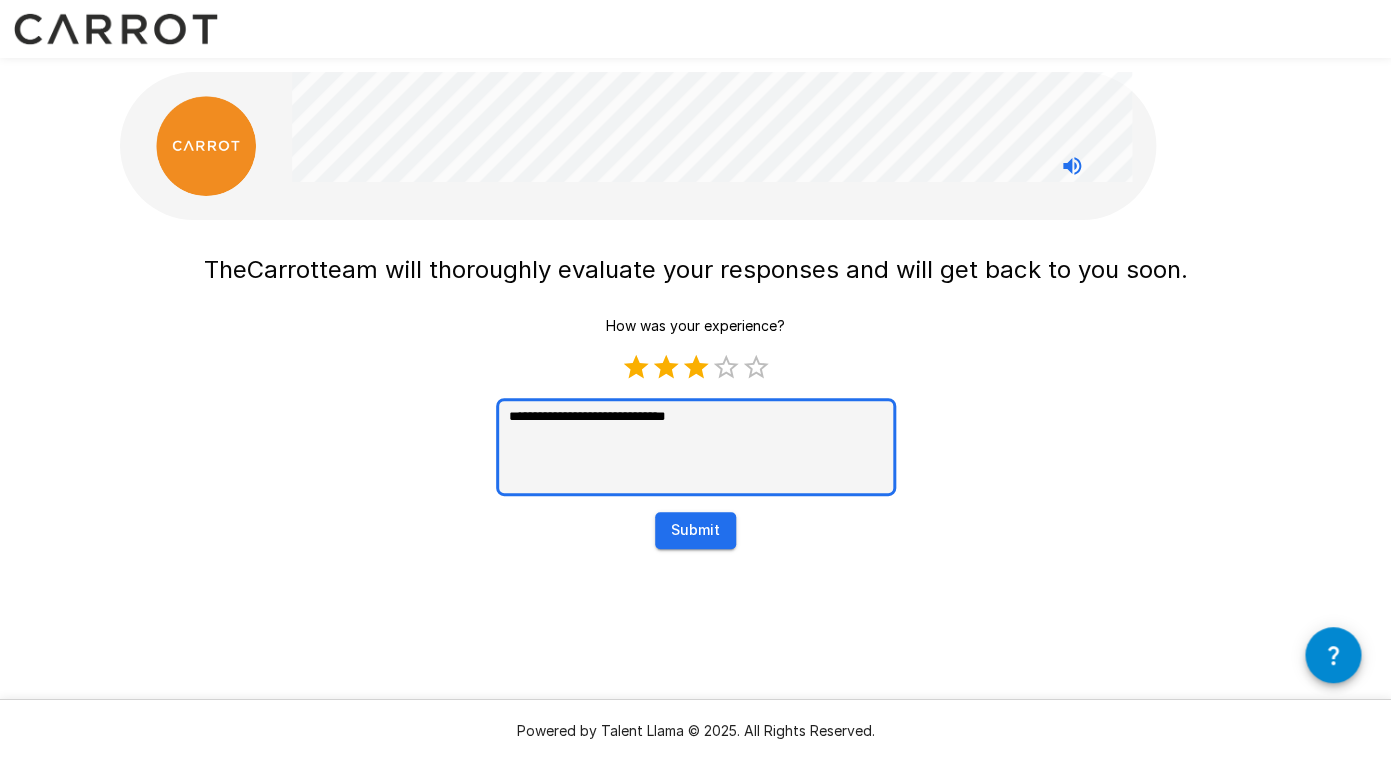 type on "**********" 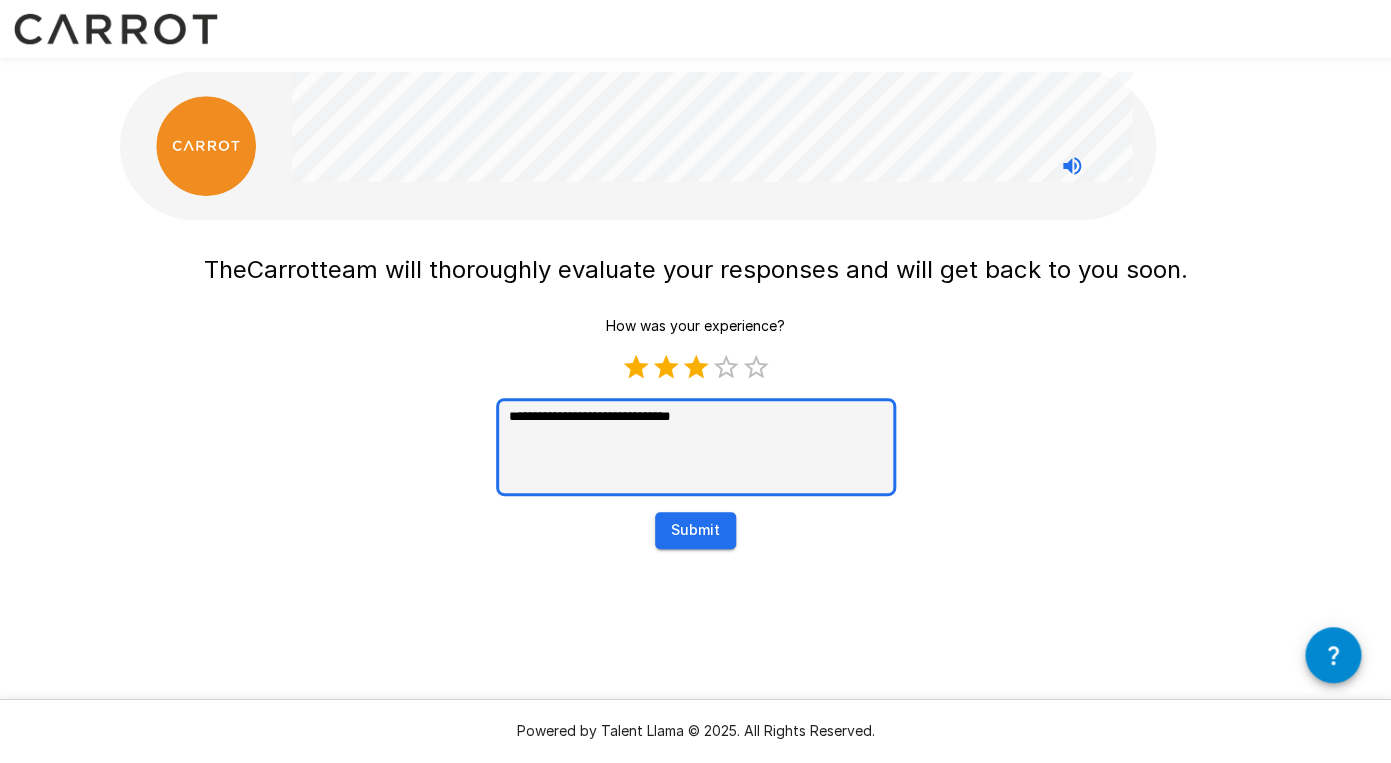 type on "**********" 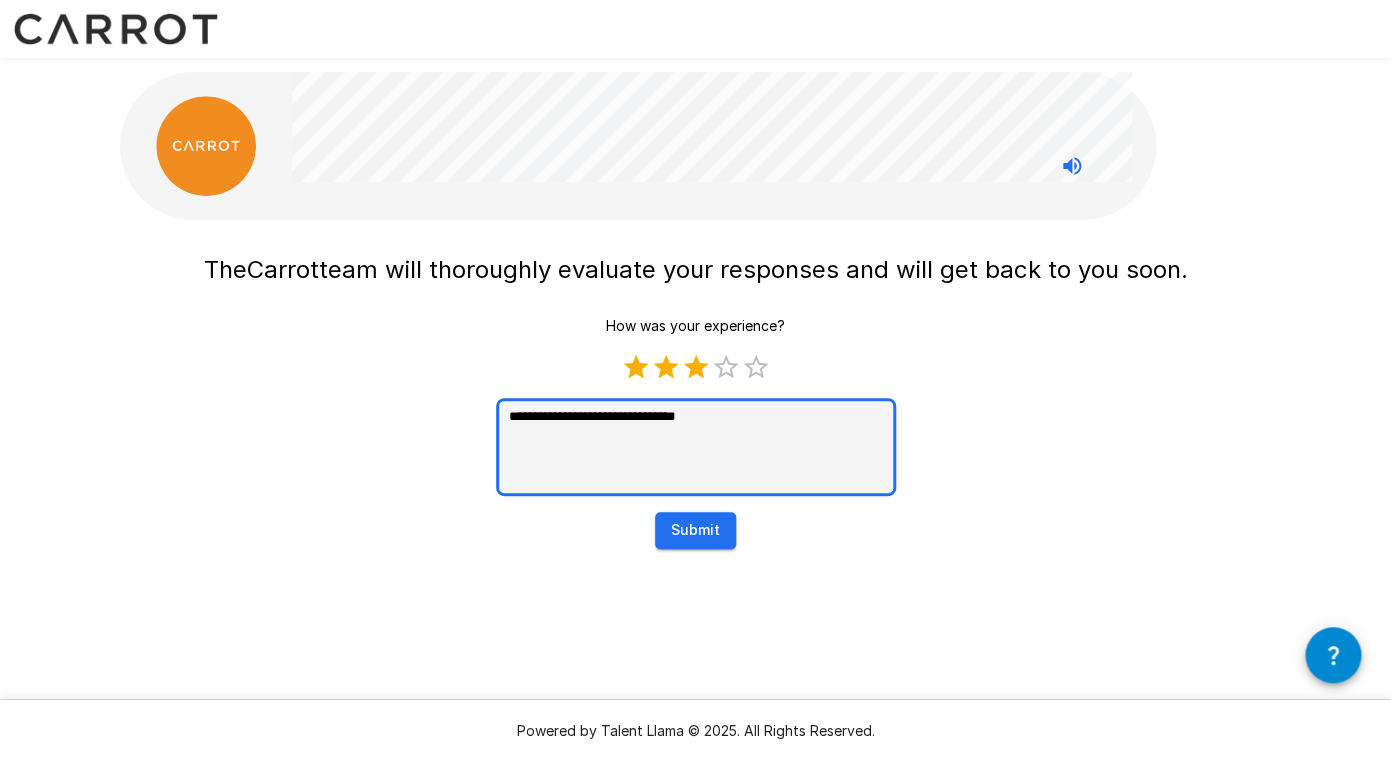 type on "**********" 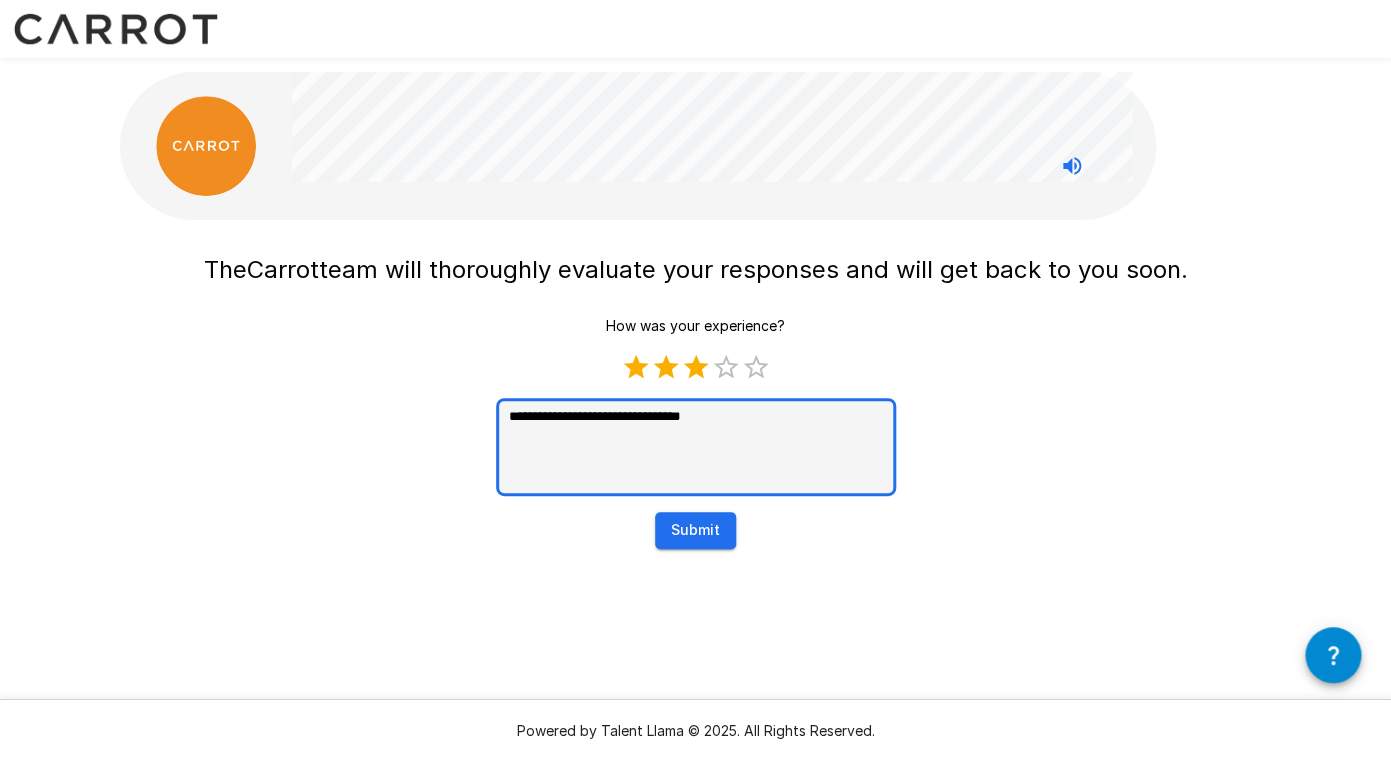 type on "**********" 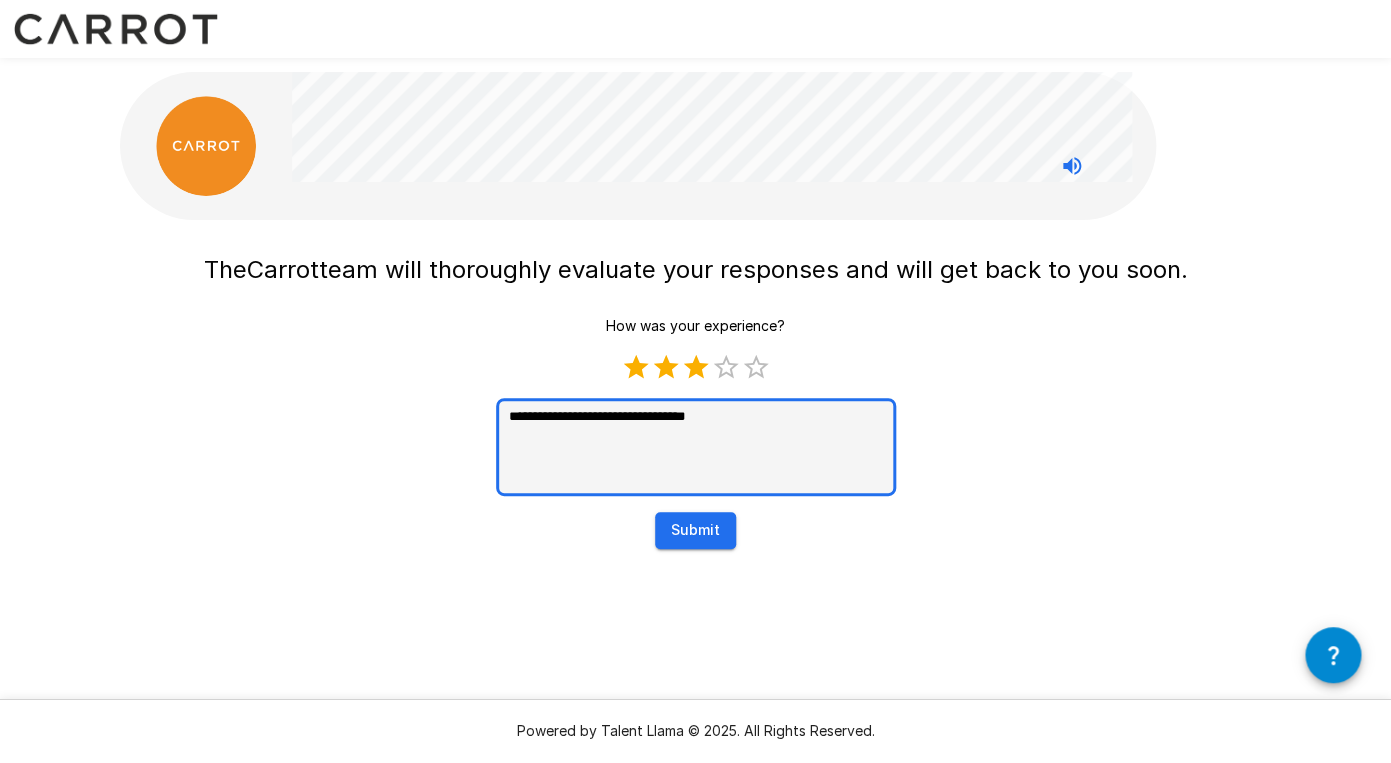 type on "**********" 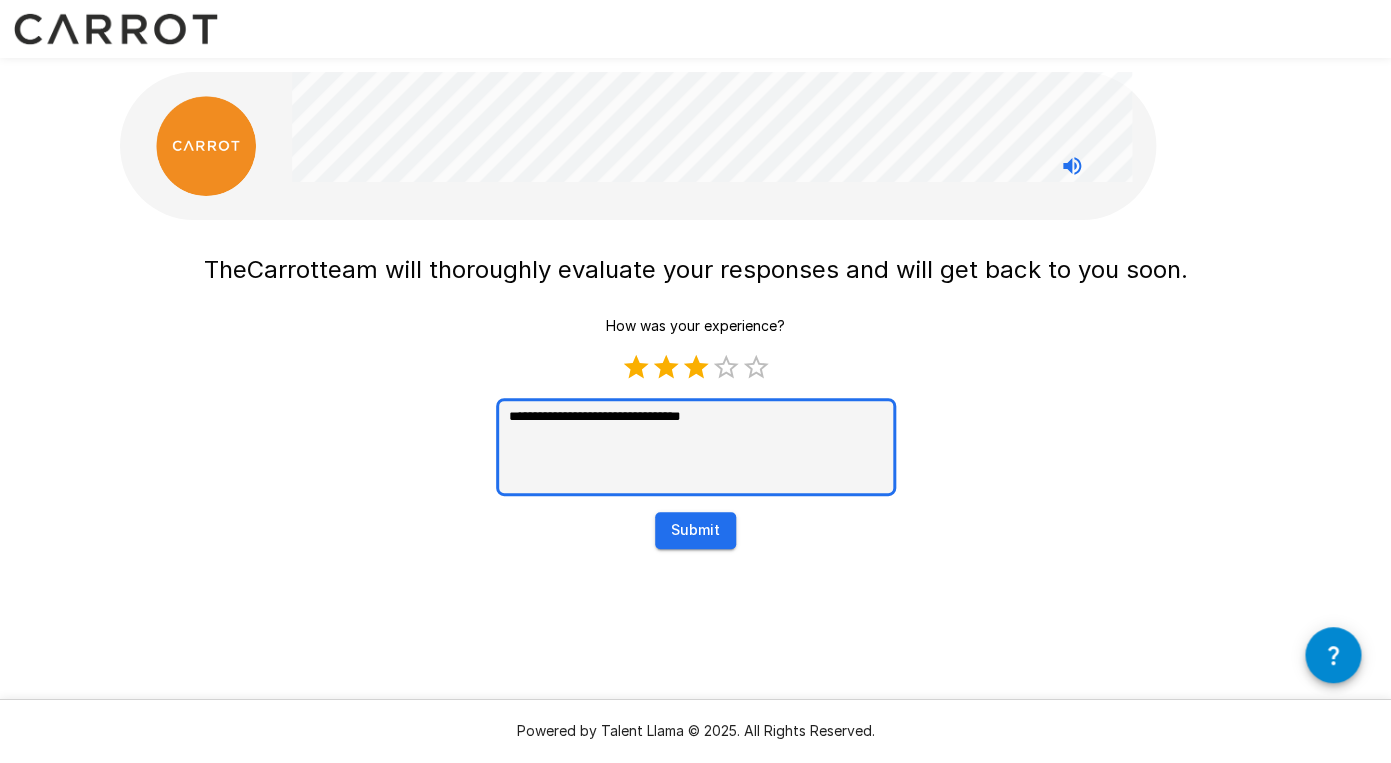type on "**********" 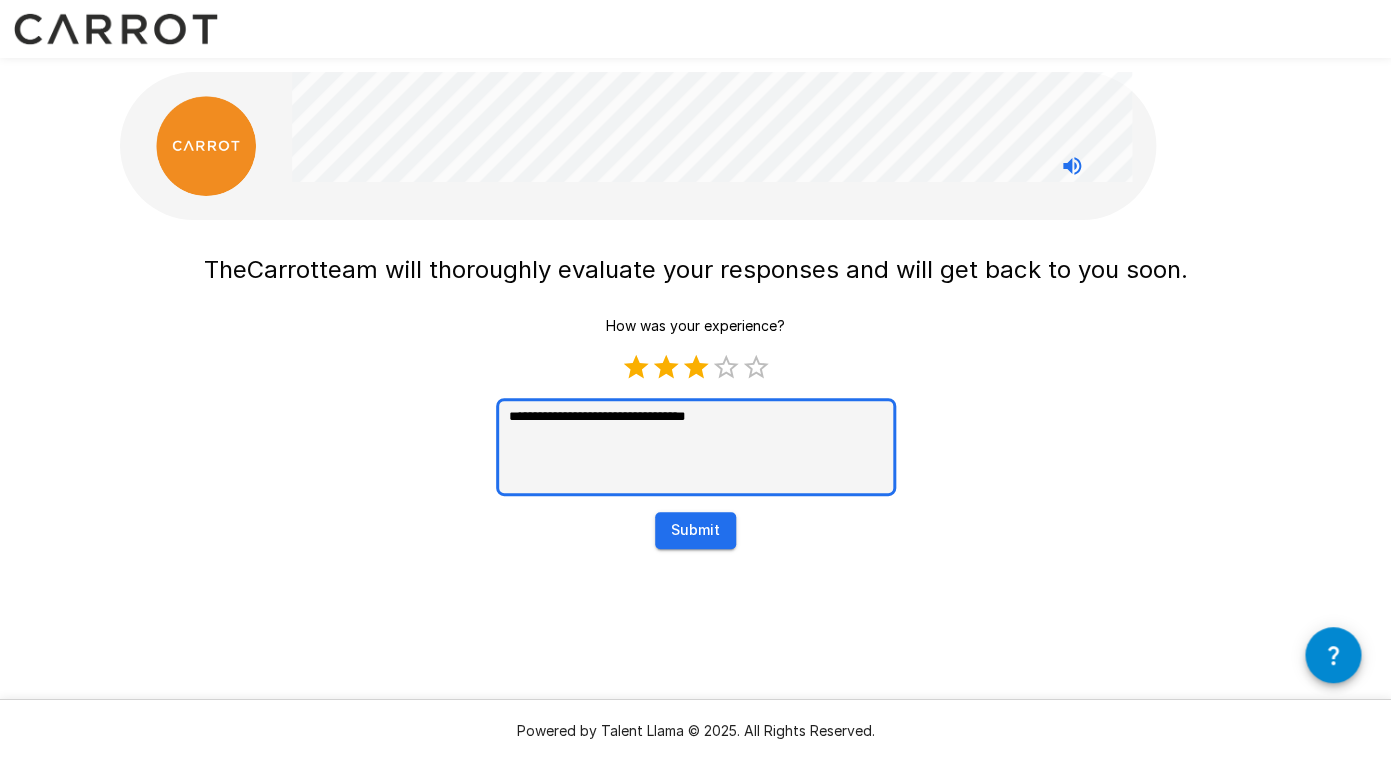 type on "**********" 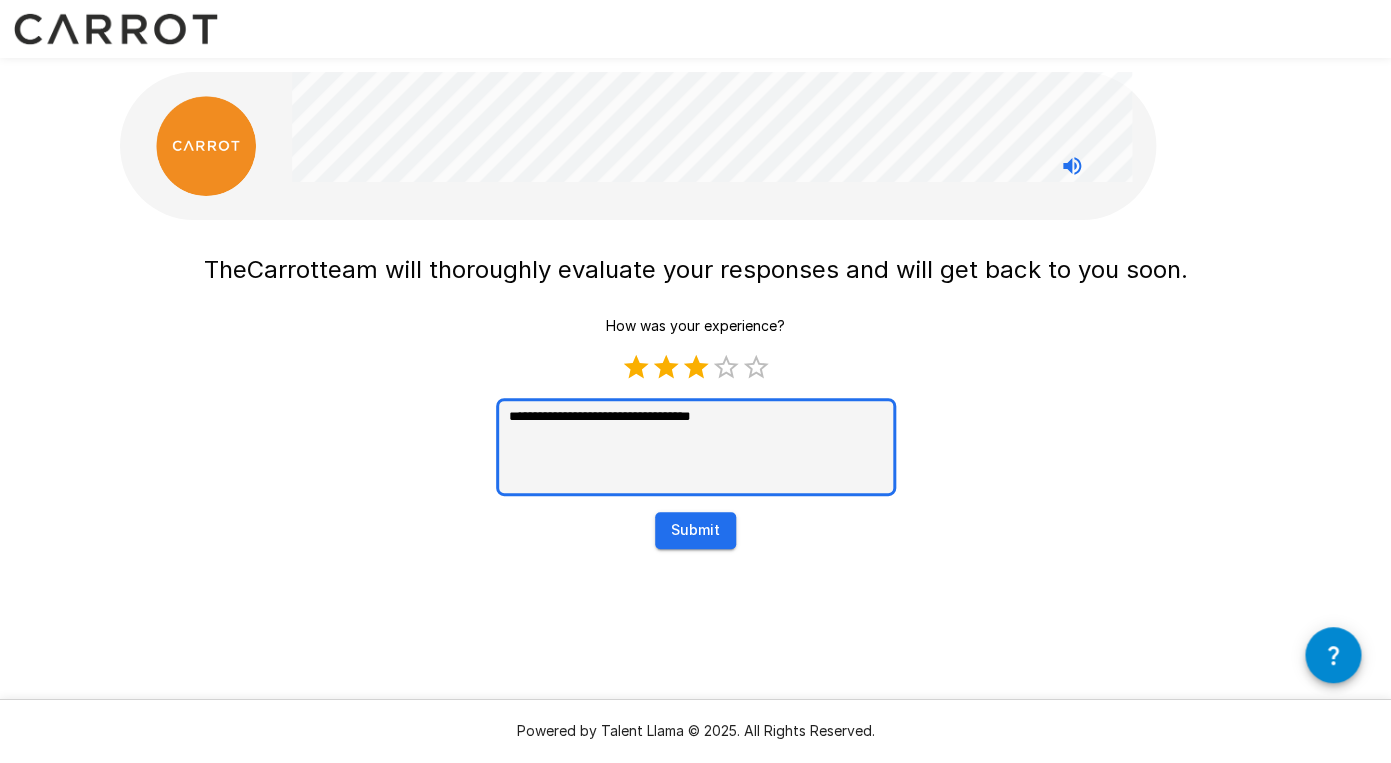 type on "**********" 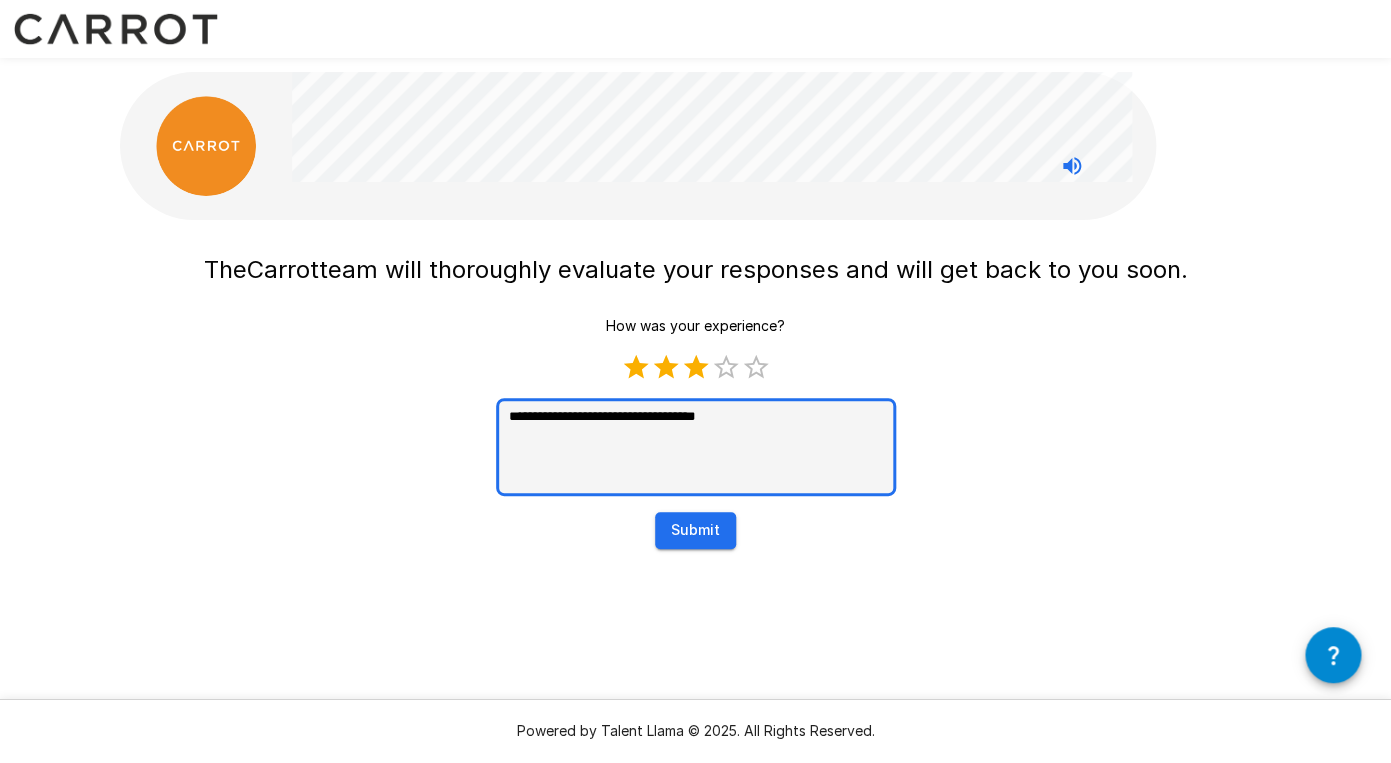 type on "**********" 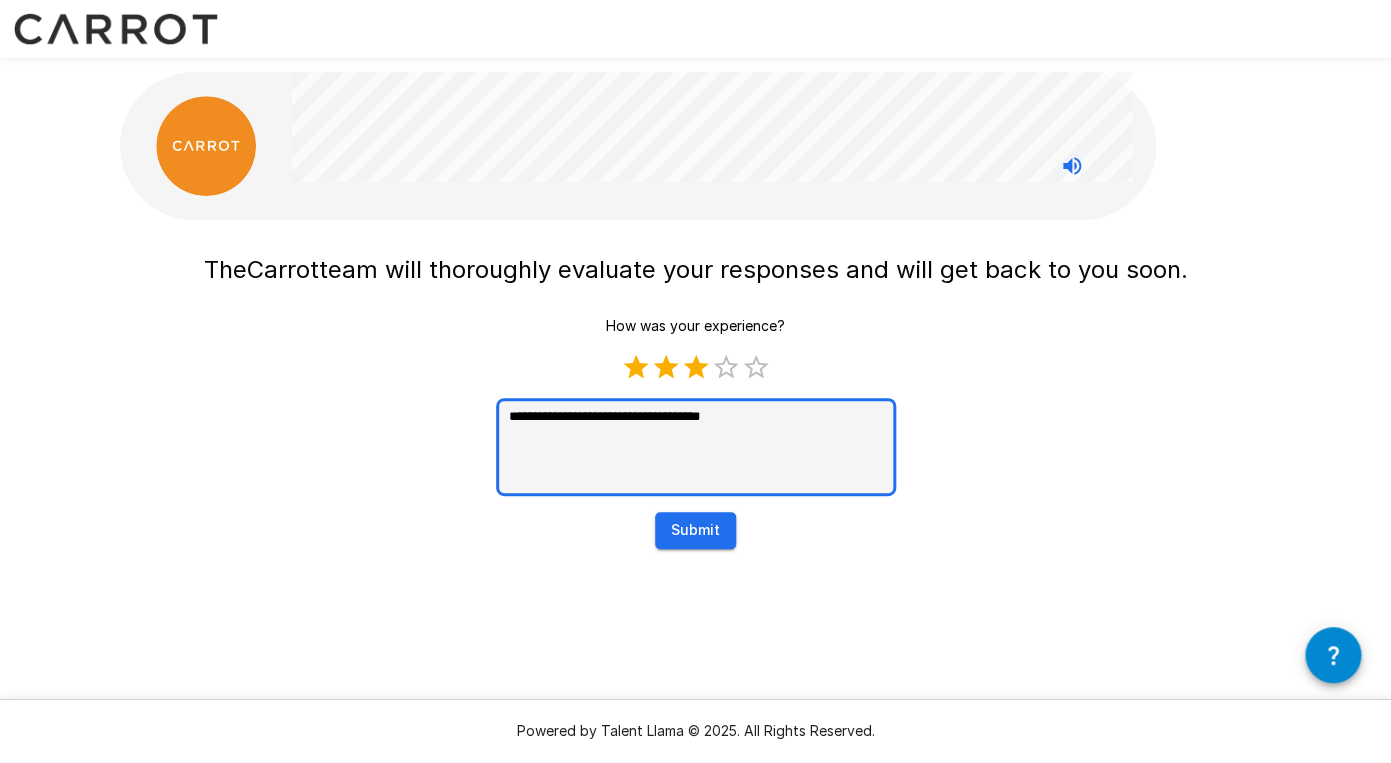 type on "**********" 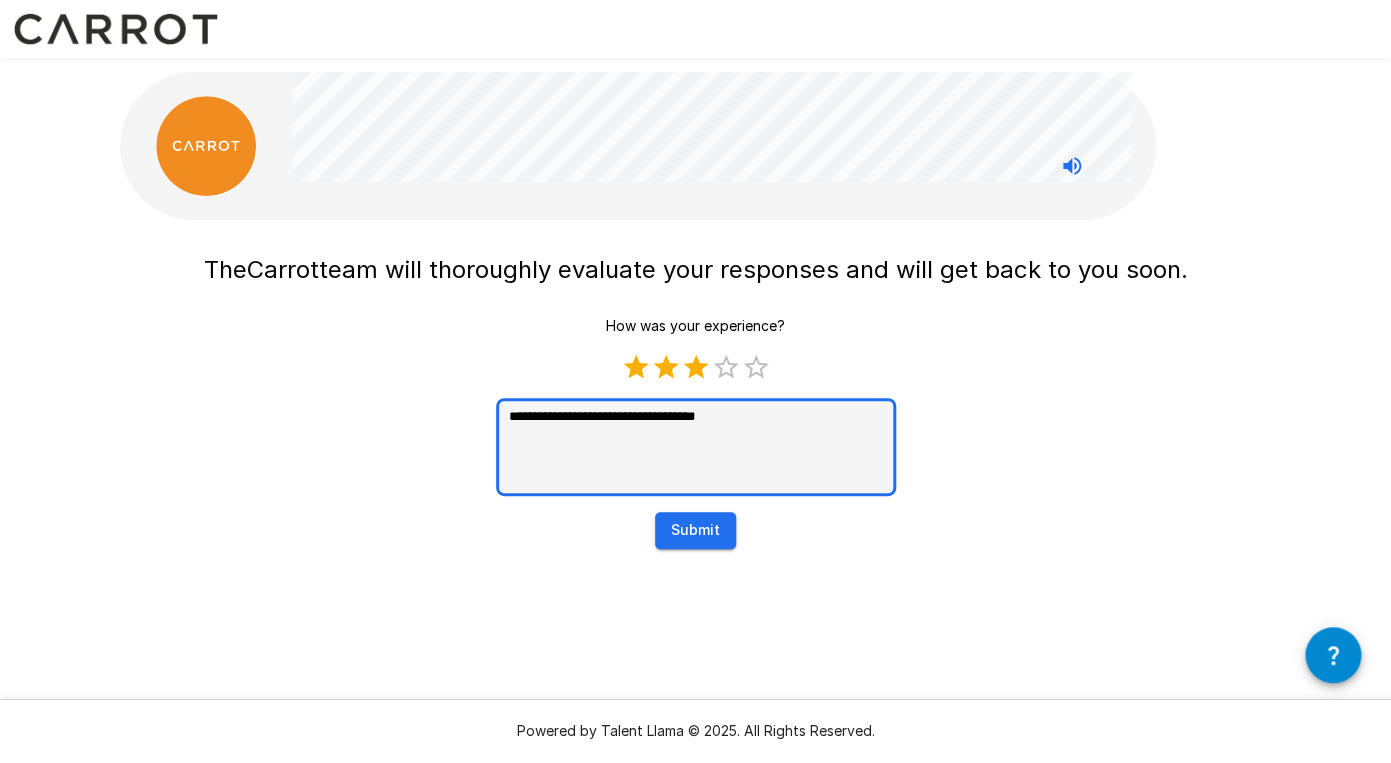 type on "**********" 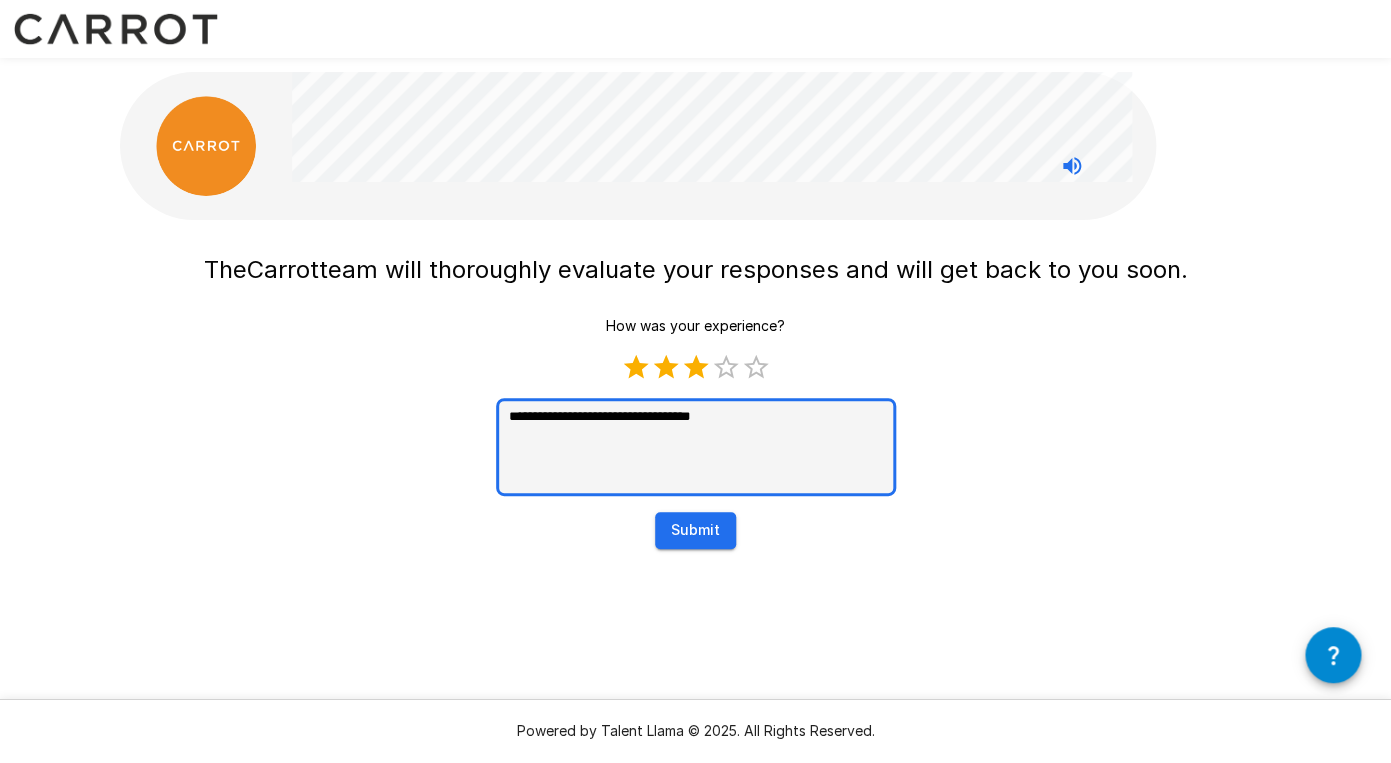 type on "**********" 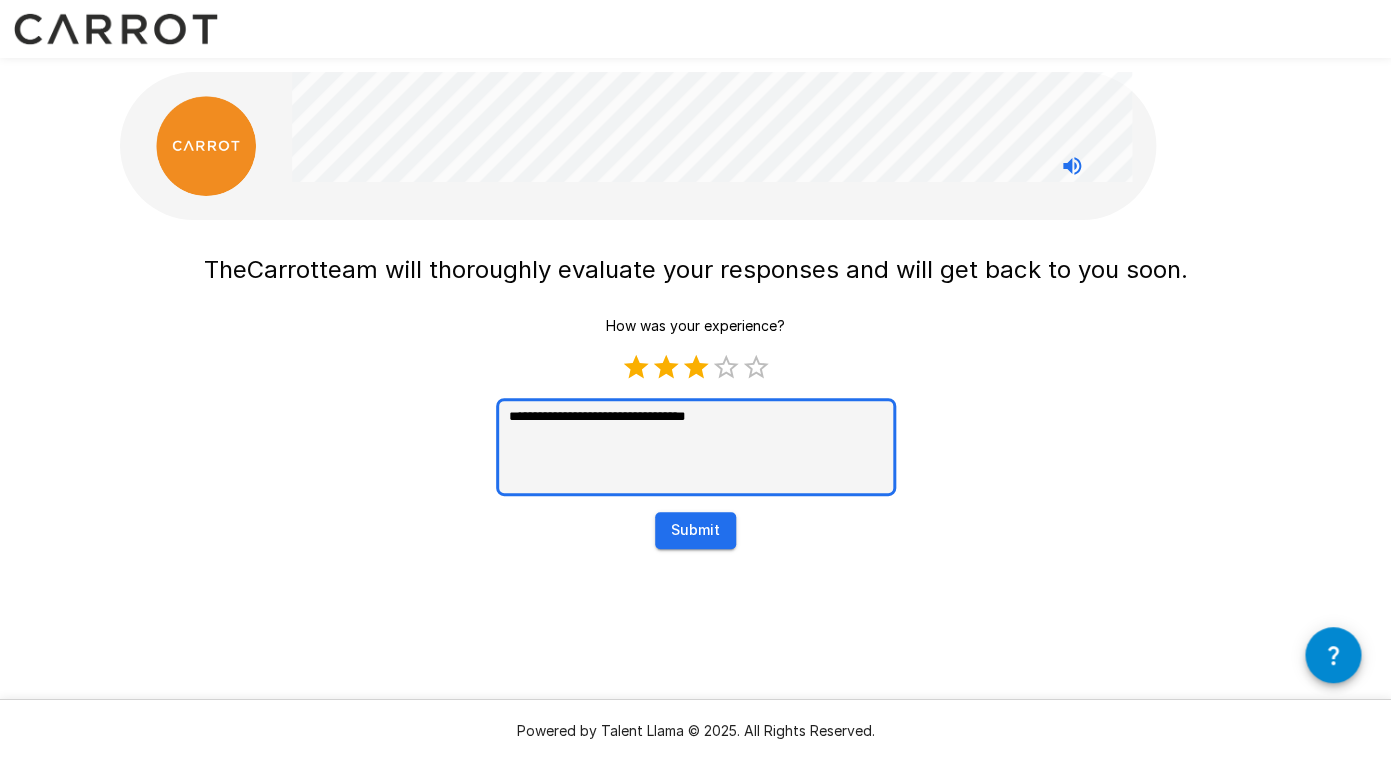 type on "**********" 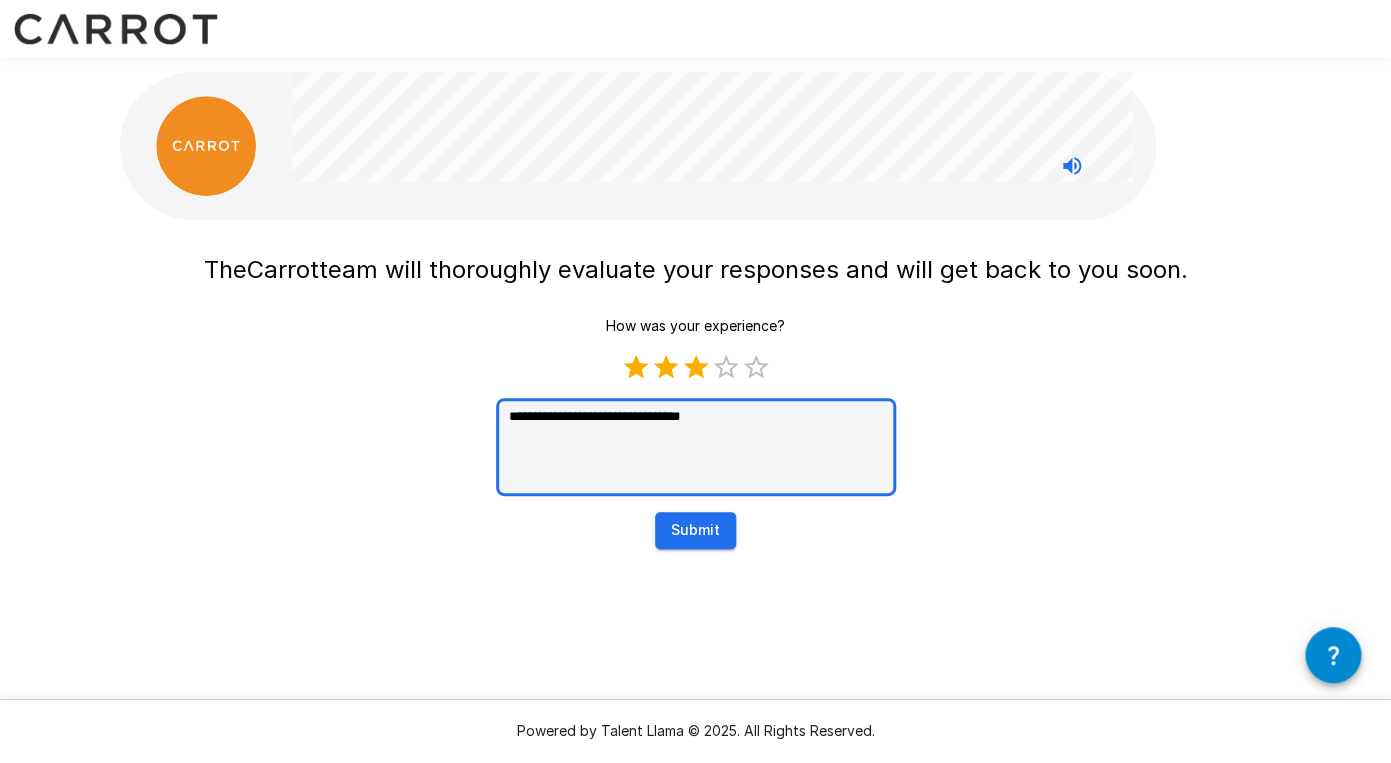 type on "*" 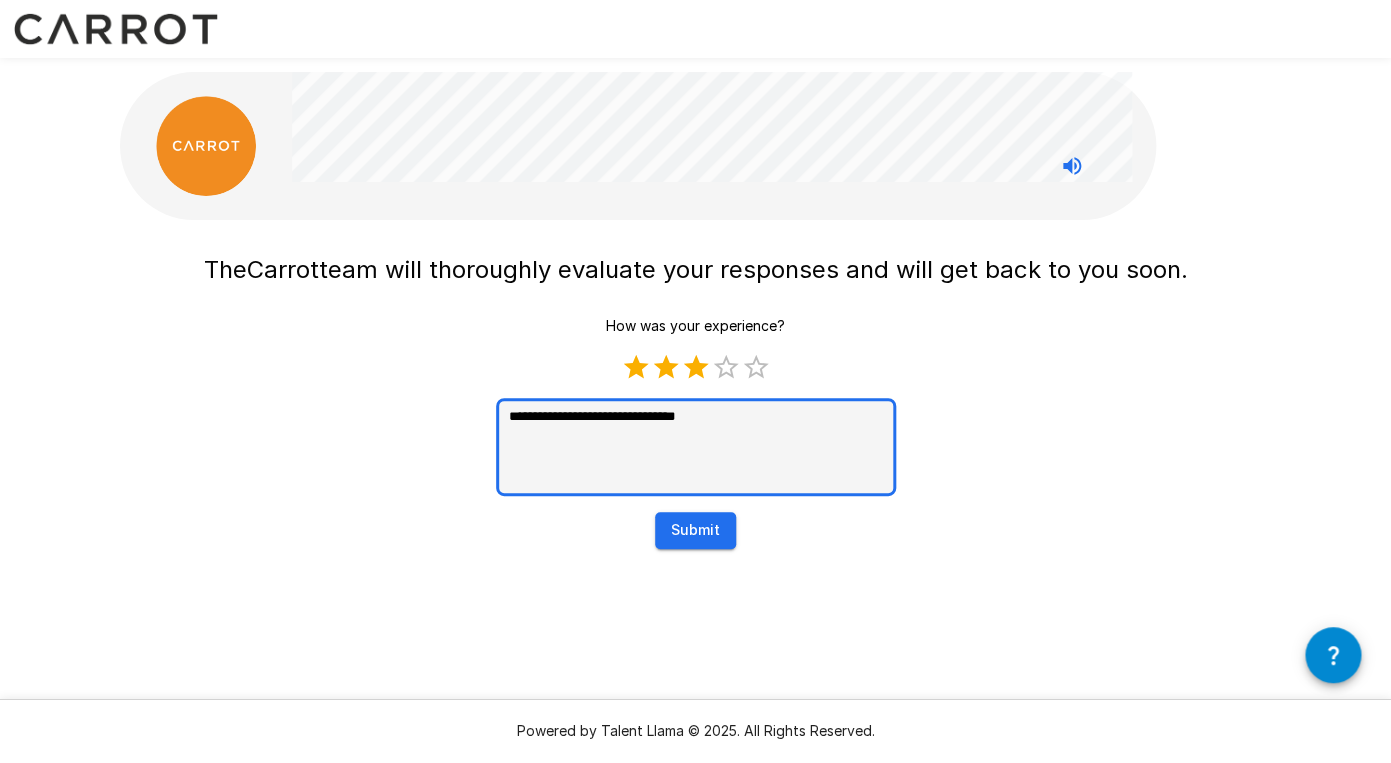 type on "**********" 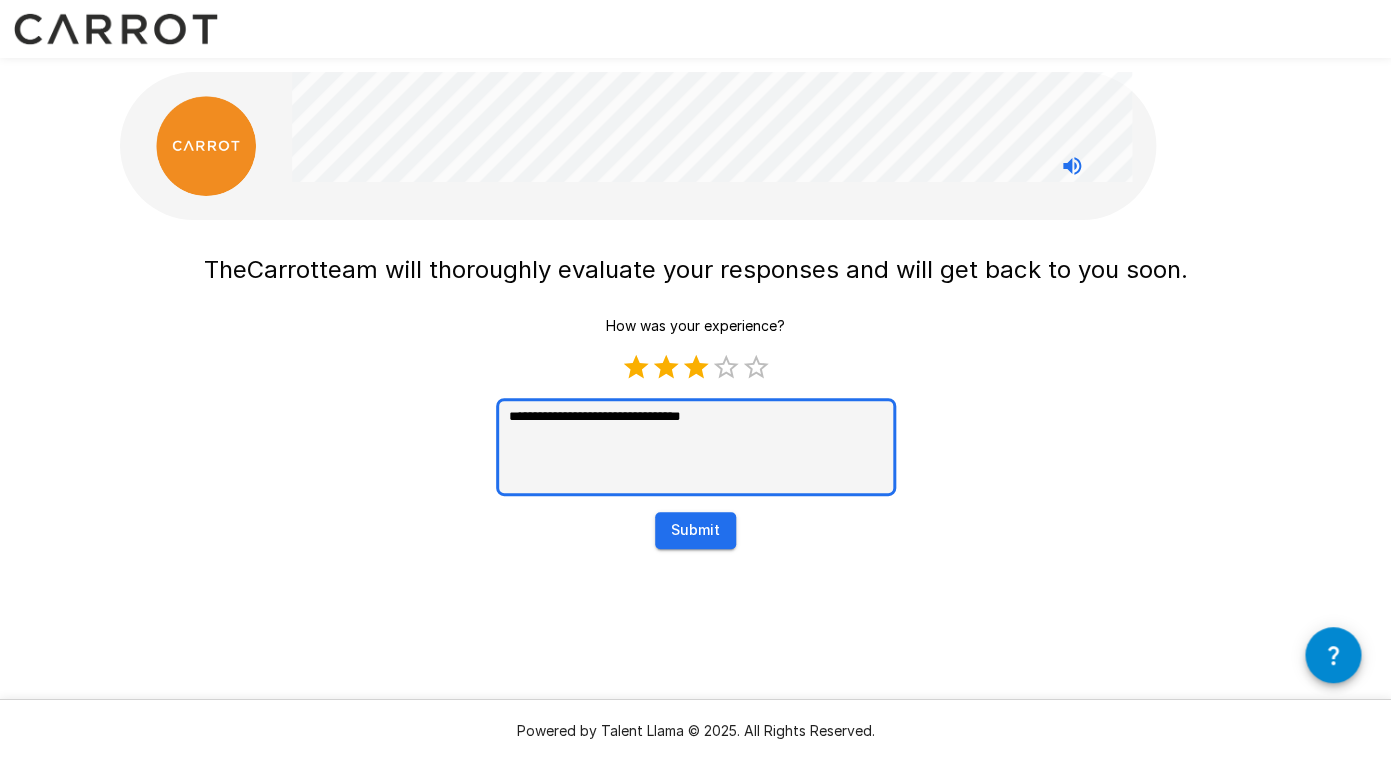 type on "**********" 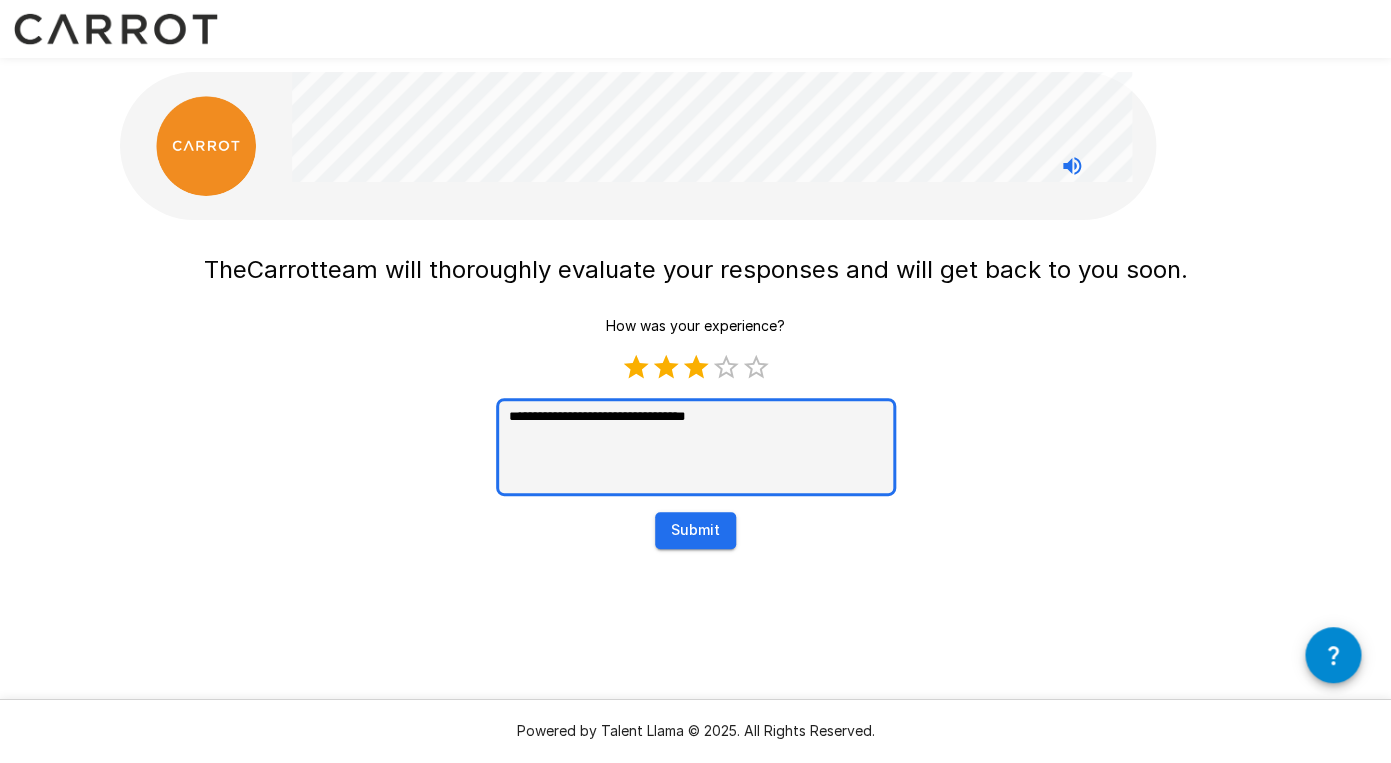 type on "**********" 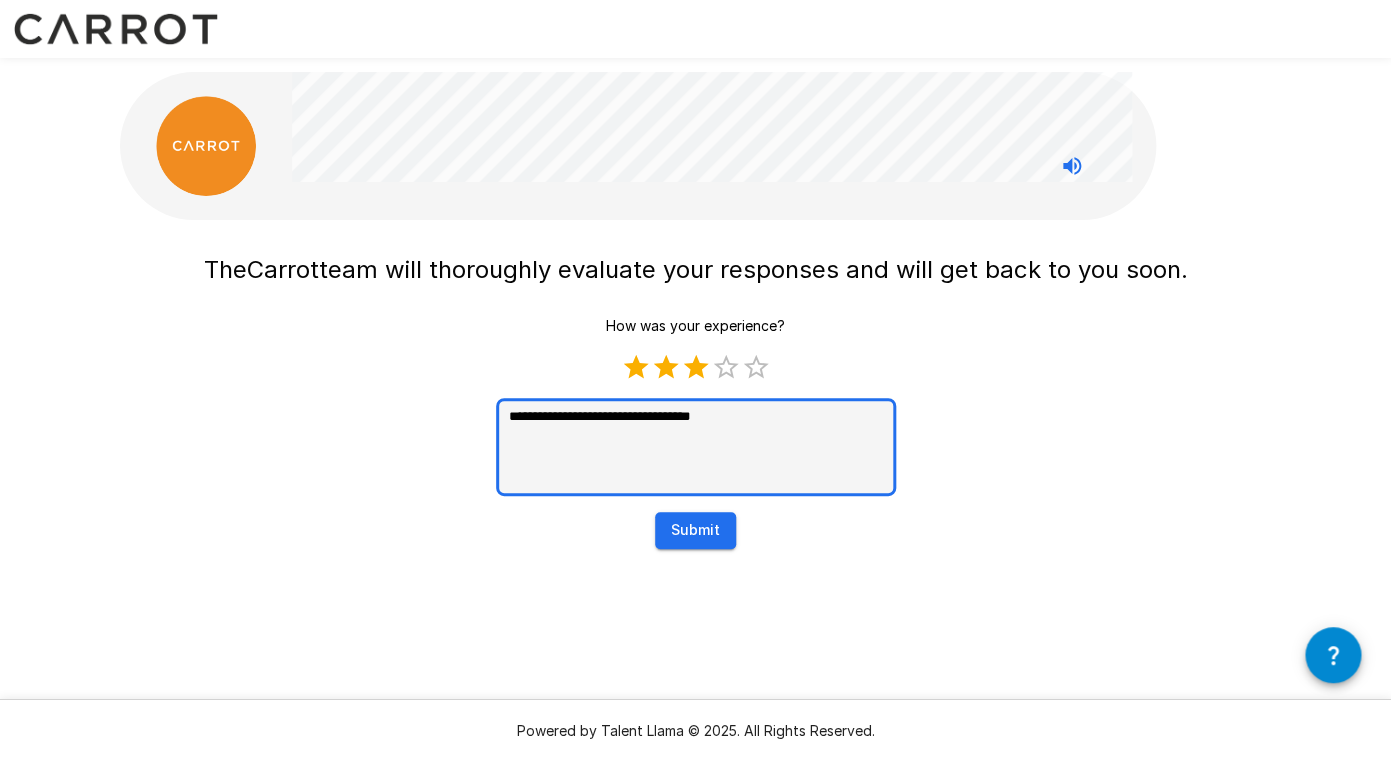 type on "**********" 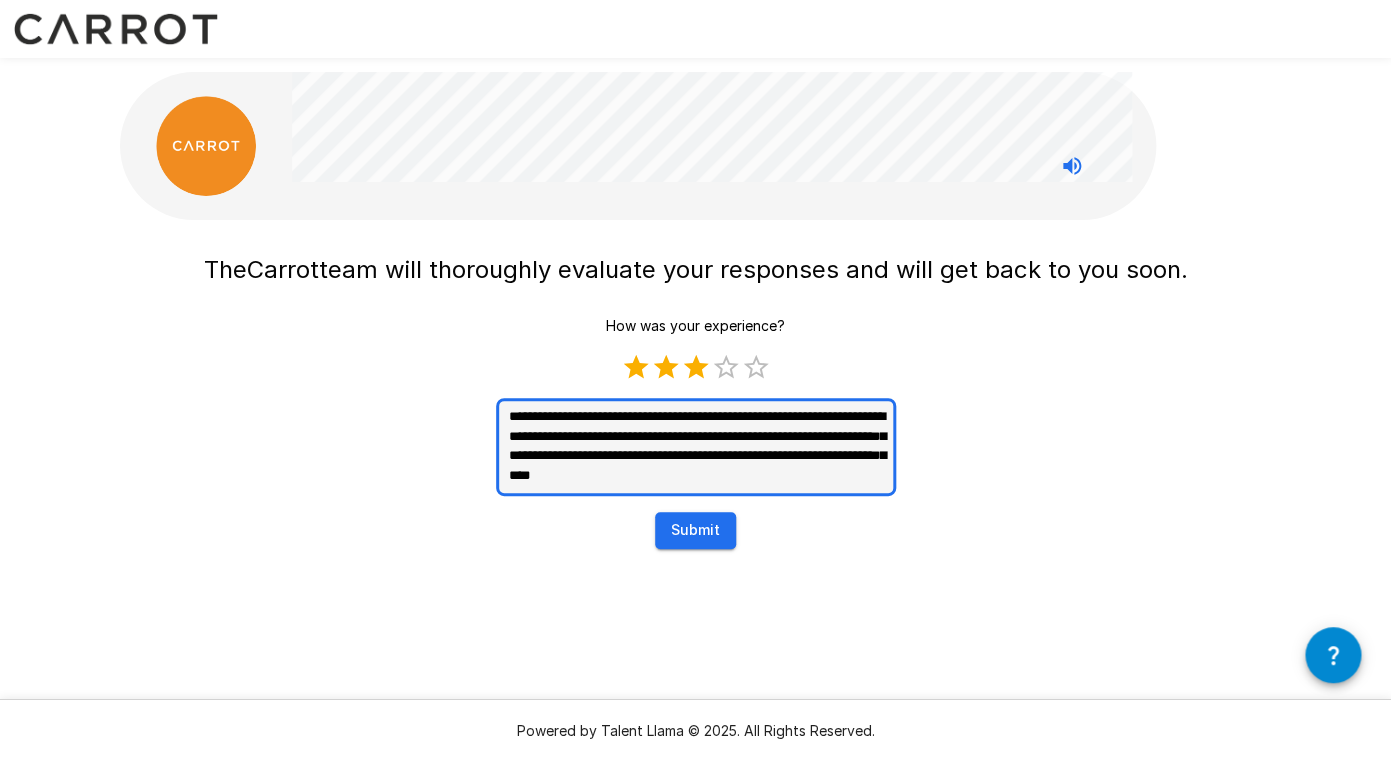 scroll, scrollTop: 11, scrollLeft: 0, axis: vertical 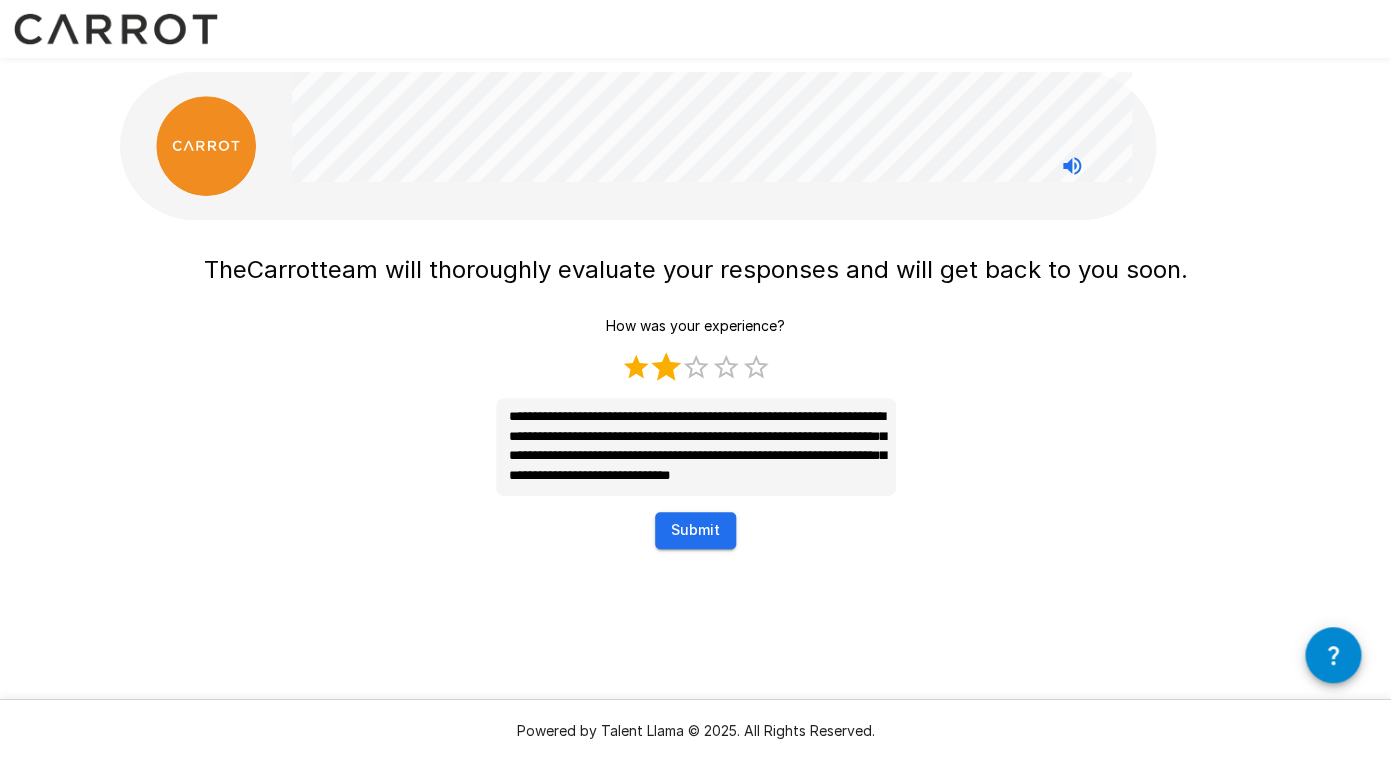 click on "2 Stars" at bounding box center [666, 367] 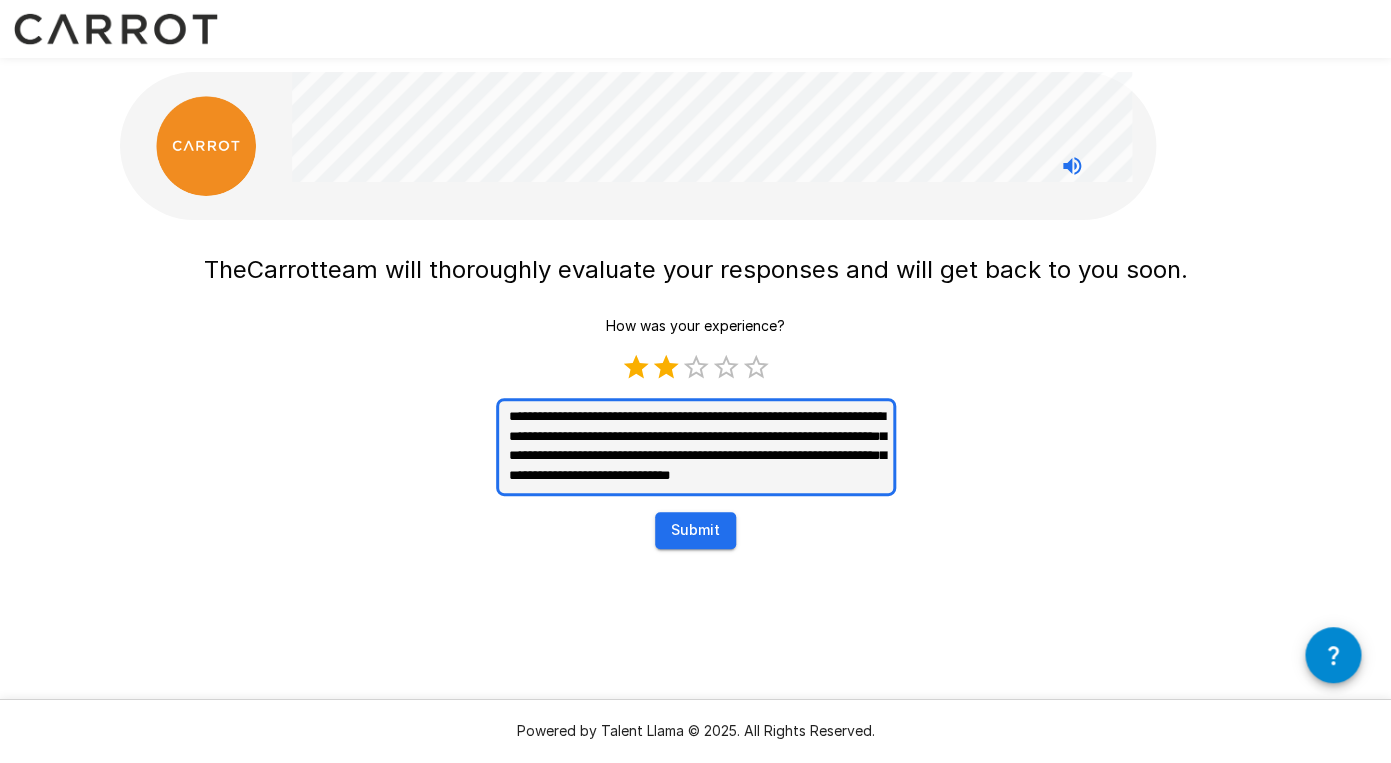 click on "**********" at bounding box center (696, 447) 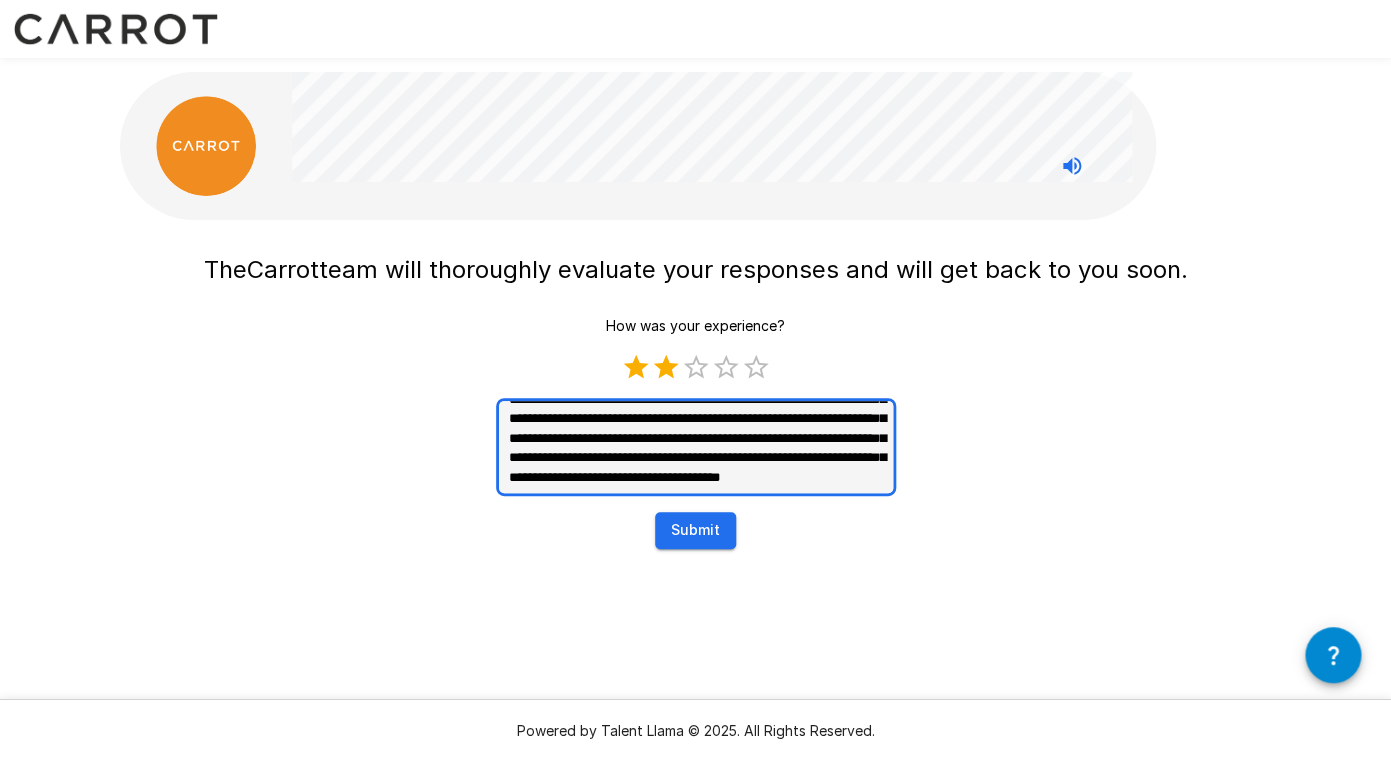 scroll, scrollTop: 0, scrollLeft: 0, axis: both 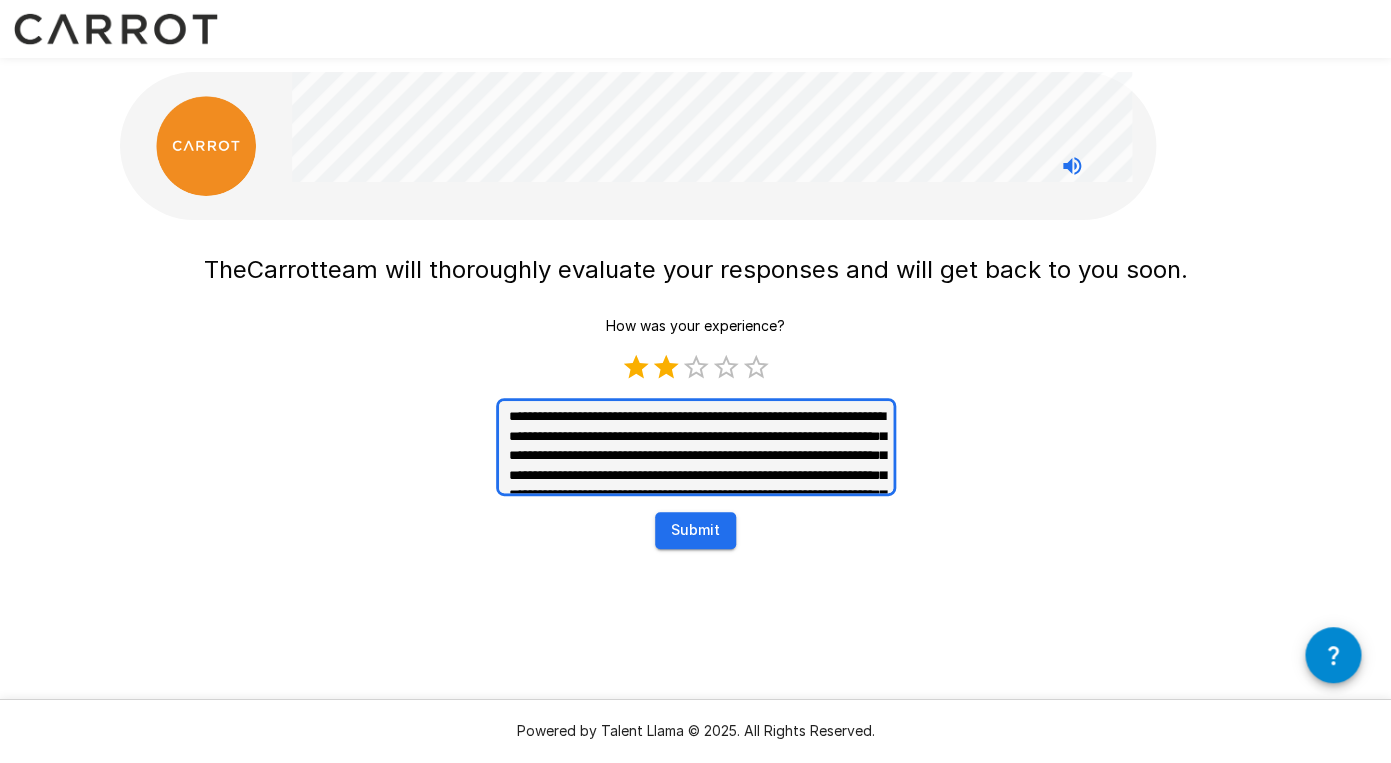 click on "**********" at bounding box center (696, 447) 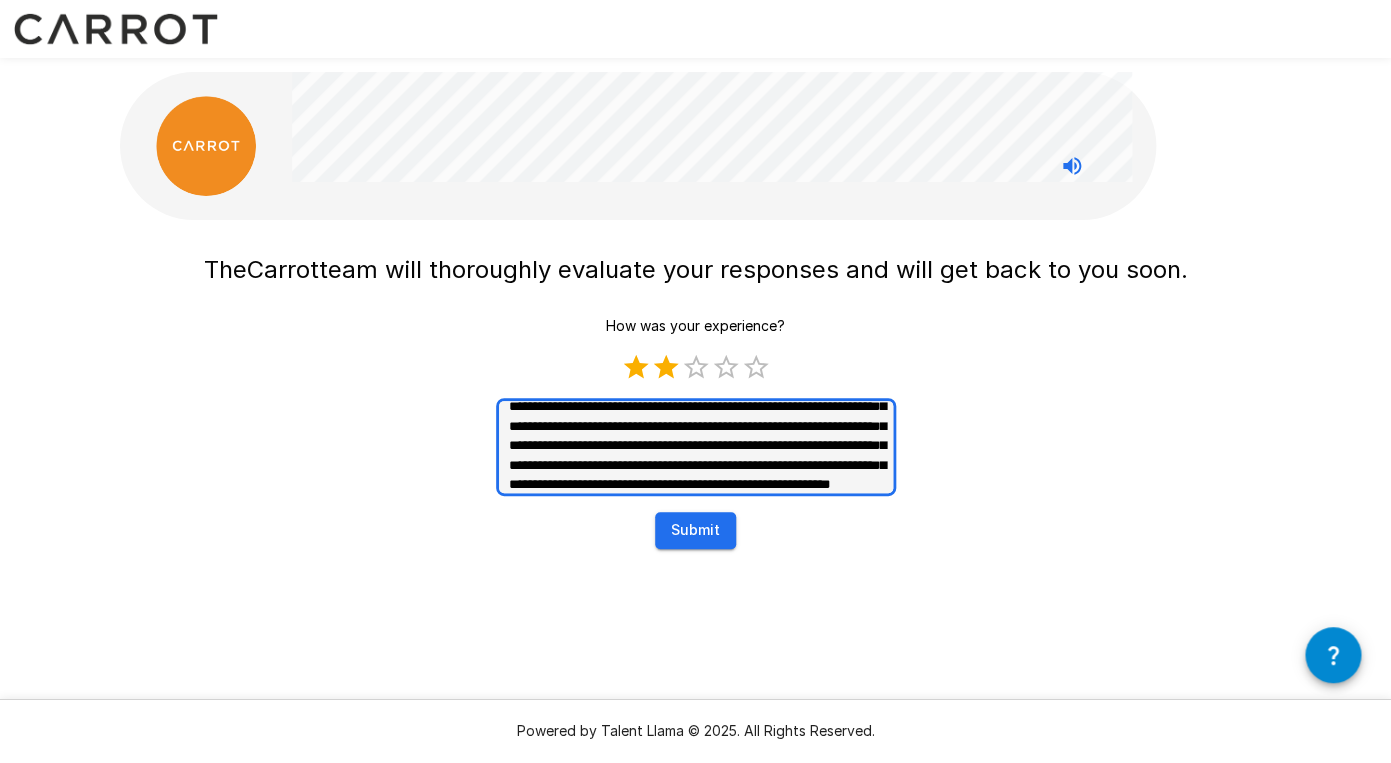 scroll, scrollTop: 48, scrollLeft: 0, axis: vertical 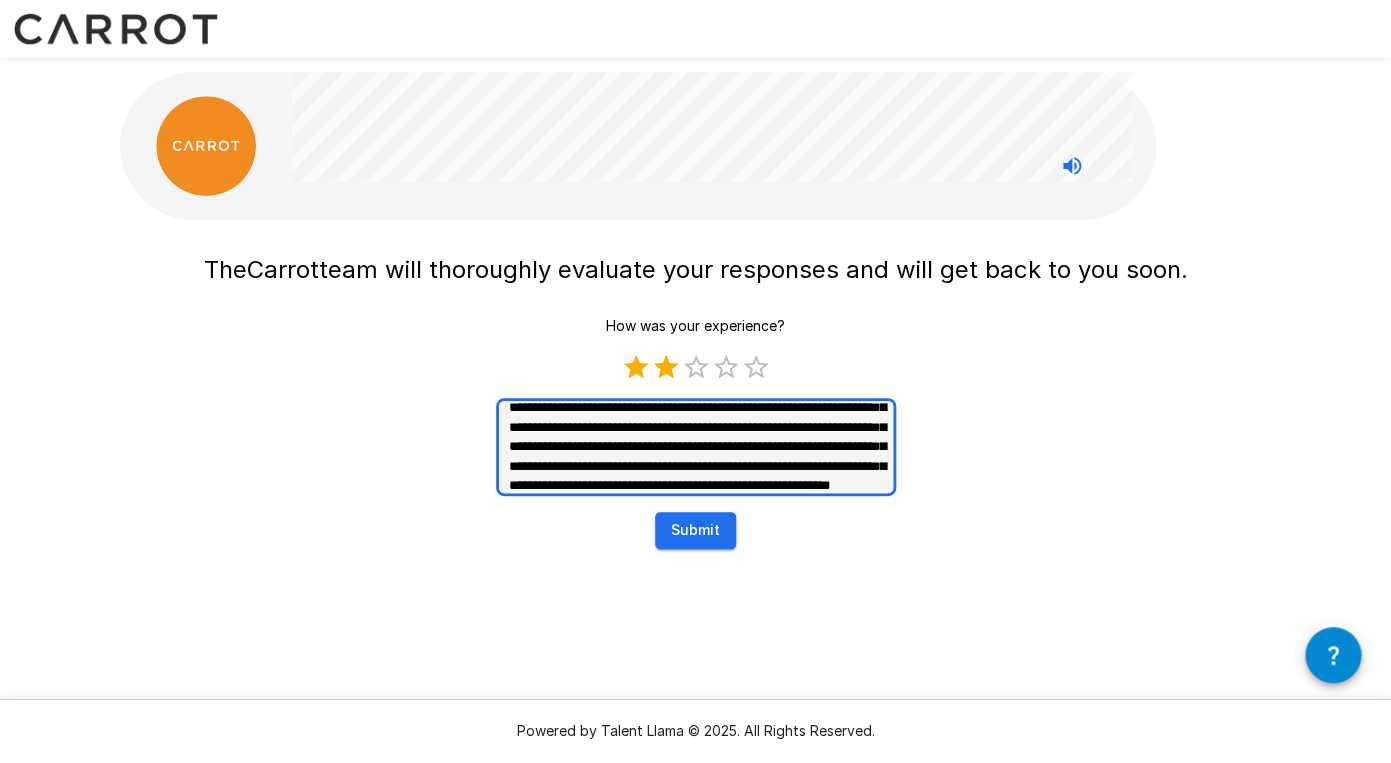 click on "**********" at bounding box center [696, 447] 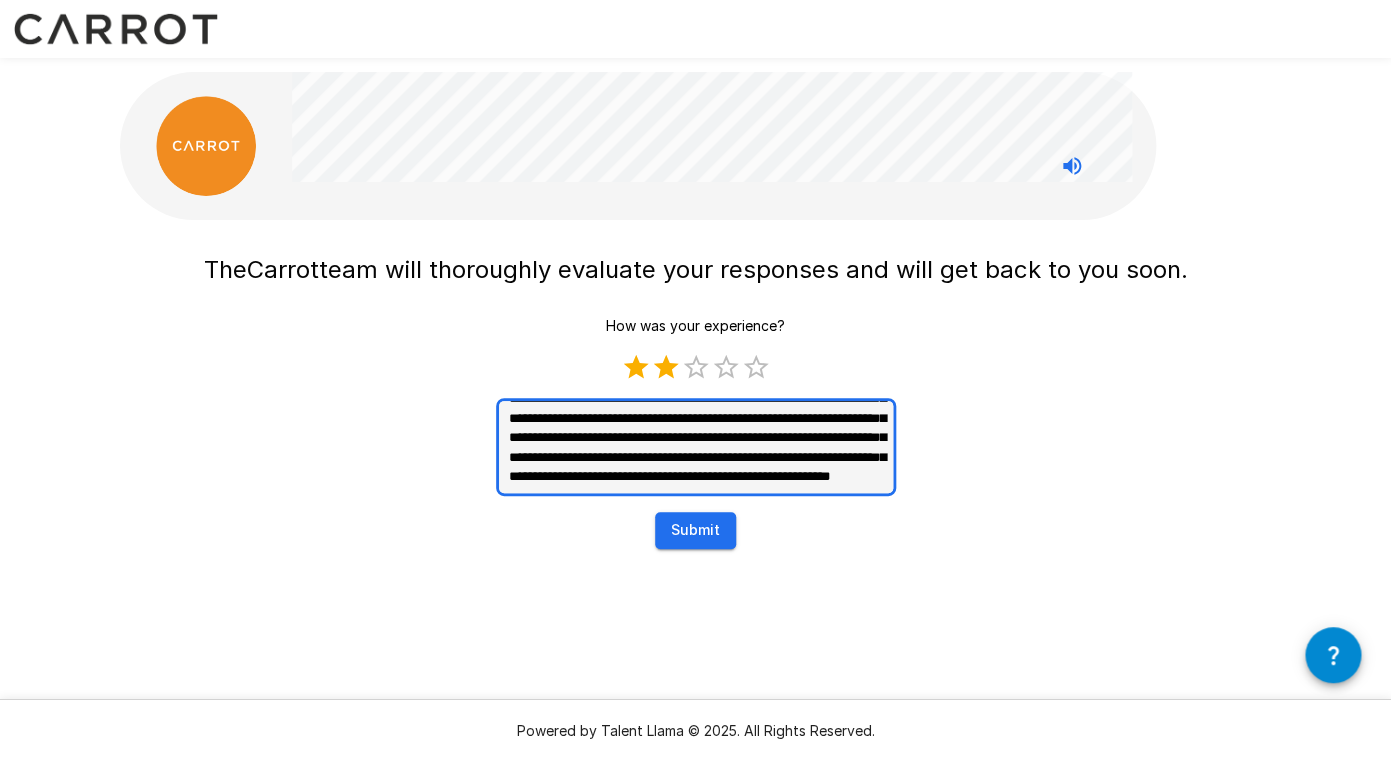 scroll, scrollTop: 73, scrollLeft: 0, axis: vertical 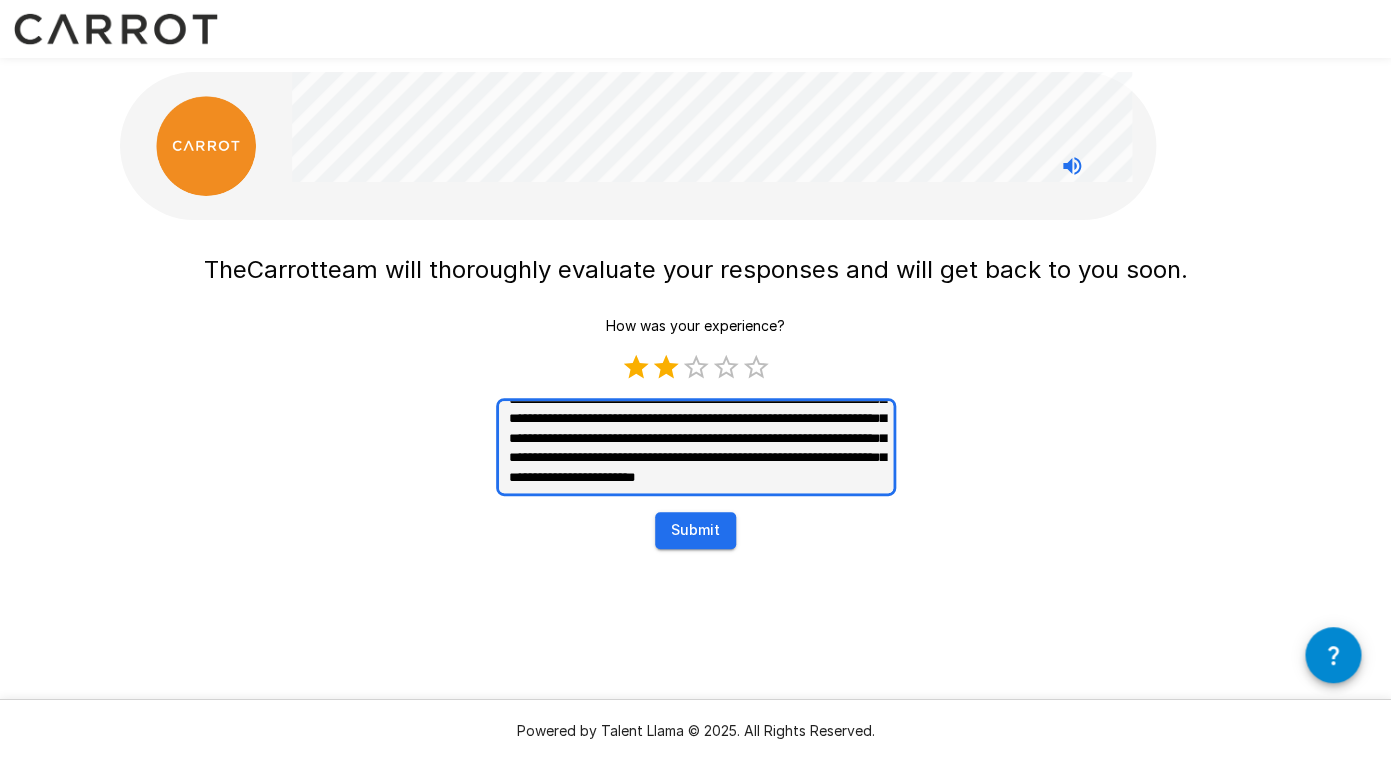 click on "**********" at bounding box center [696, 447] 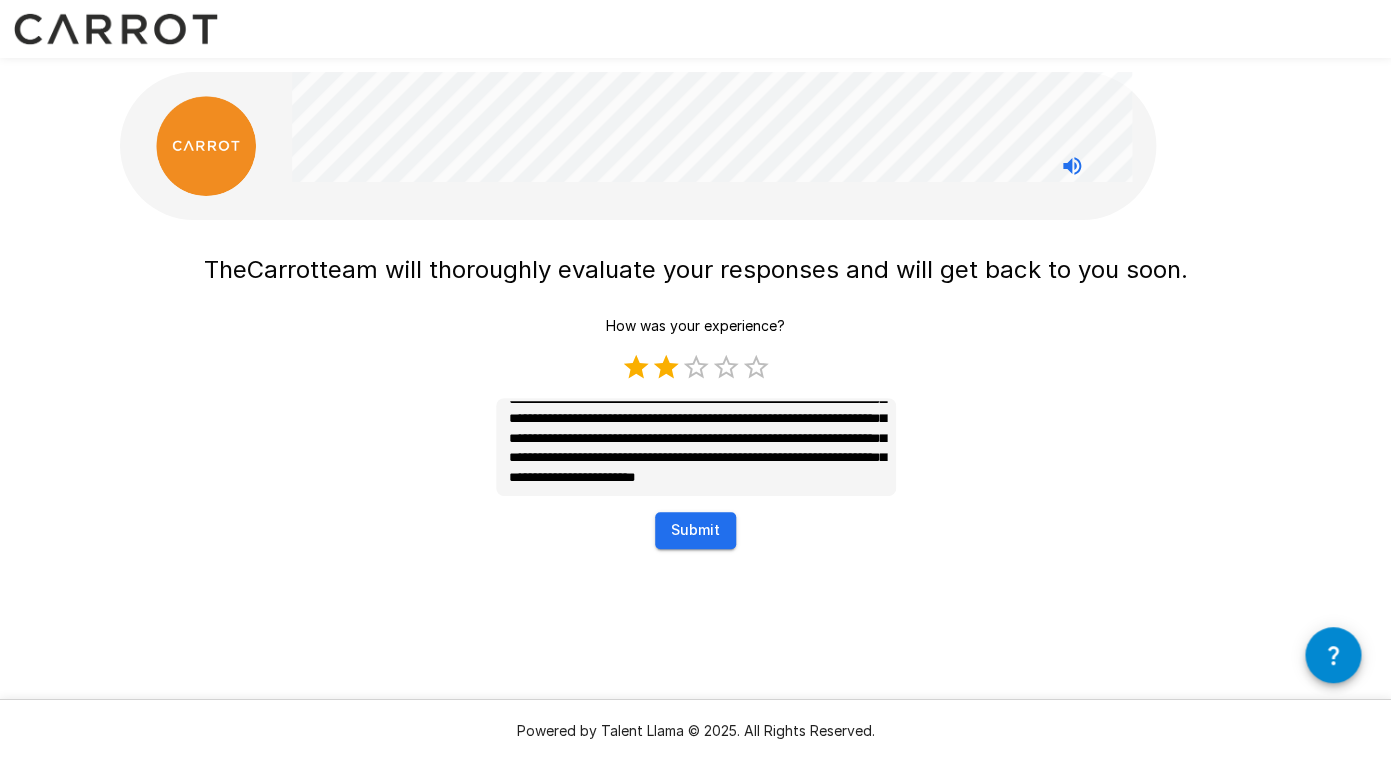 click on "Submit" at bounding box center [695, 530] 